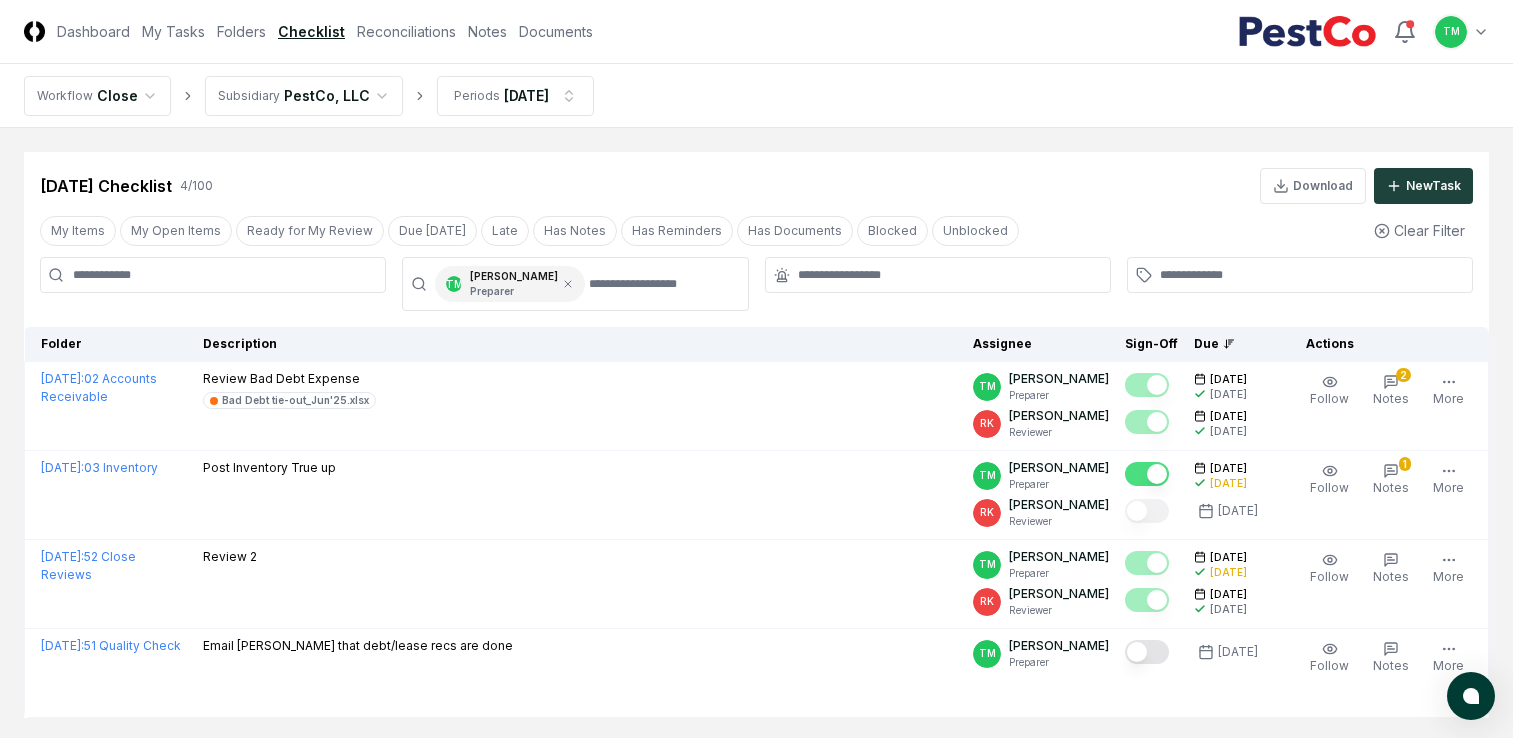 scroll, scrollTop: 100, scrollLeft: 0, axis: vertical 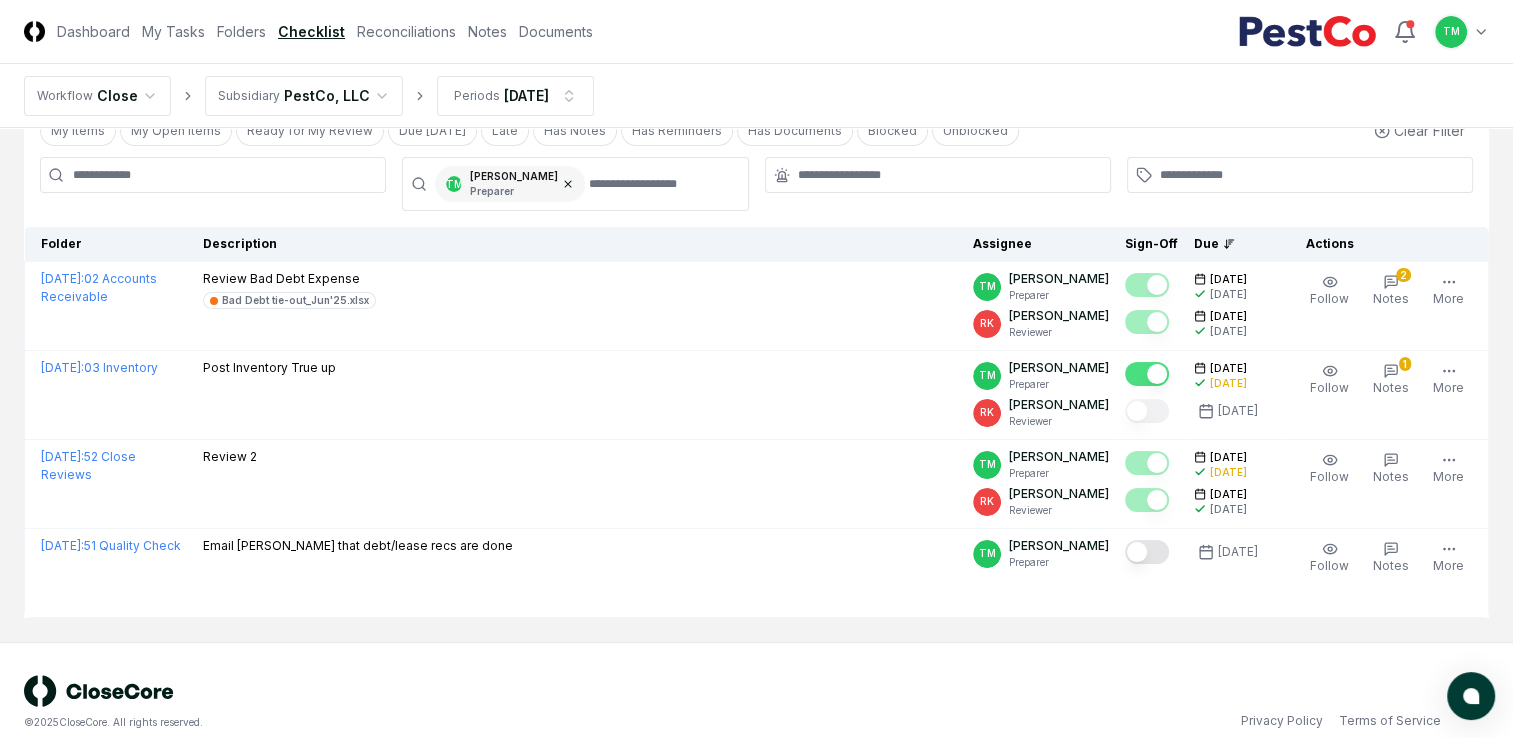 click 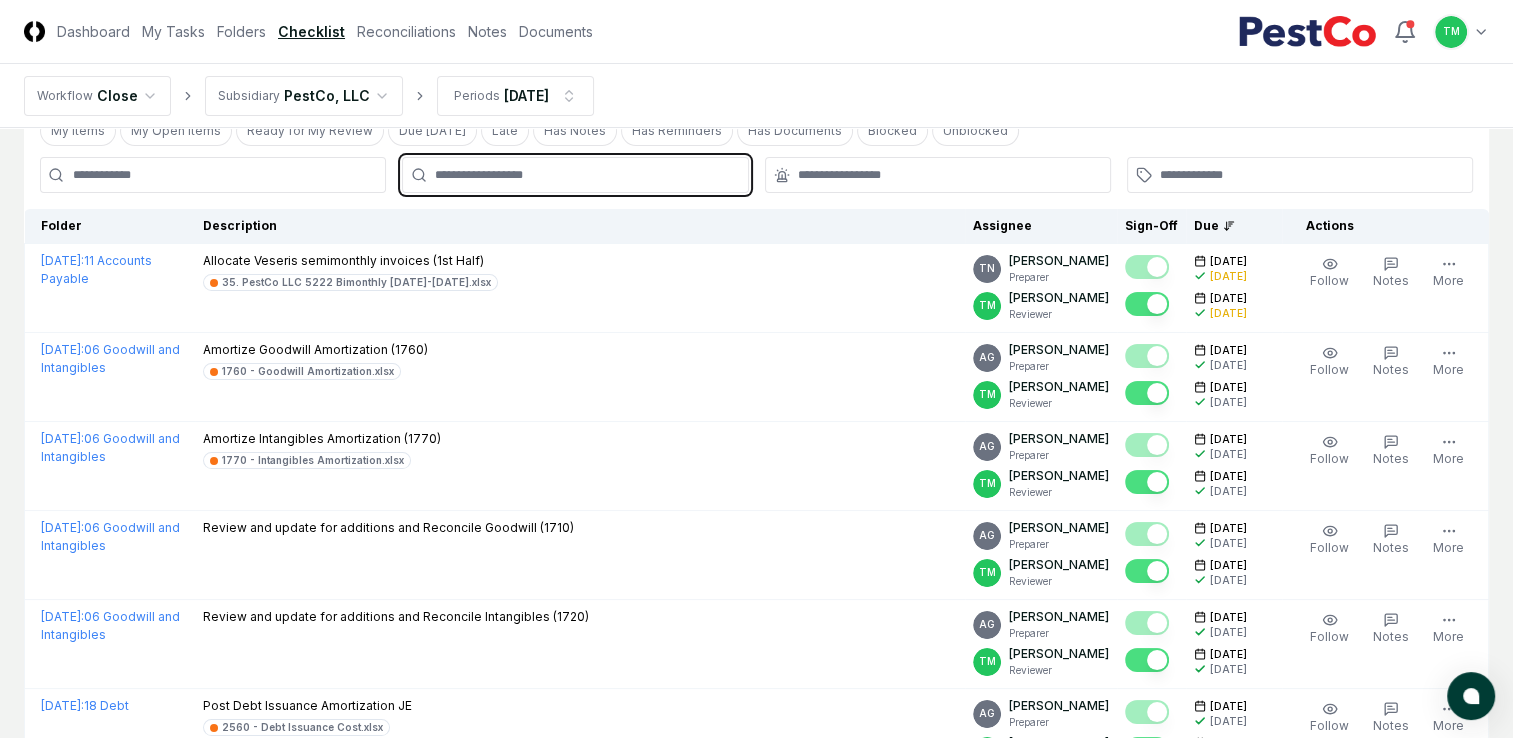 click at bounding box center (585, 175) 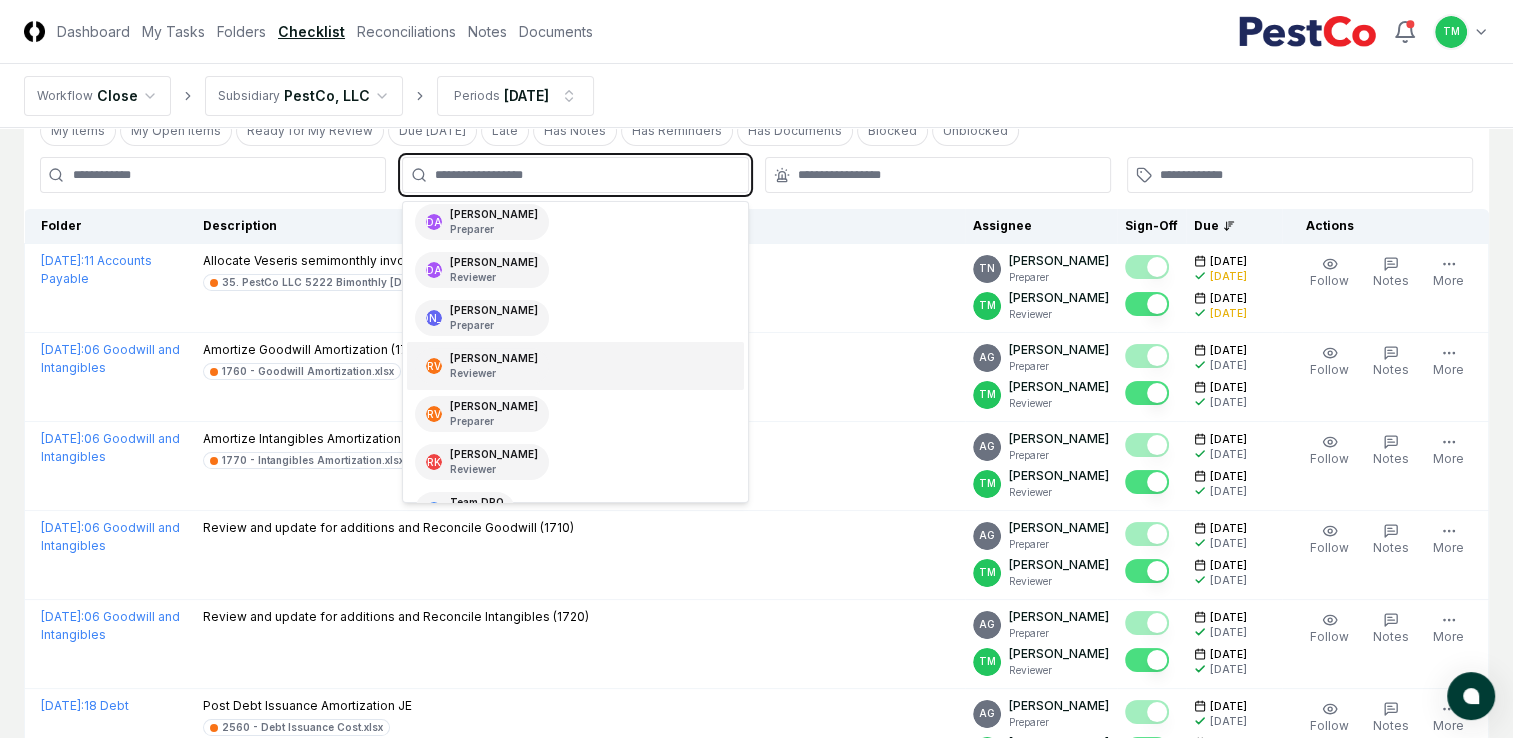 scroll, scrollTop: 400, scrollLeft: 0, axis: vertical 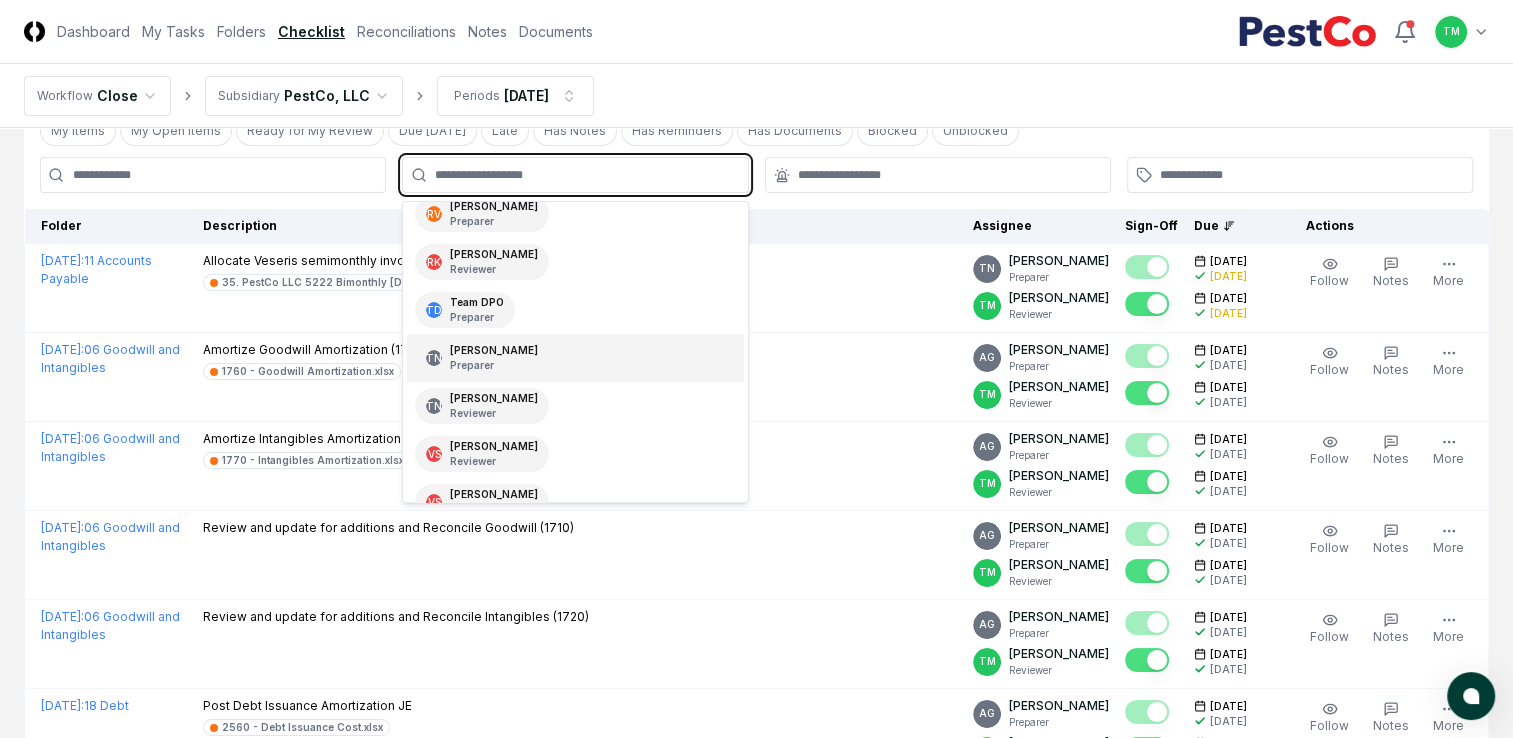 click on "Preparer" at bounding box center [494, 365] 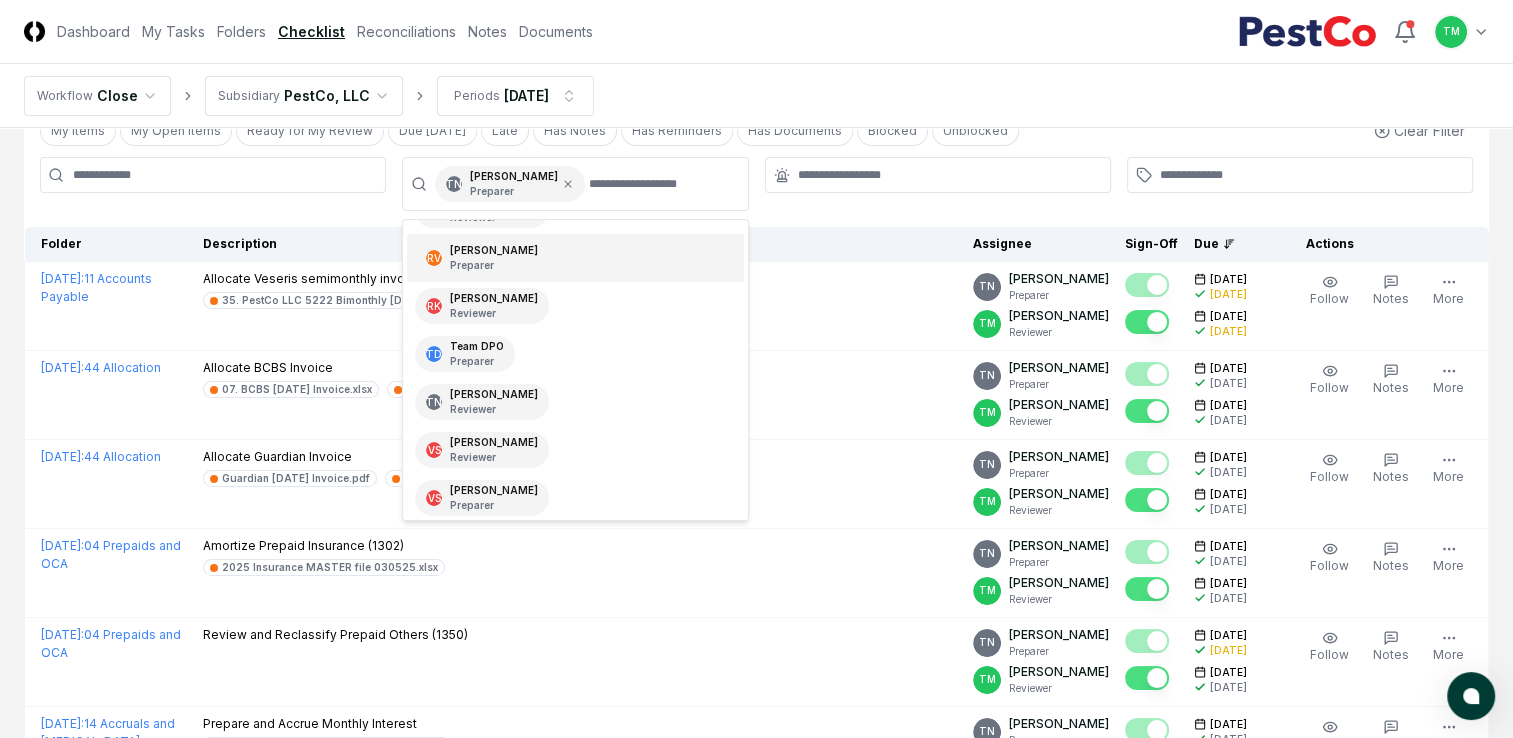 click on "Workflow Close Subsidiary PestCo, LLC Periods Jun 2025" at bounding box center (756, 96) 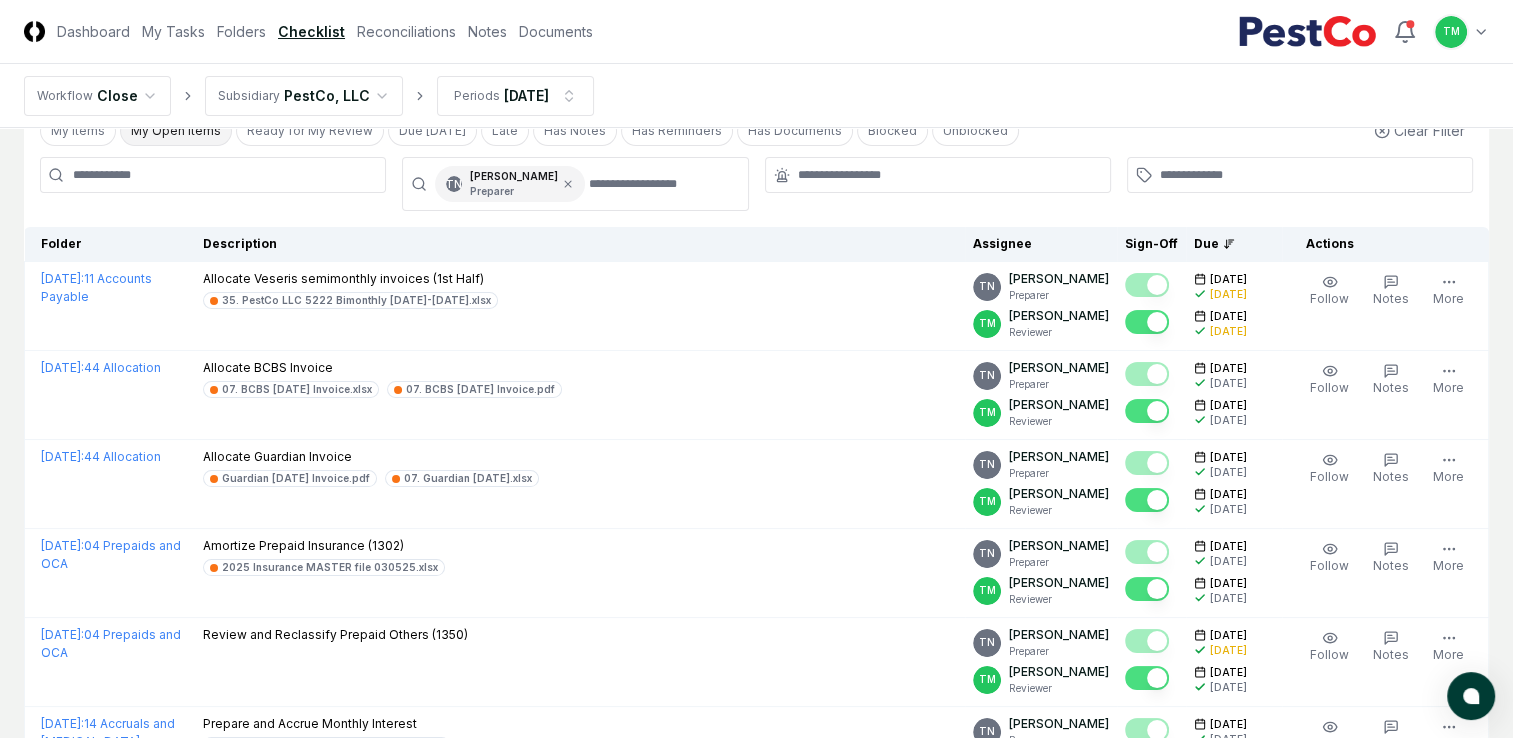 click on "My Open Items" at bounding box center [176, 131] 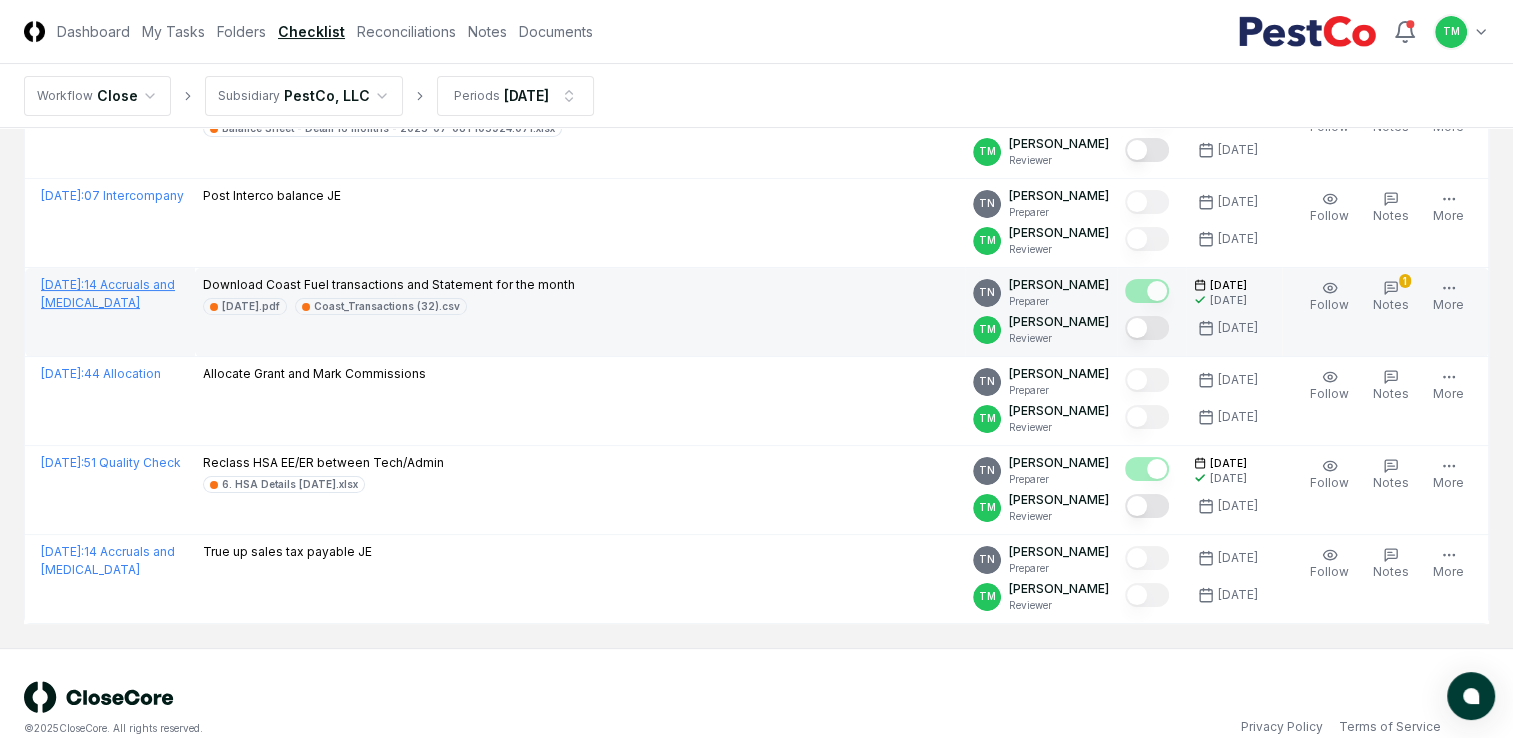 scroll, scrollTop: 299, scrollLeft: 0, axis: vertical 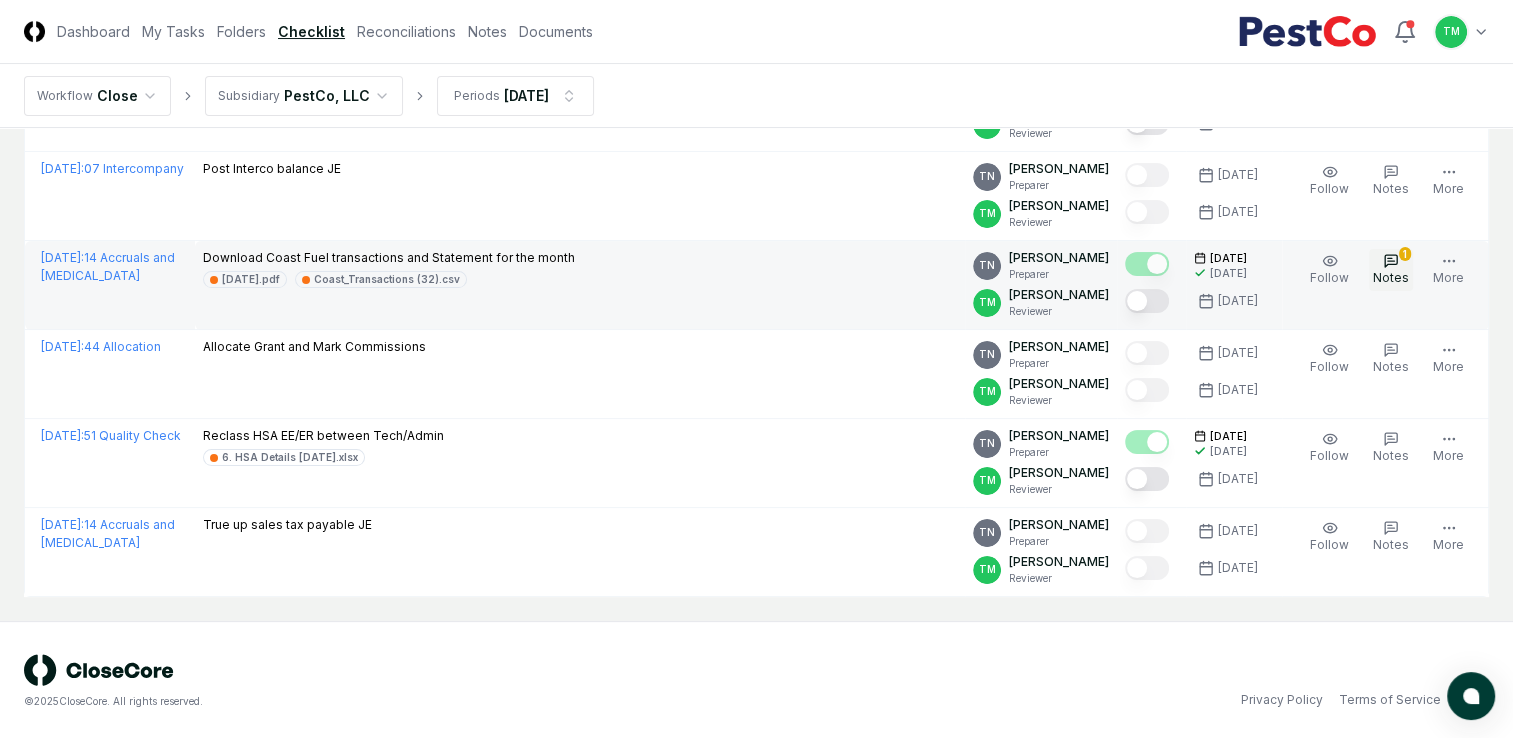 click 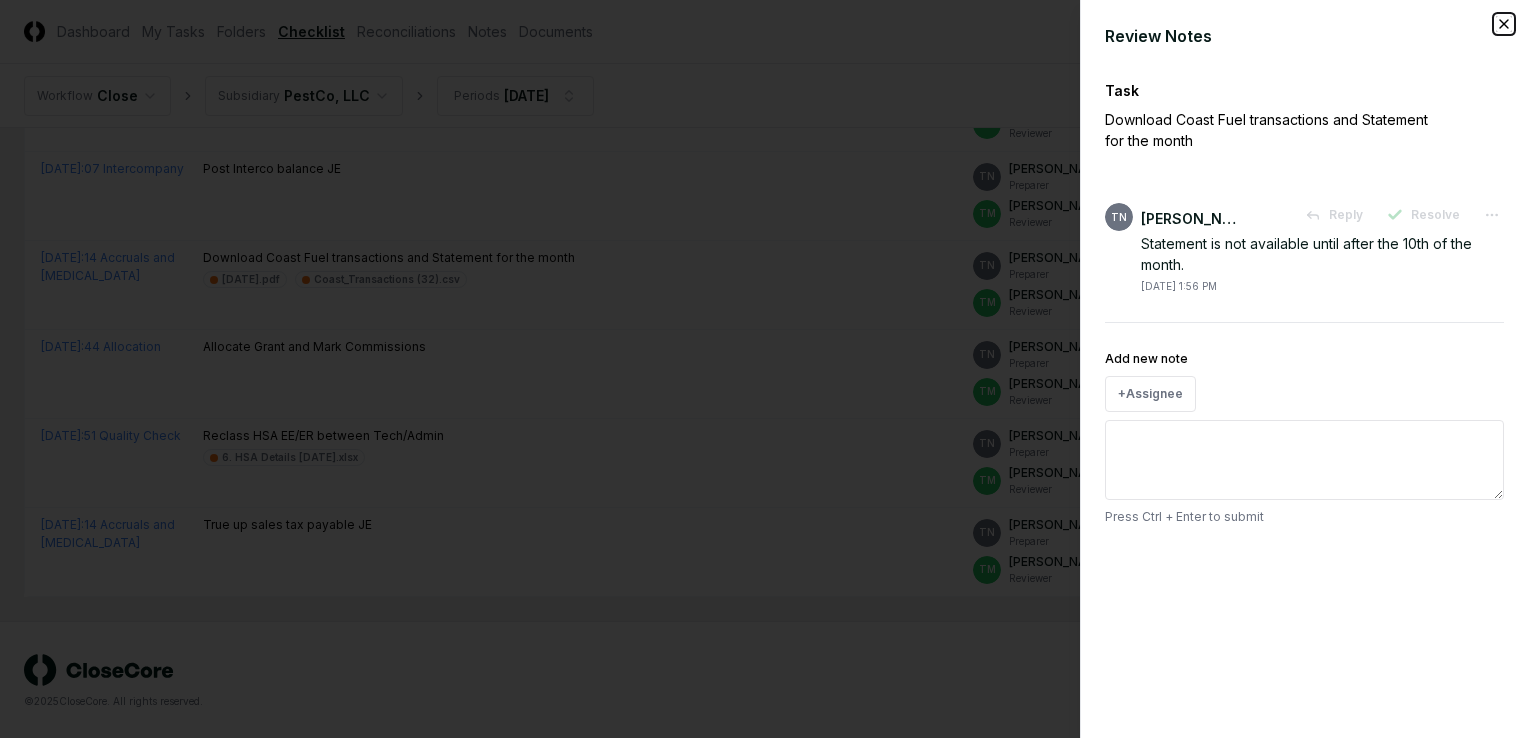 click 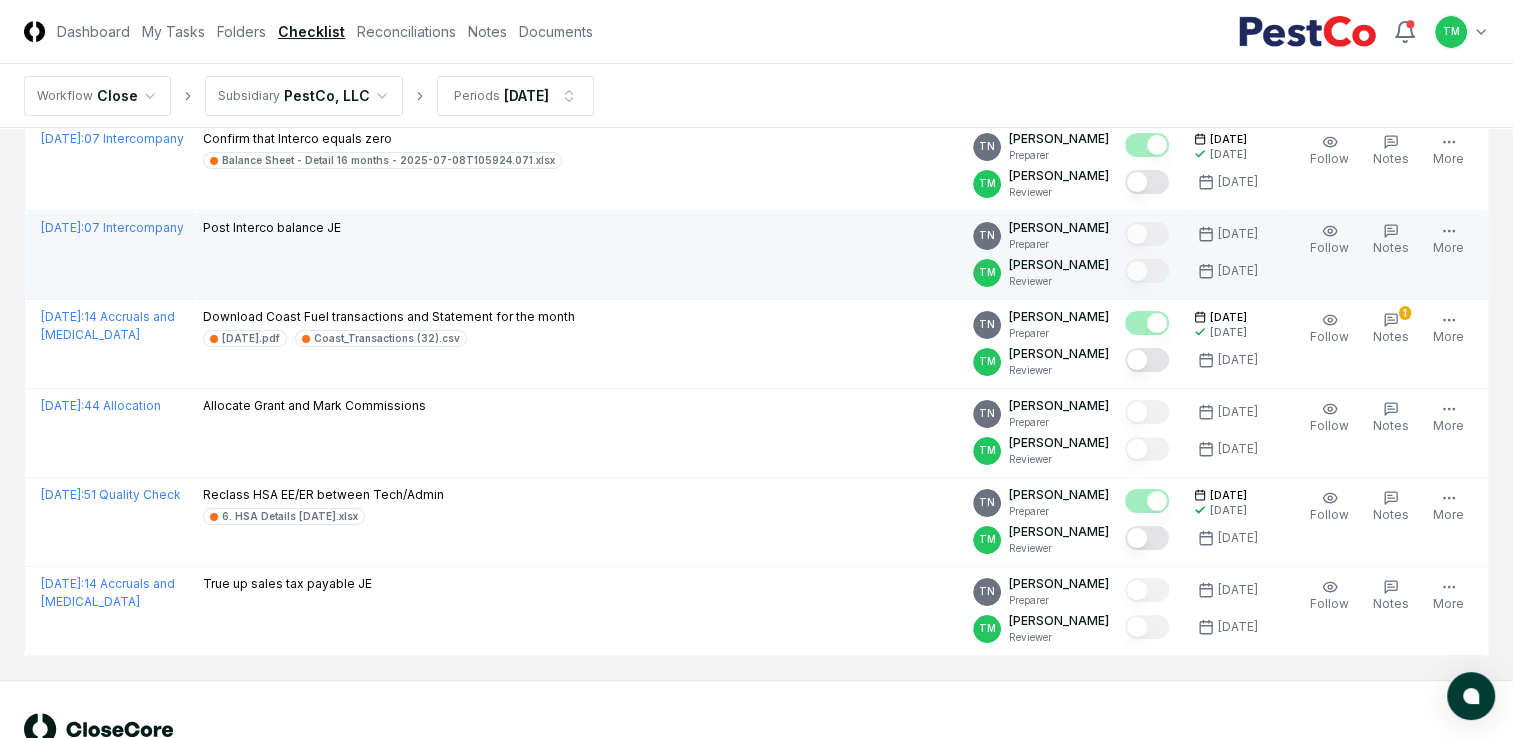 scroll, scrollTop: 299, scrollLeft: 0, axis: vertical 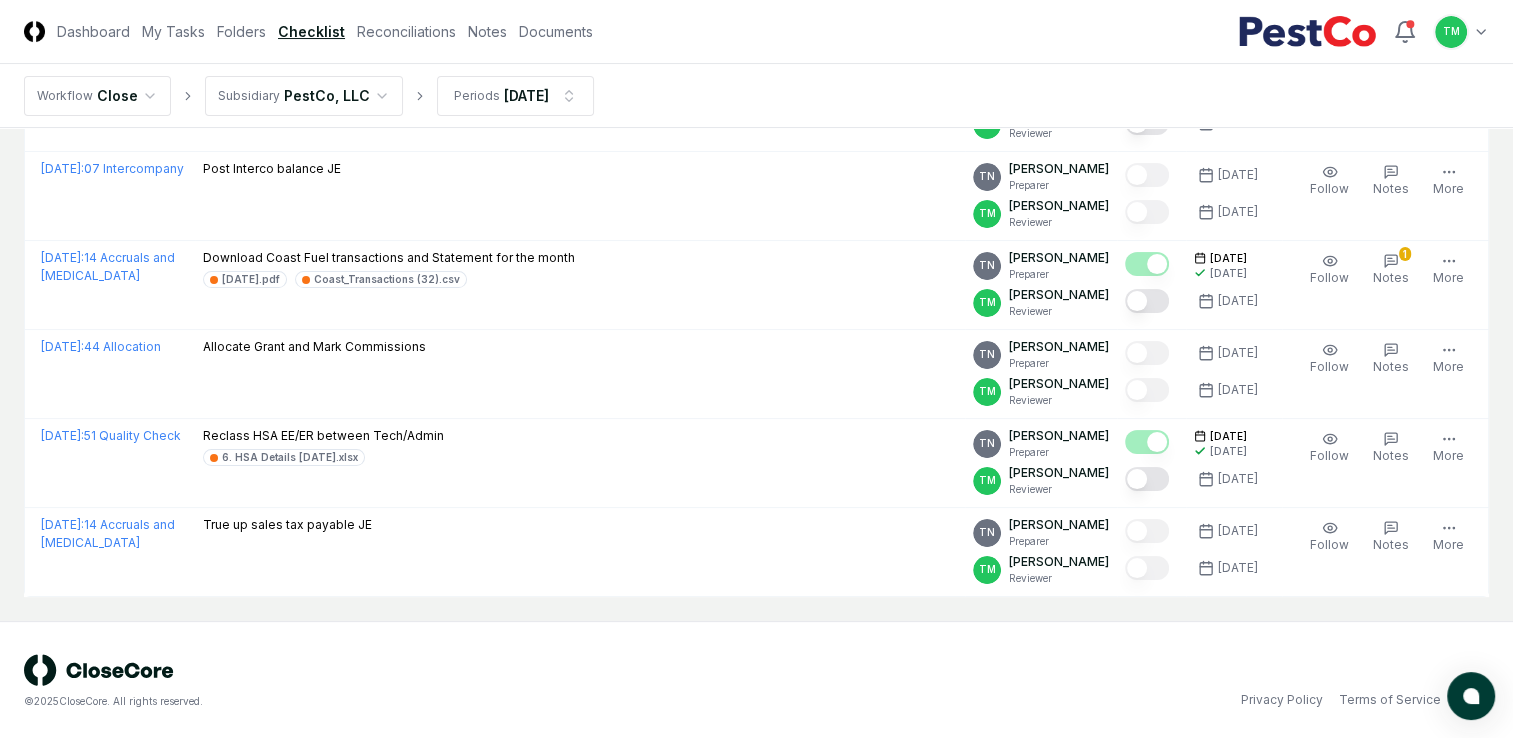 click on "CloseCore Dashboard My Tasks Folders Checklist Reconciliations Notes Documents Toggle navigation menu   TM Toggle user menu Workflow Close Subsidiary PestCo, LLC Periods Jun 2025 Cancel Reassign Jun 2025 Checklist 6 / 100 Download New  Task My Items My Open Items Ready for My Review Due Today Late Has Notes Has Reminders Has Documents Blocked Unblocked Clear Filter TN Thang Nguyen Preparer Folder Description Assignee Sign-Off   Due Actions June 2025 :  07 Intercompany Confirm that Interco equals zero Balance Sheet - Detail 16 months - 2025-07-08T105924.071.xlsx TN Thang Nguyen Preparer TM Tatsiana Merriweather Reviewer 7/8/2025 7/8/2025 7/8/2025 Order Follow Notes 1 Upload Reminder Duplicate Edit Task More June 2025 :  07 Intercompany Post Interco balance JE TN Thang Nguyen Preparer TM Tatsiana Merriweather Reviewer 7/8/2025 7/8/2025 Order Follow Notes Upload Reminder Duplicate Edit Task More June 2025 :  14 Accruals and OCL Download Coast Fuel transactions and Statement for the month 06. June 2025.pdf TN" at bounding box center [756, 221] 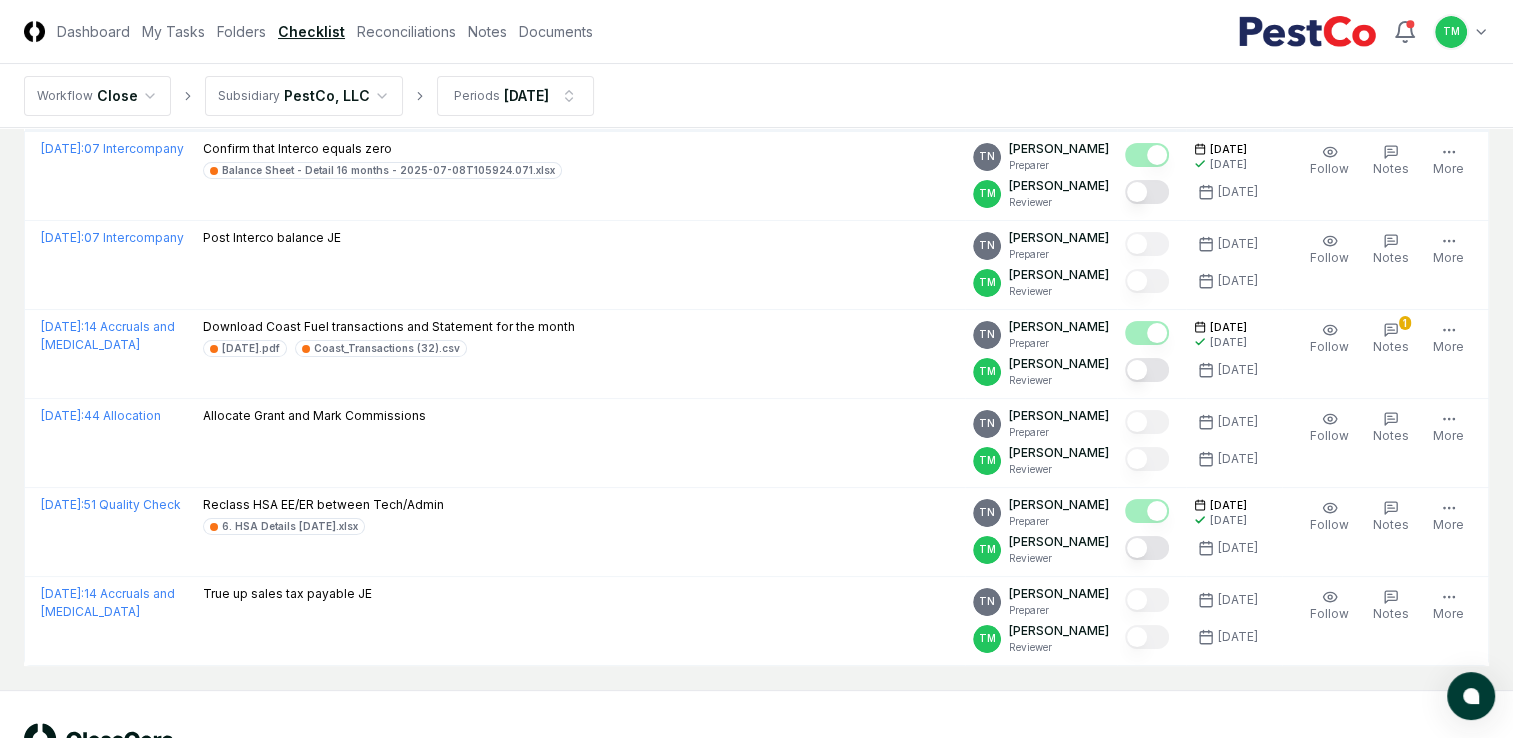 scroll, scrollTop: 199, scrollLeft: 0, axis: vertical 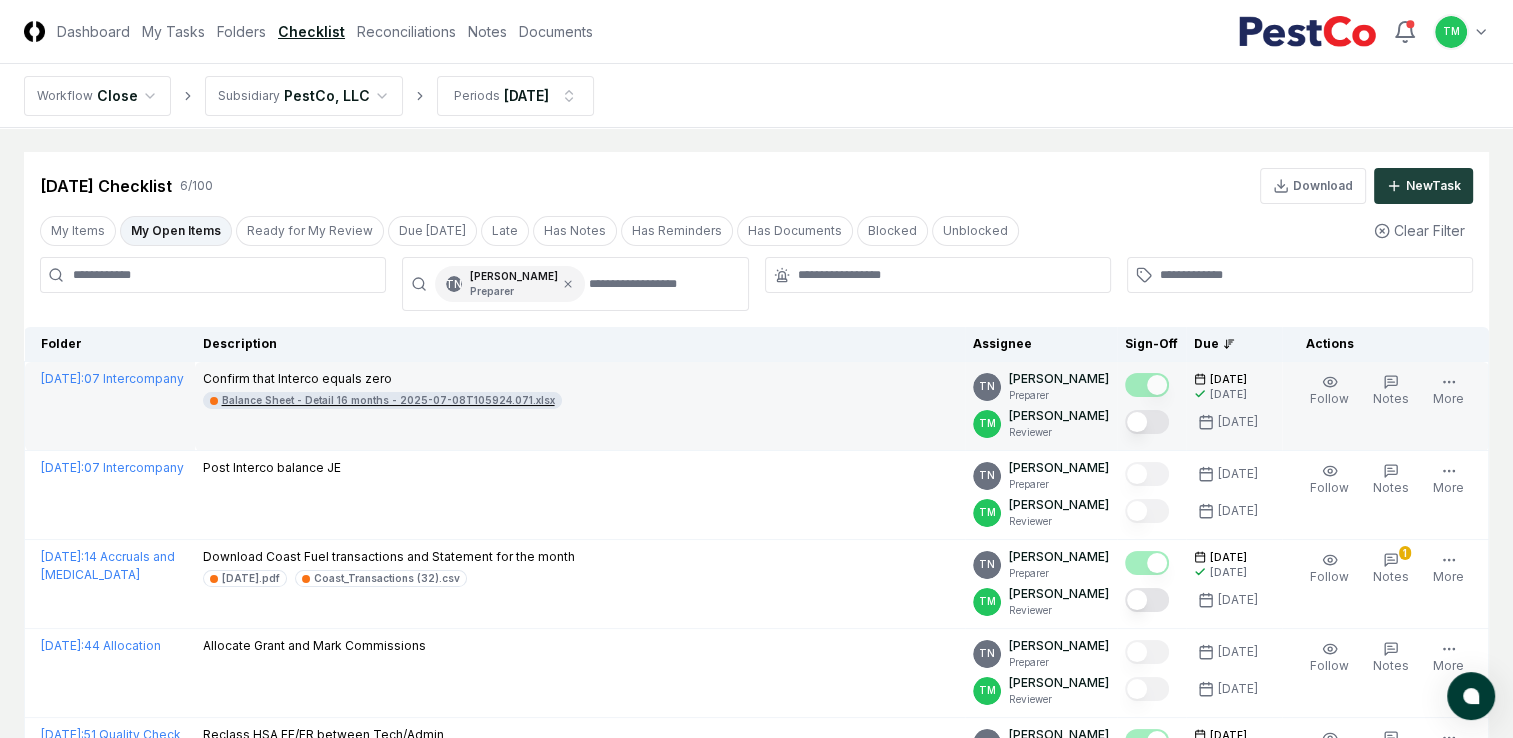 click on "Balance Sheet - Detail 16 months - 2025-07-08T105924.071.xlsx" at bounding box center [388, 400] 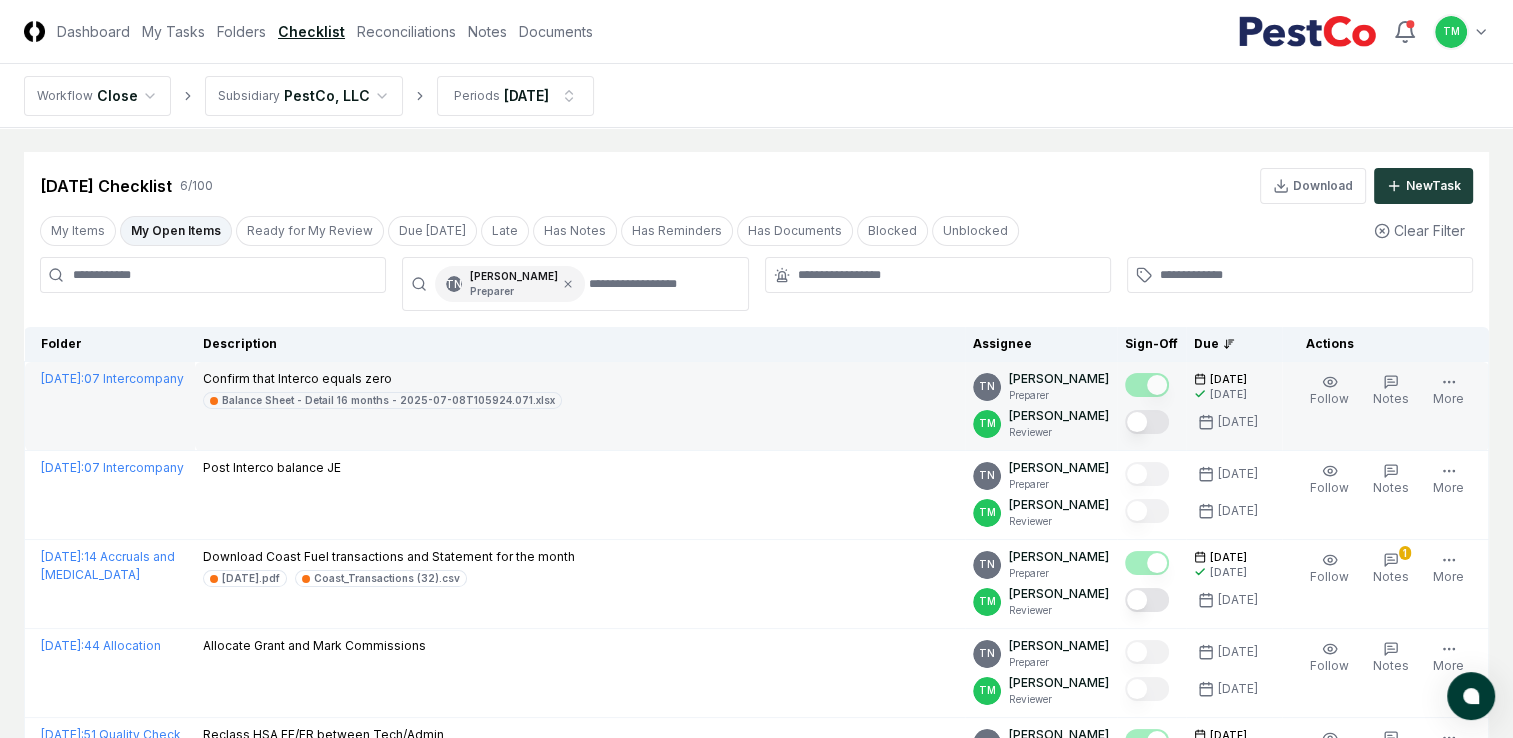 click at bounding box center (1147, 422) 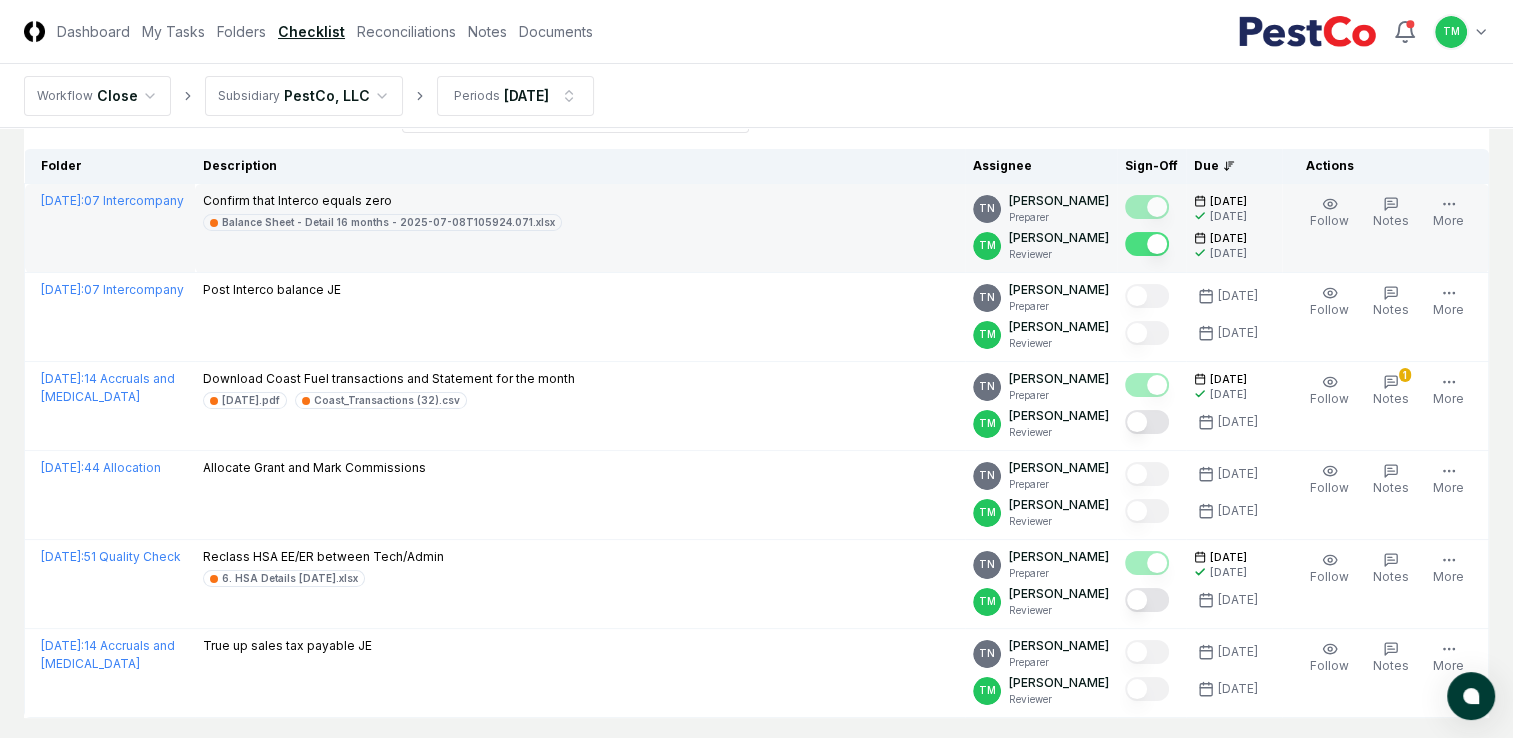 scroll, scrollTop: 299, scrollLeft: 0, axis: vertical 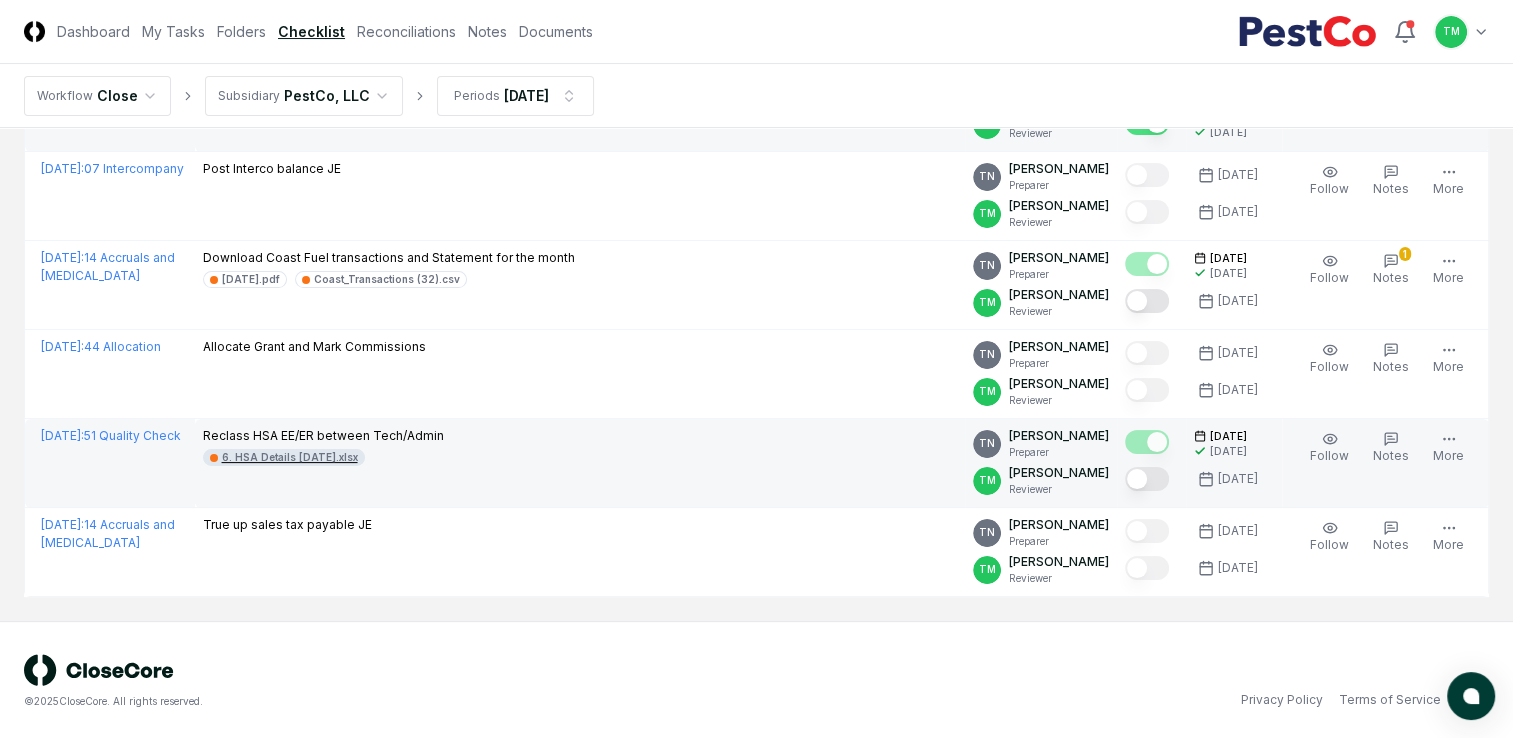 click on "6. HSA Details [DATE].xlsx" at bounding box center (290, 457) 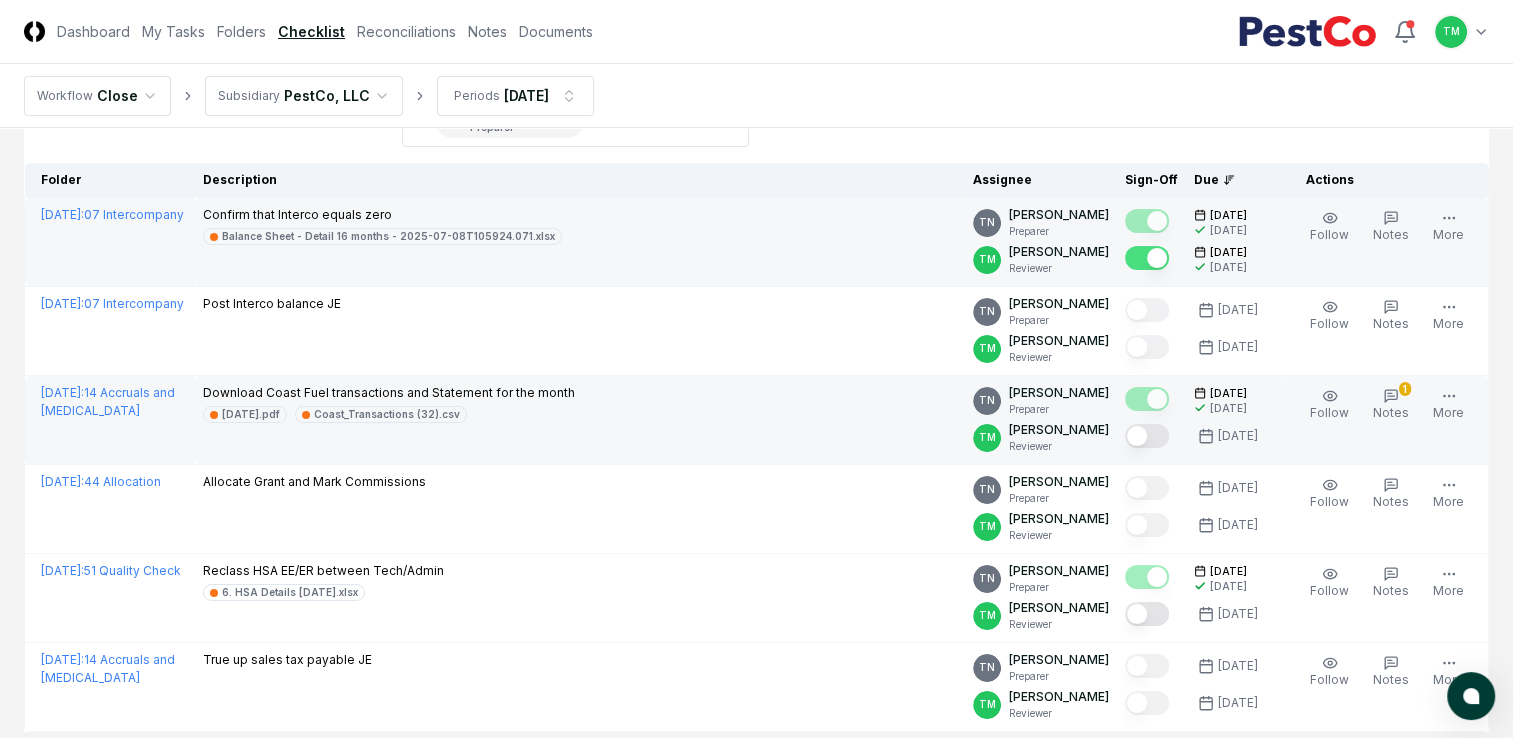 scroll, scrollTop: 200, scrollLeft: 0, axis: vertical 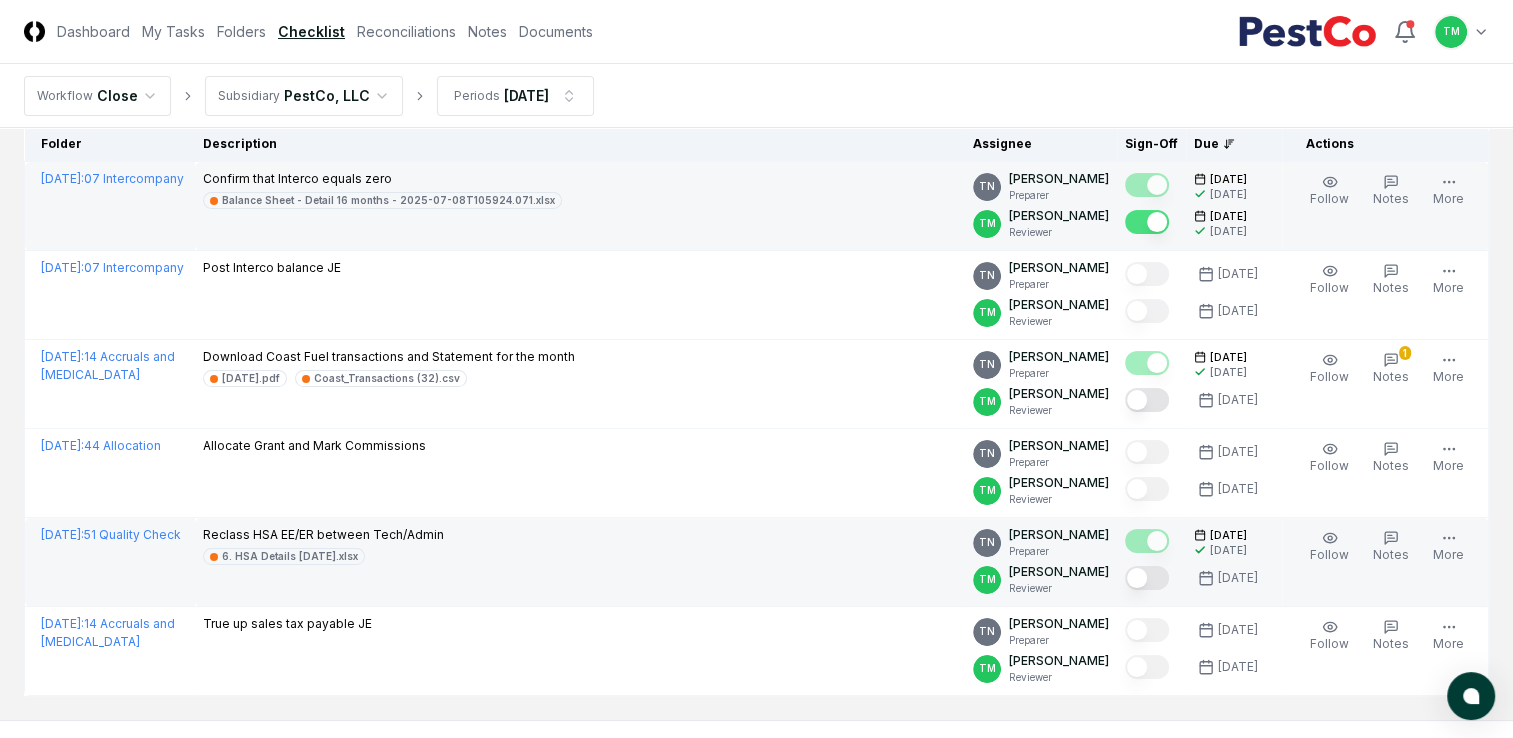 click at bounding box center (1147, 578) 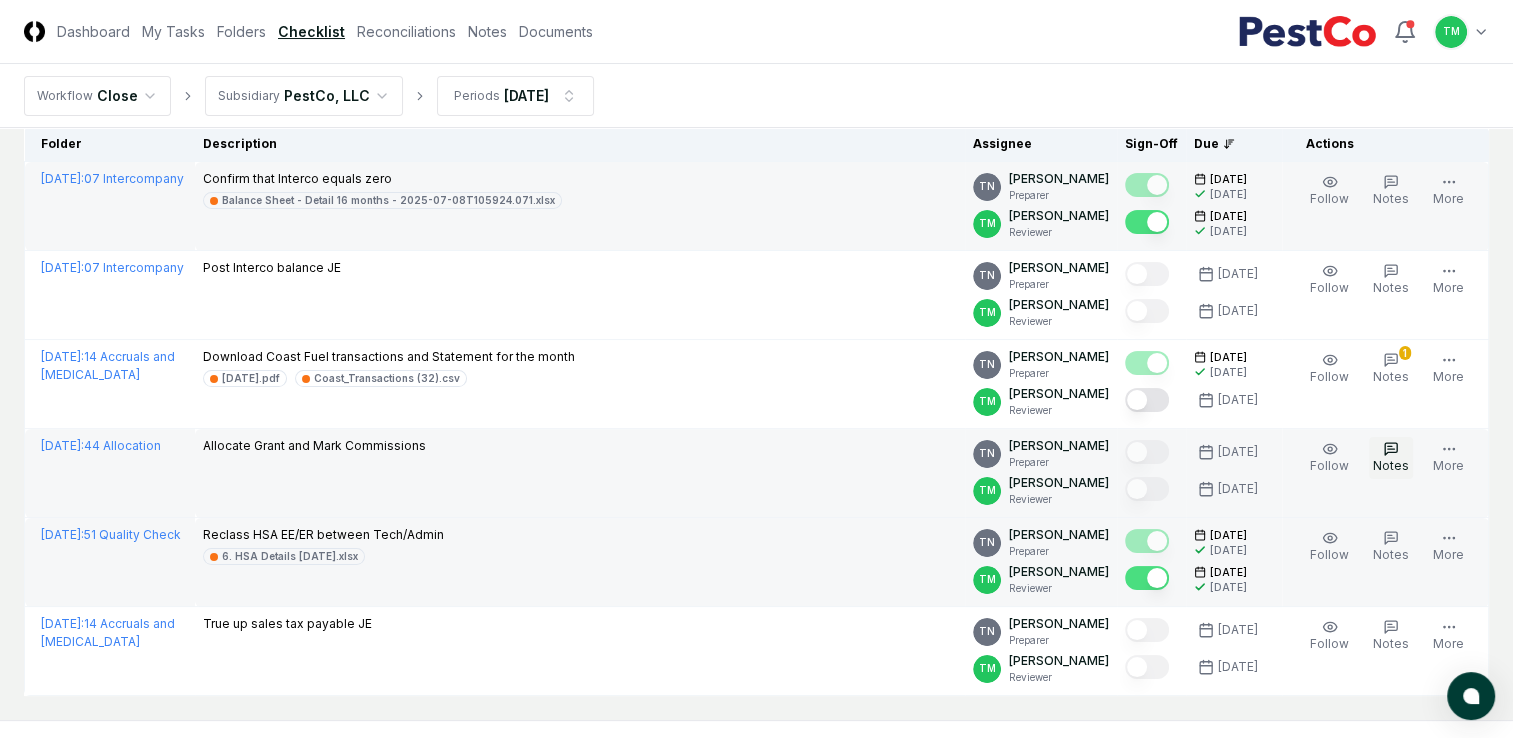 click 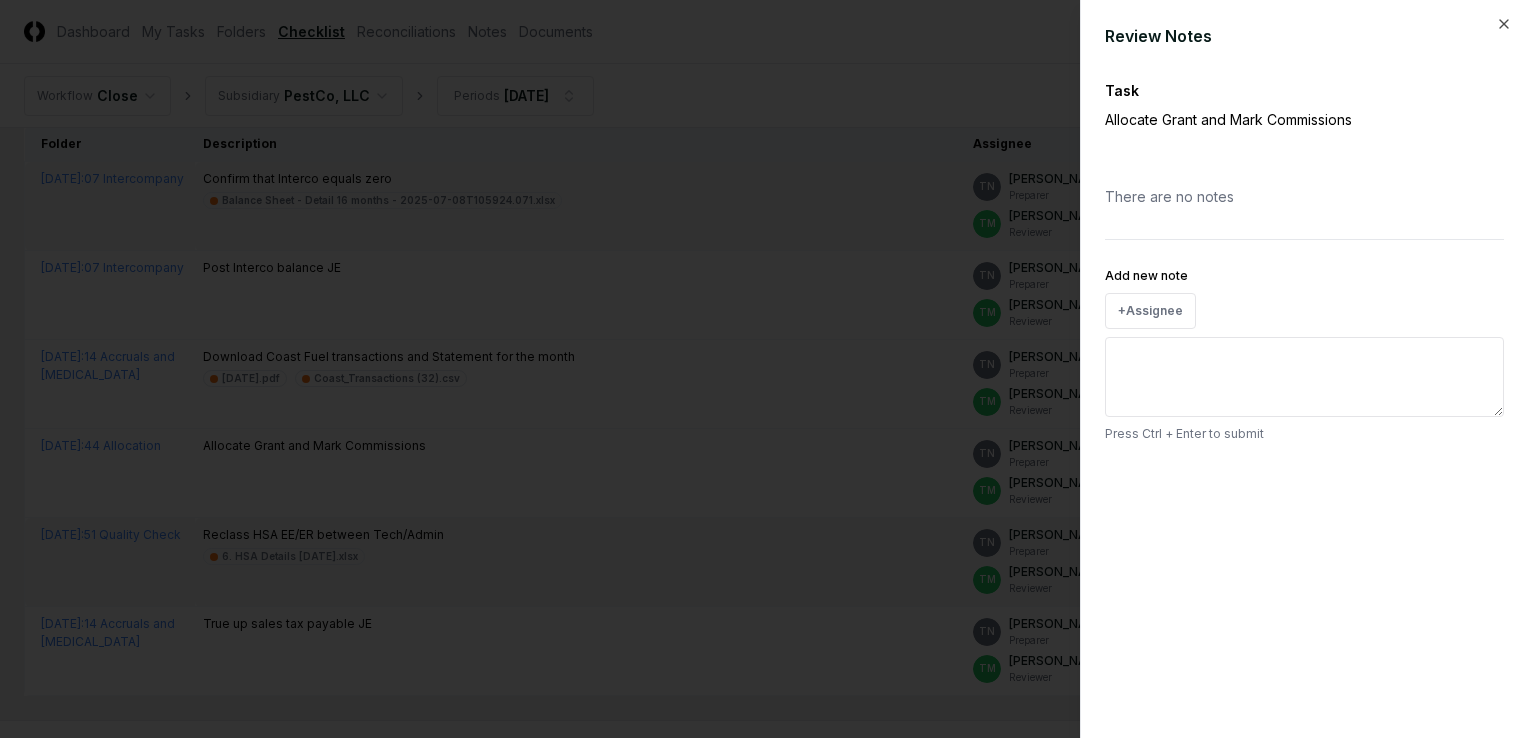 click on "Add new note" at bounding box center (1304, 377) 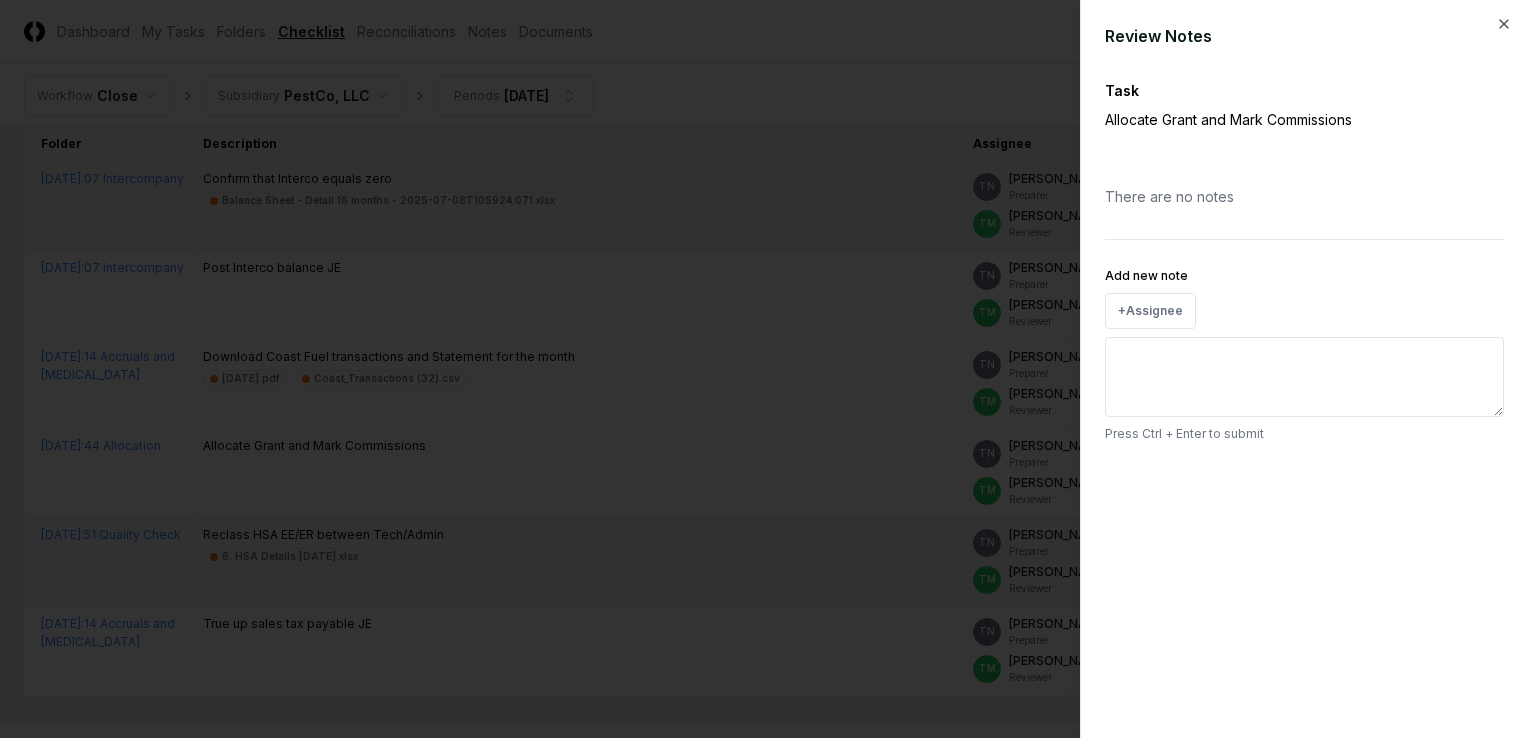 type on "*" 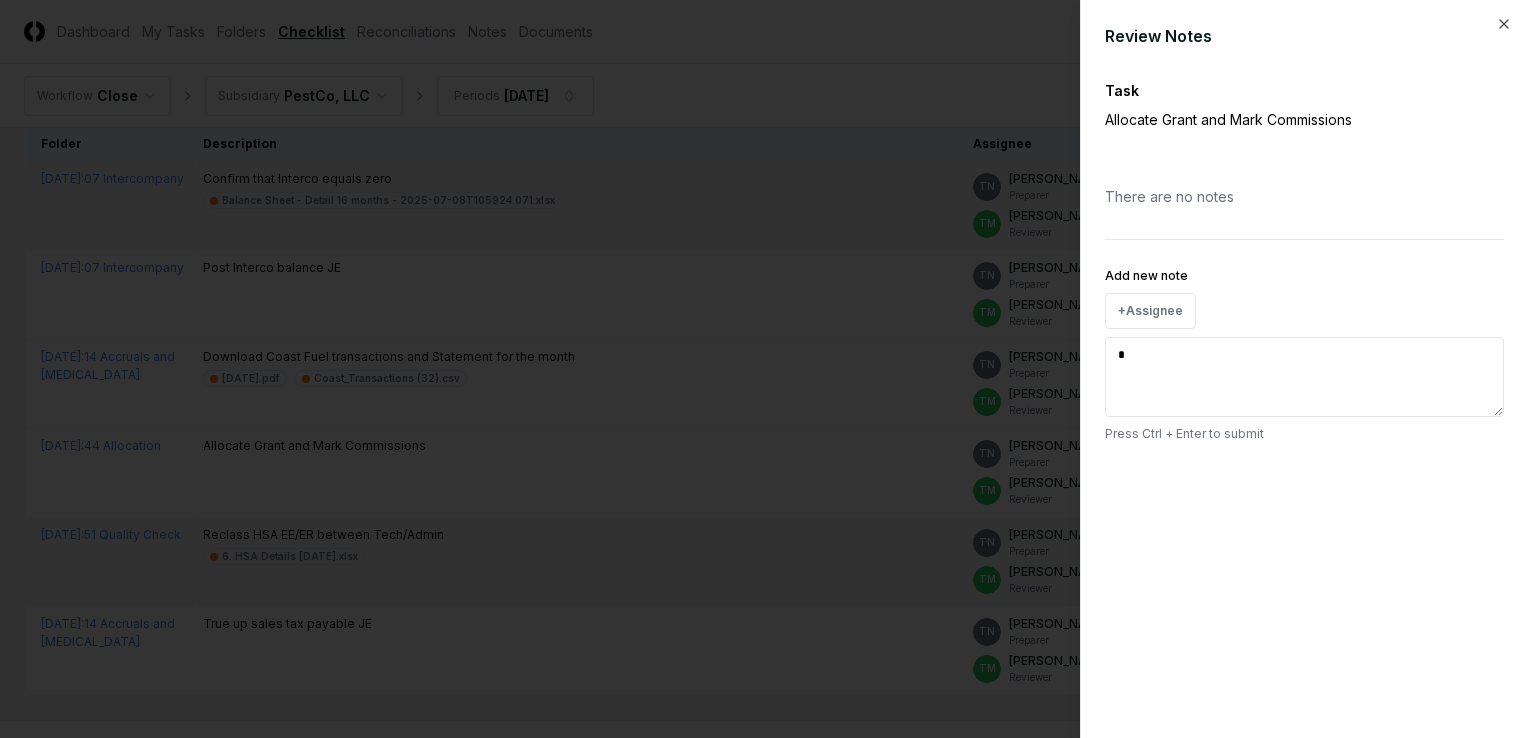 type on "**" 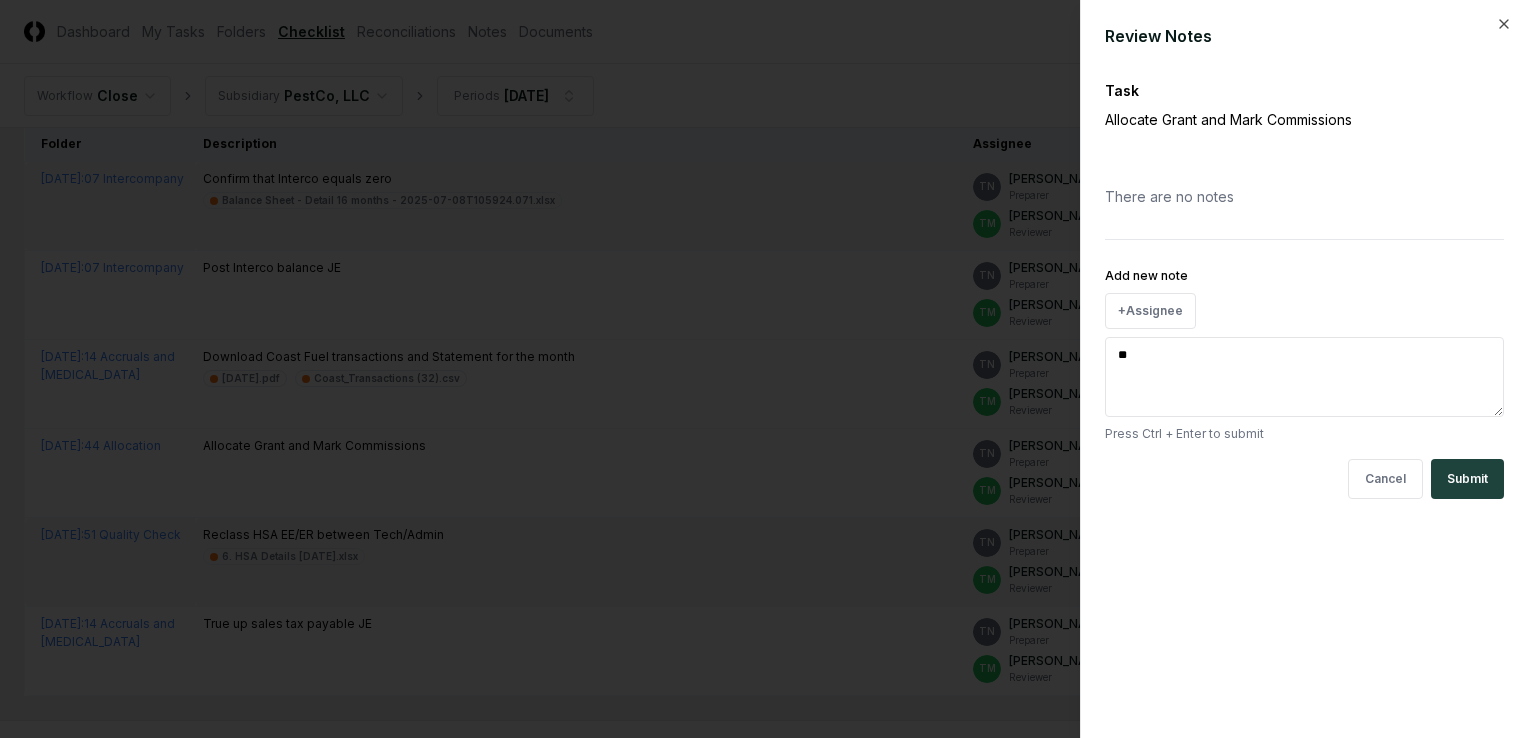 type on "***" 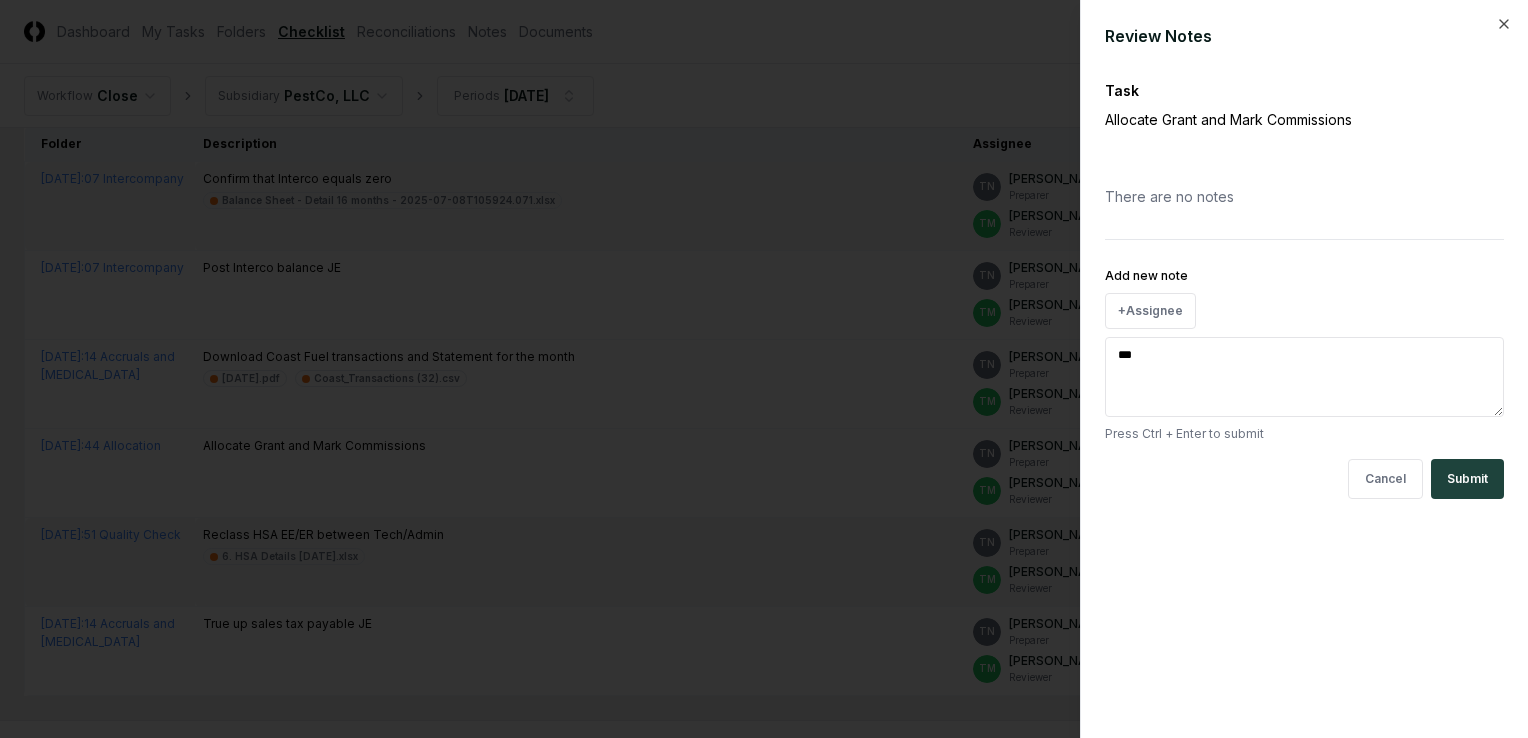 type on "****" 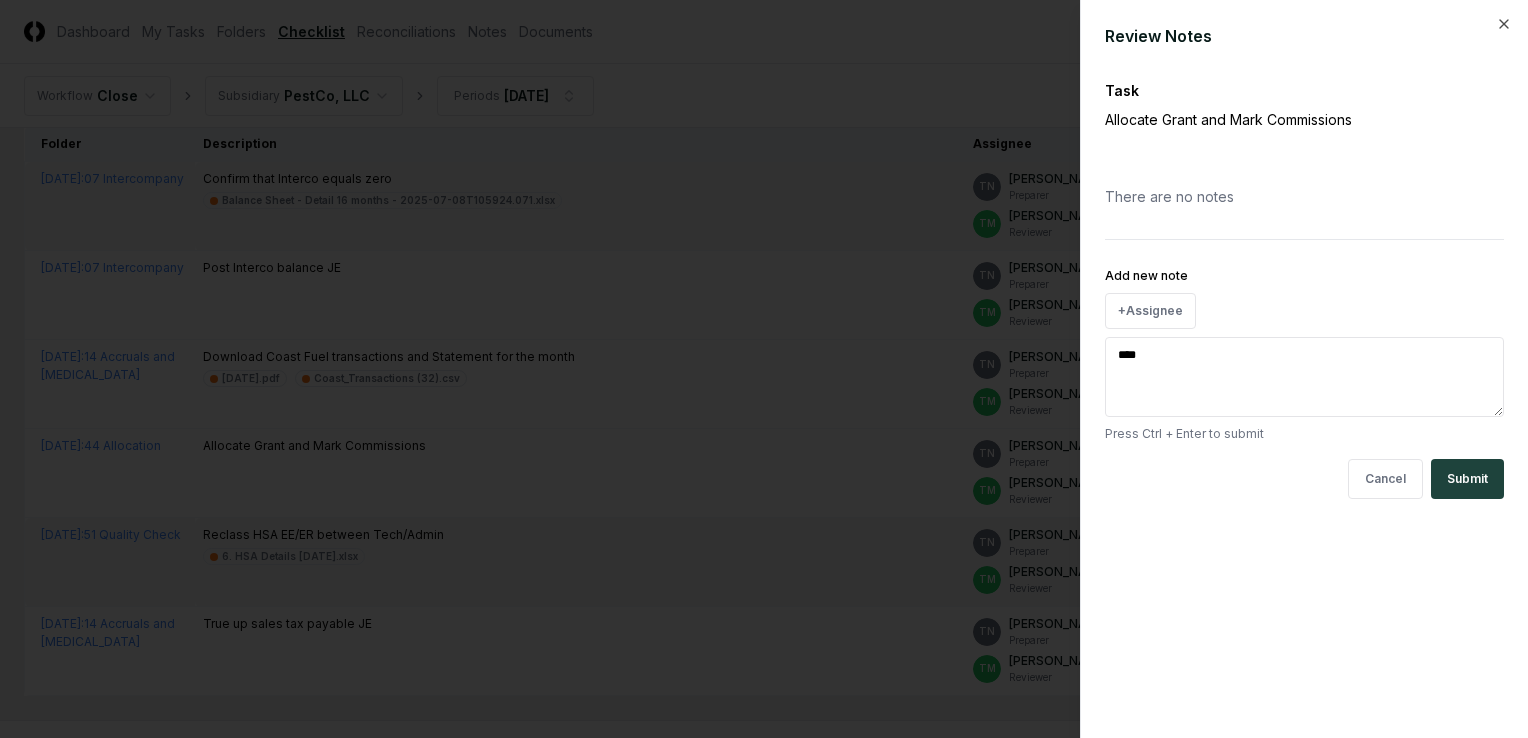 type on "*****" 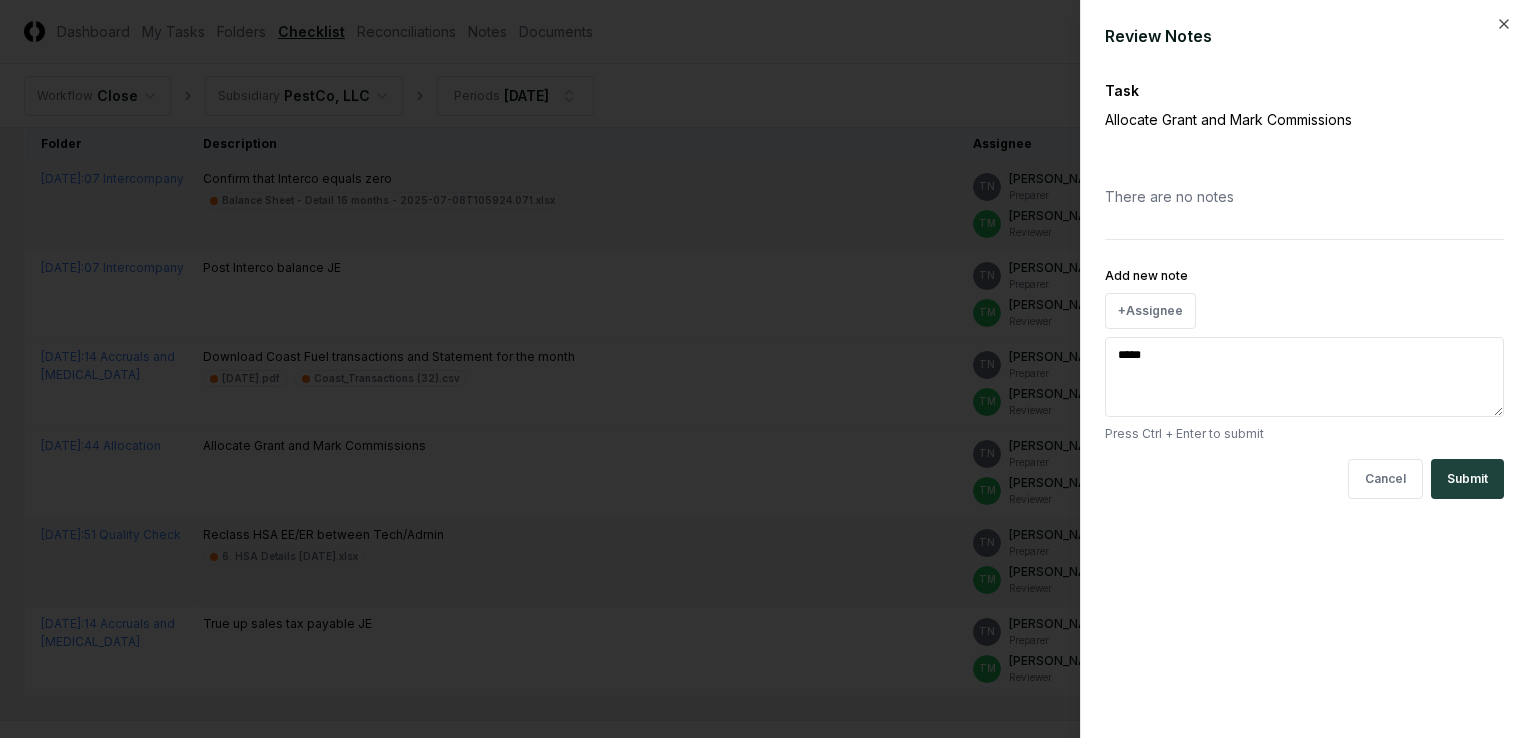 type on "******" 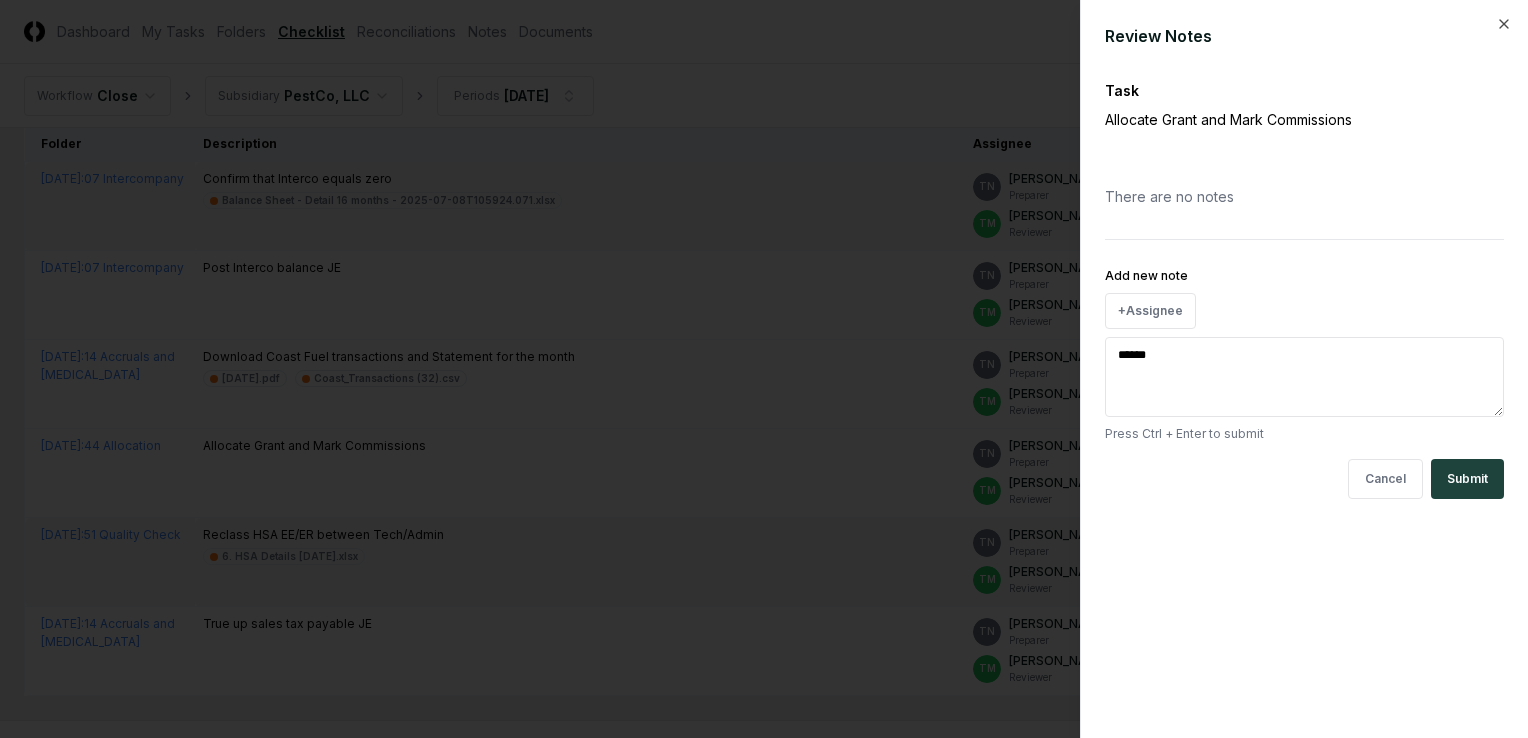 type on "******" 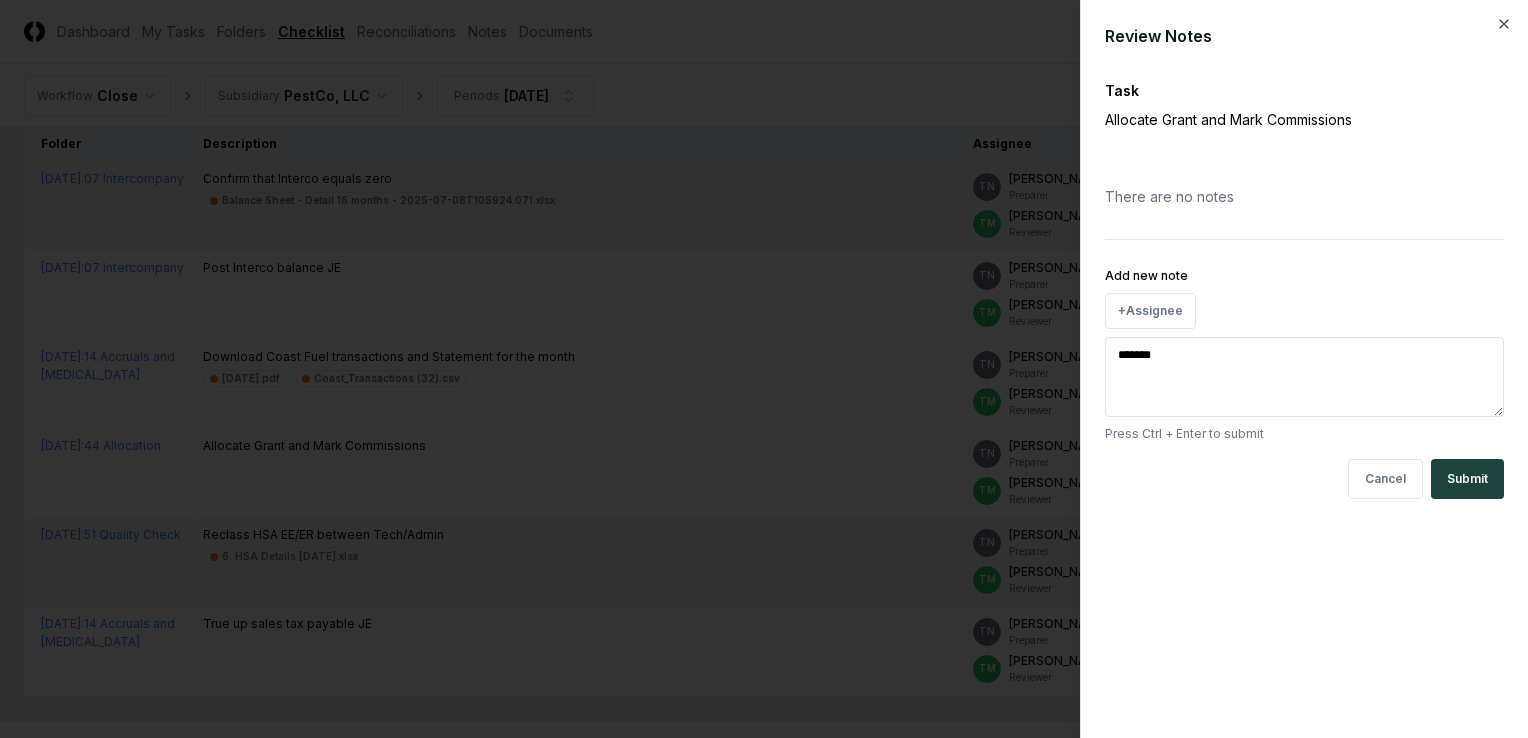 type on "*" 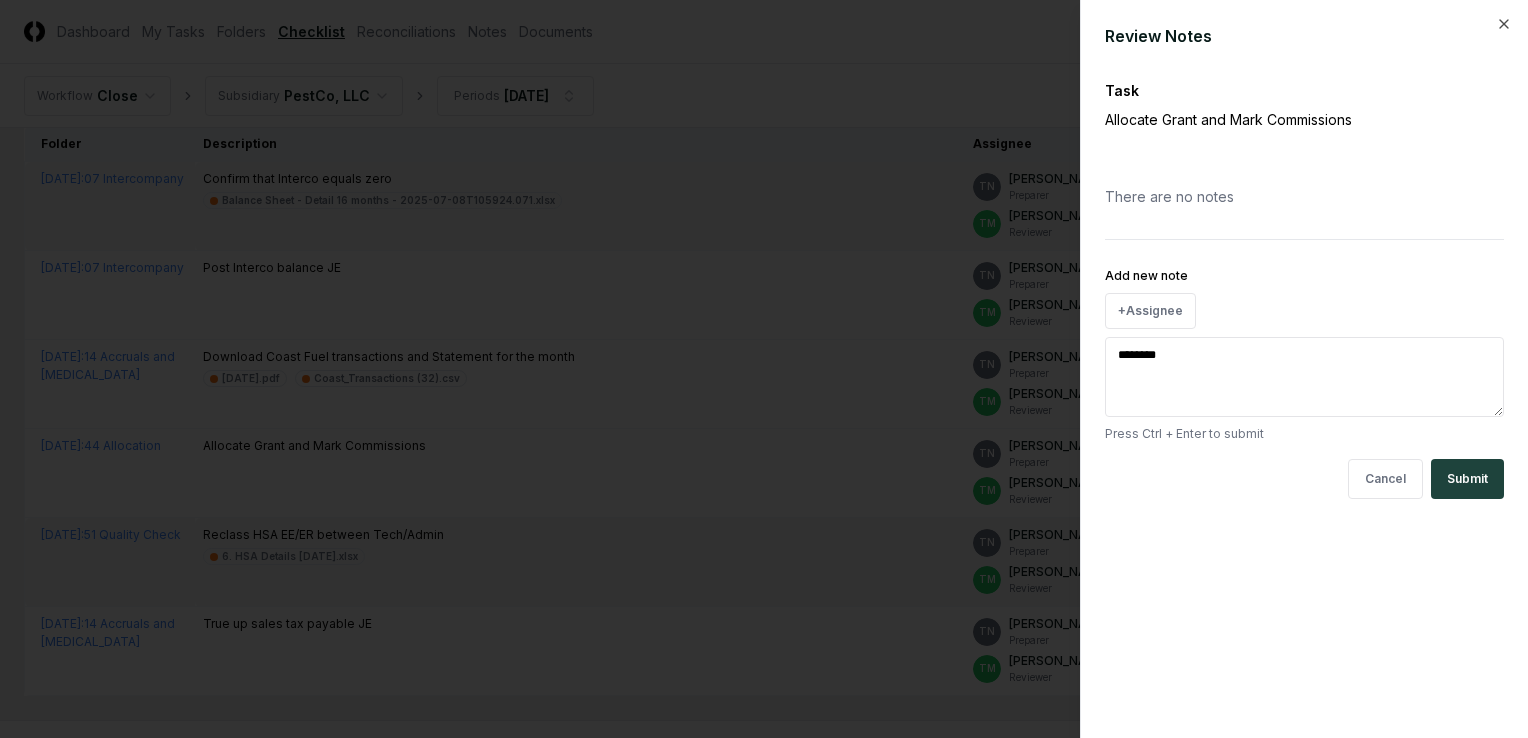 type on "*********" 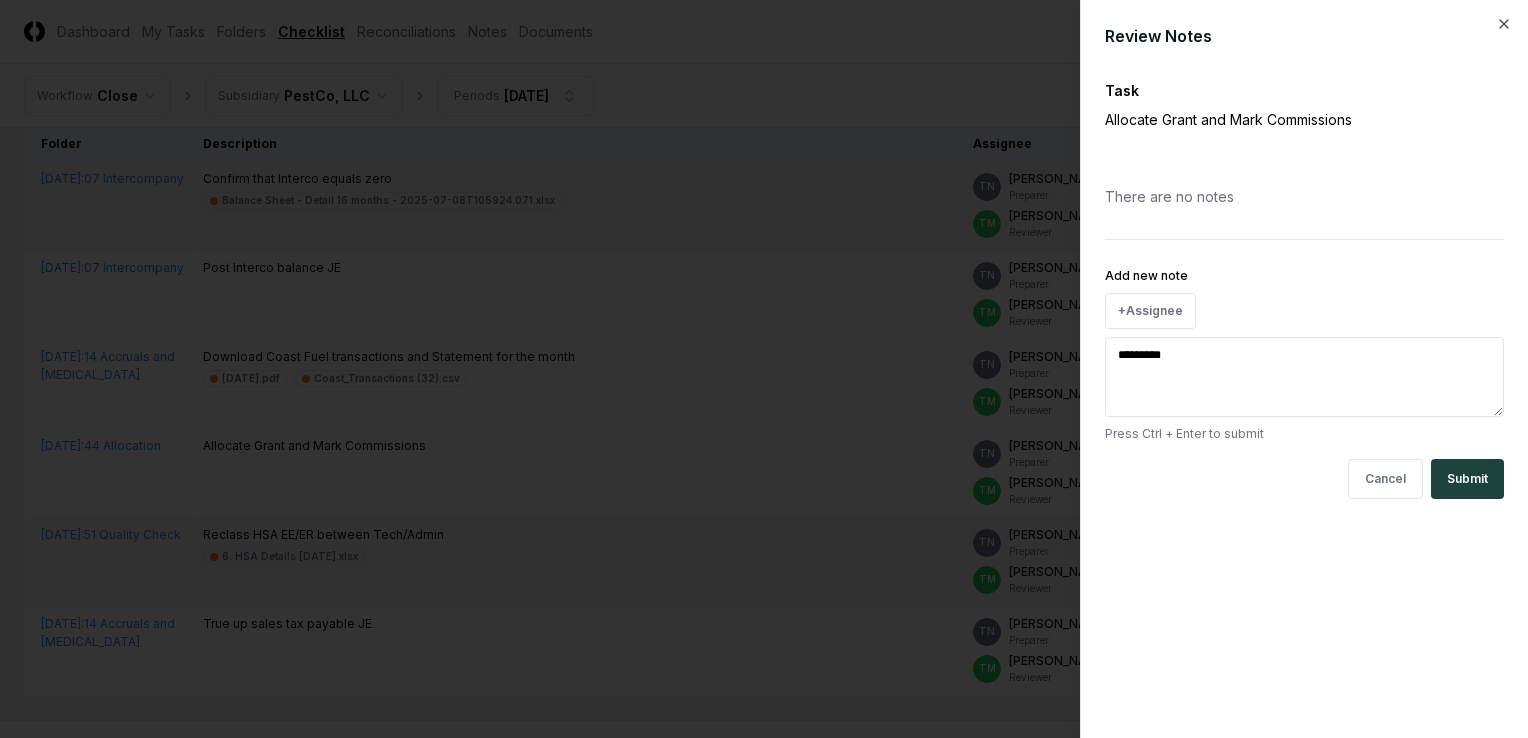 type on "**********" 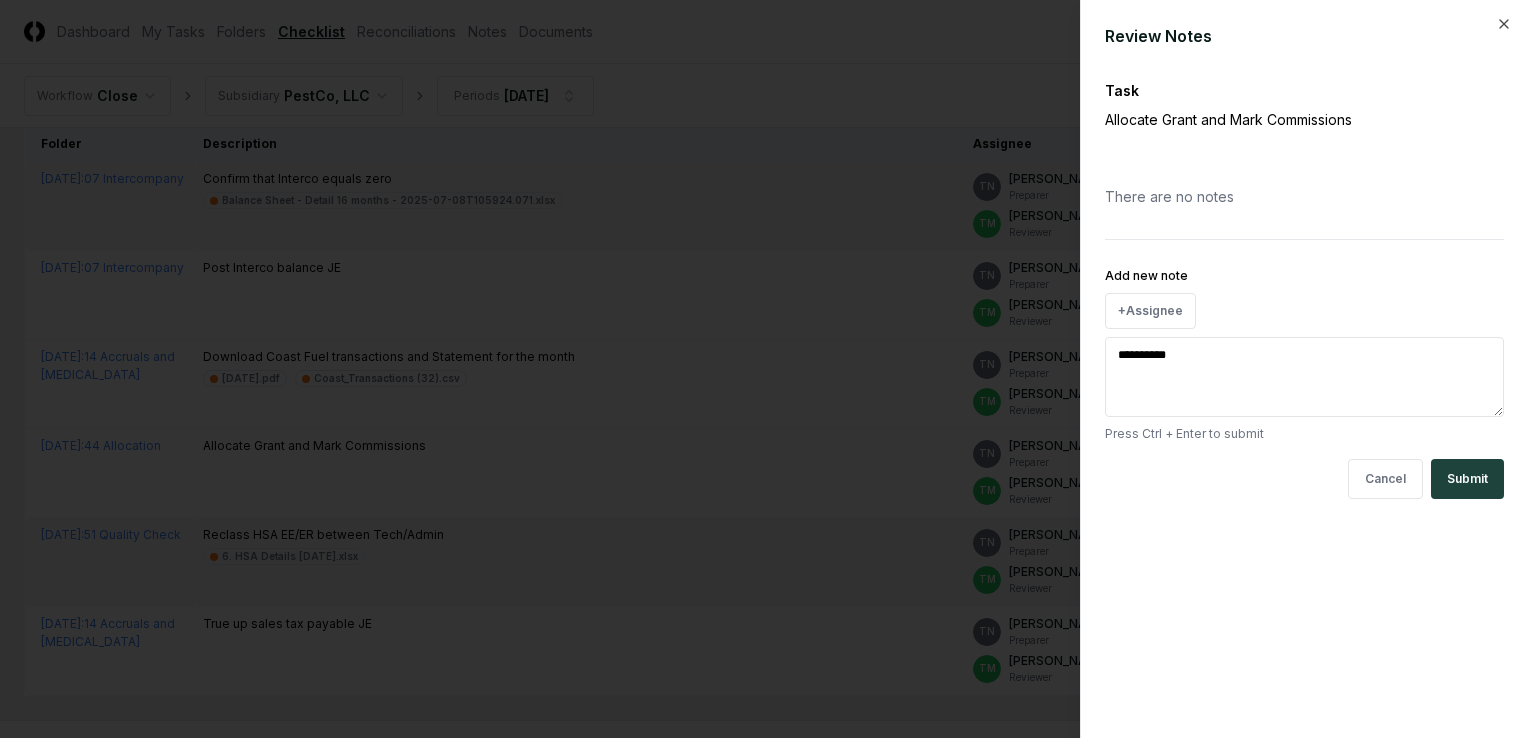 type on "*********" 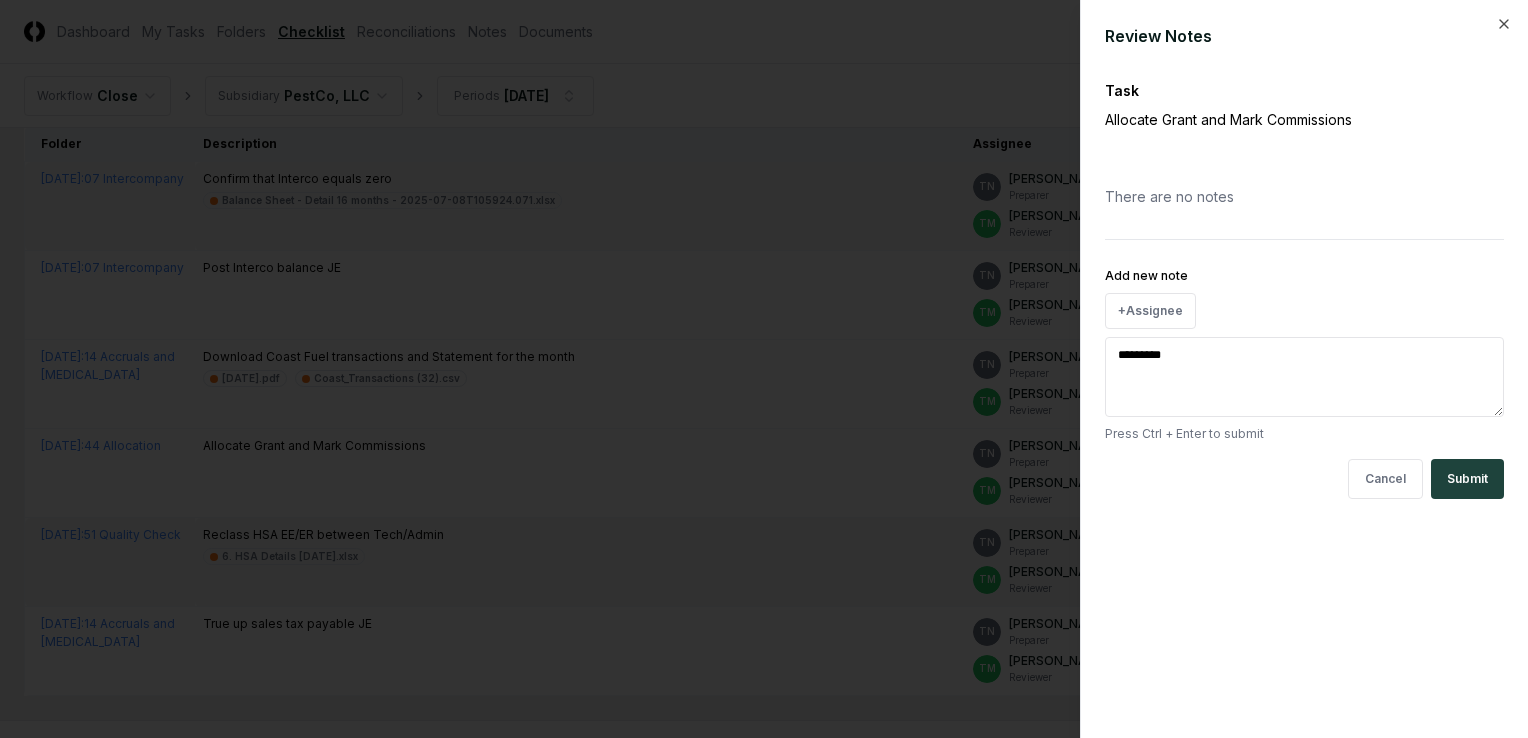 type on "********" 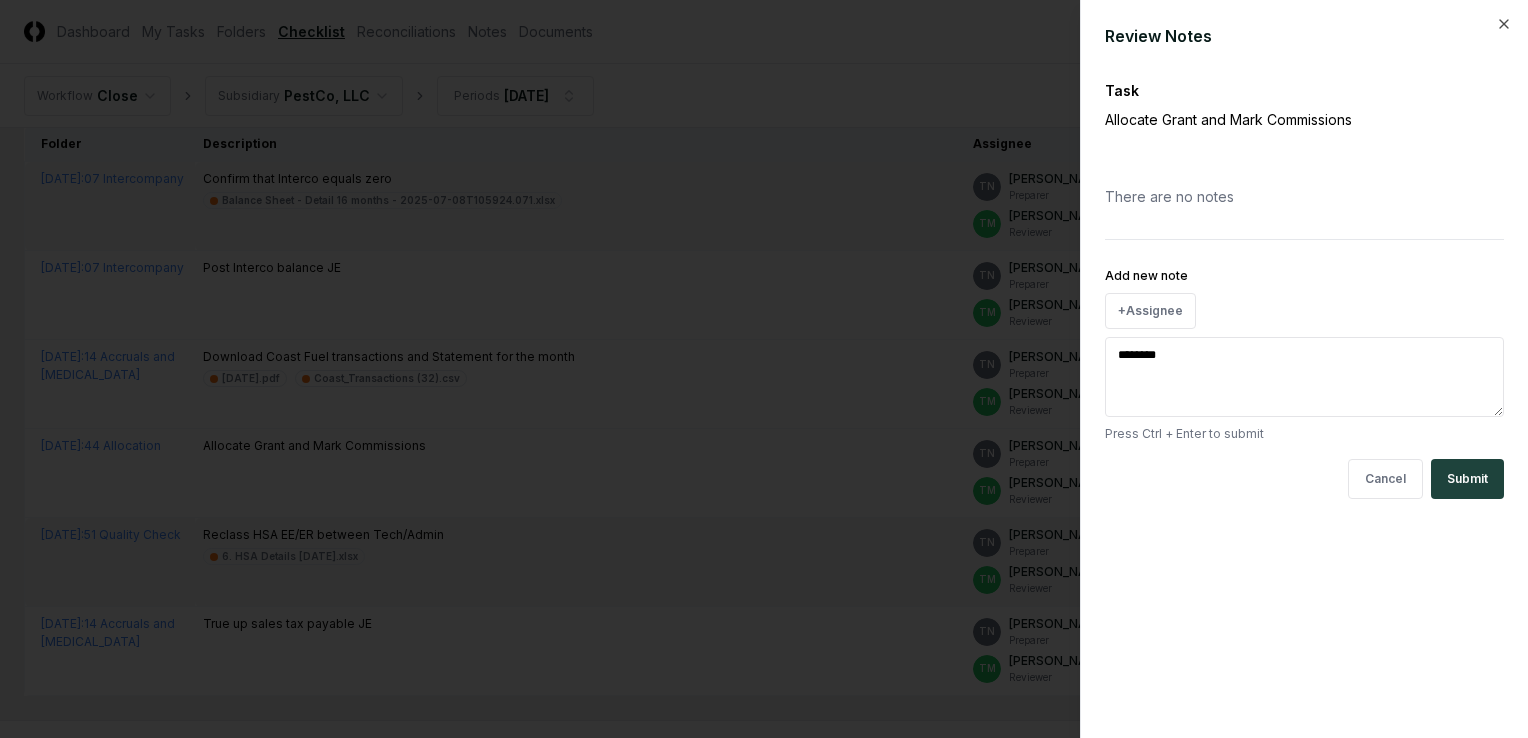 type on "******" 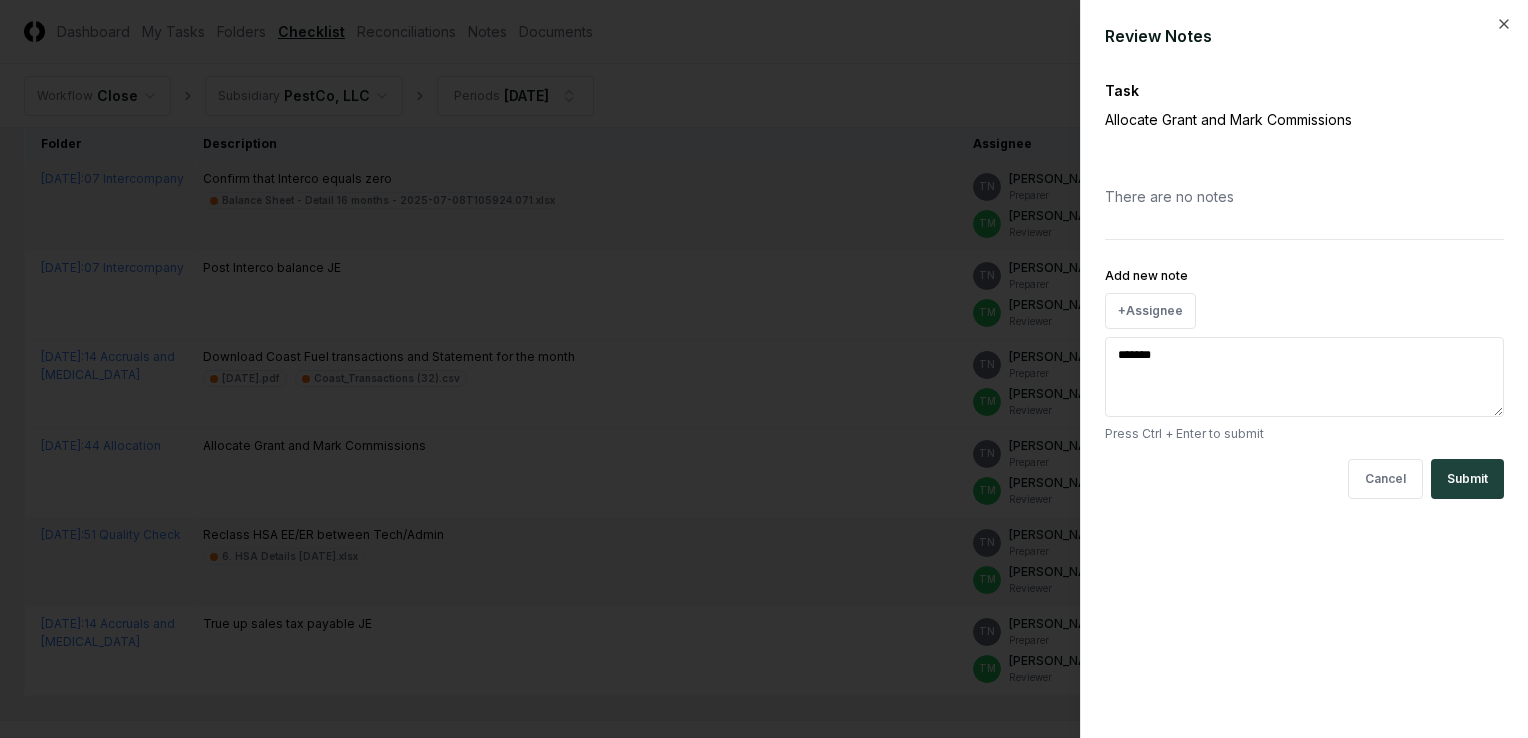 type on "********" 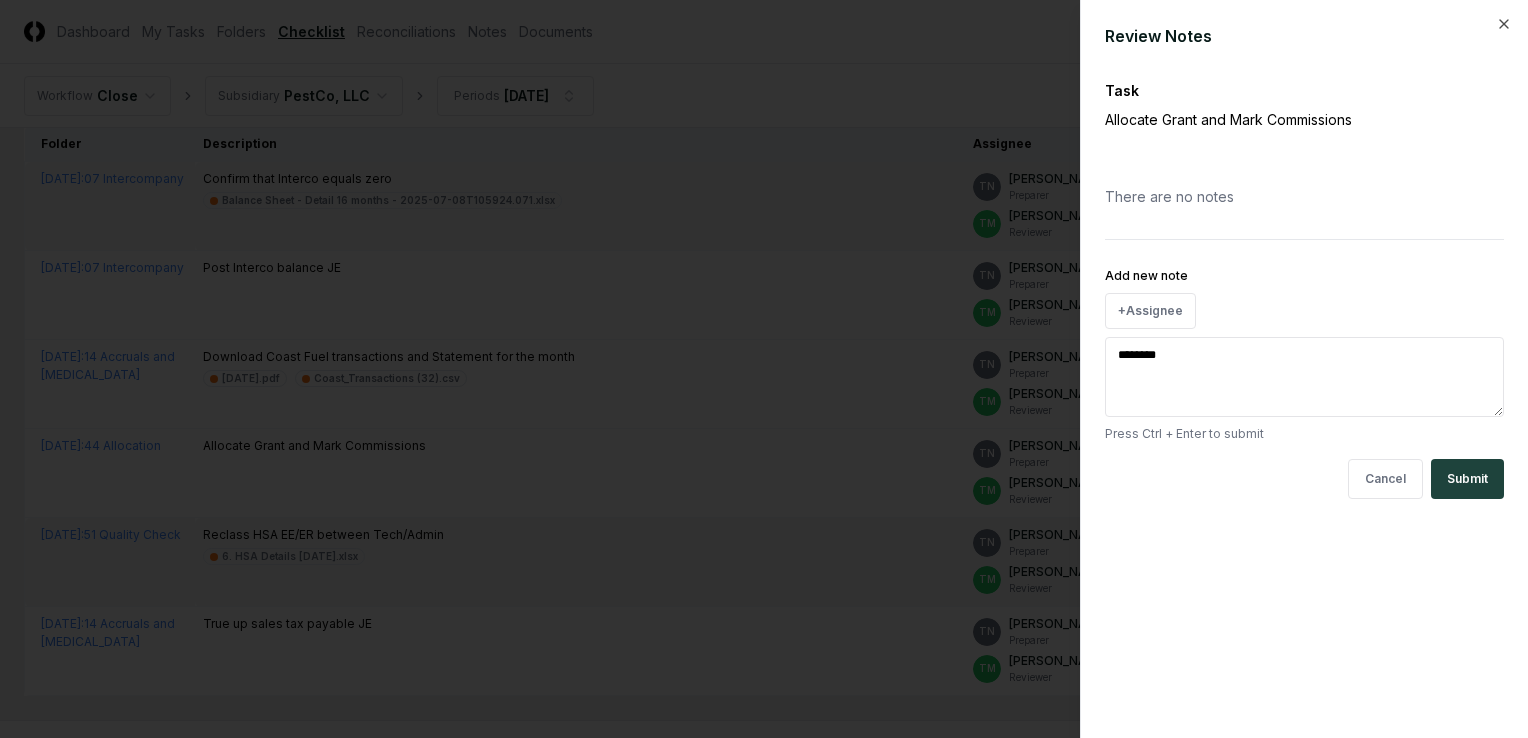 type on "*********" 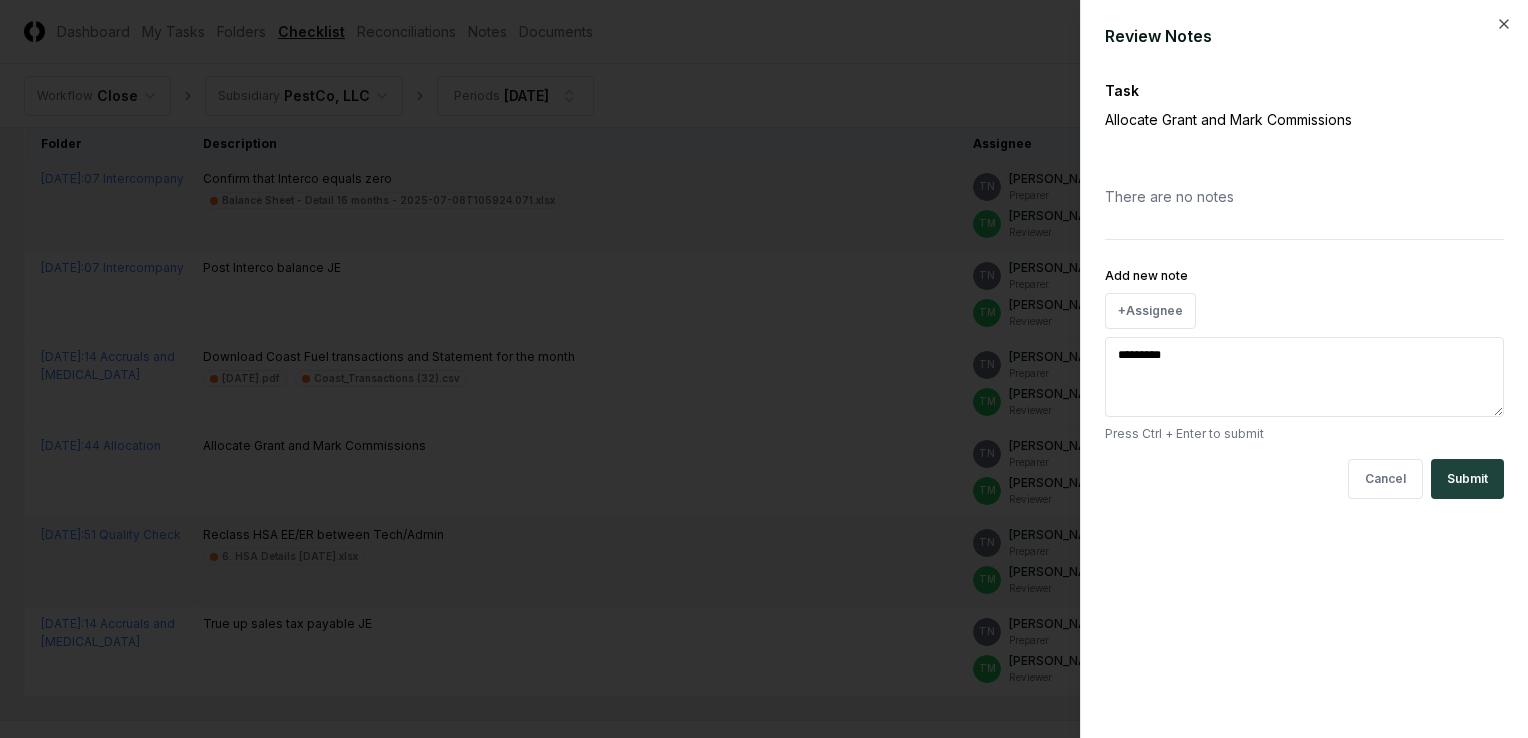 type on "**********" 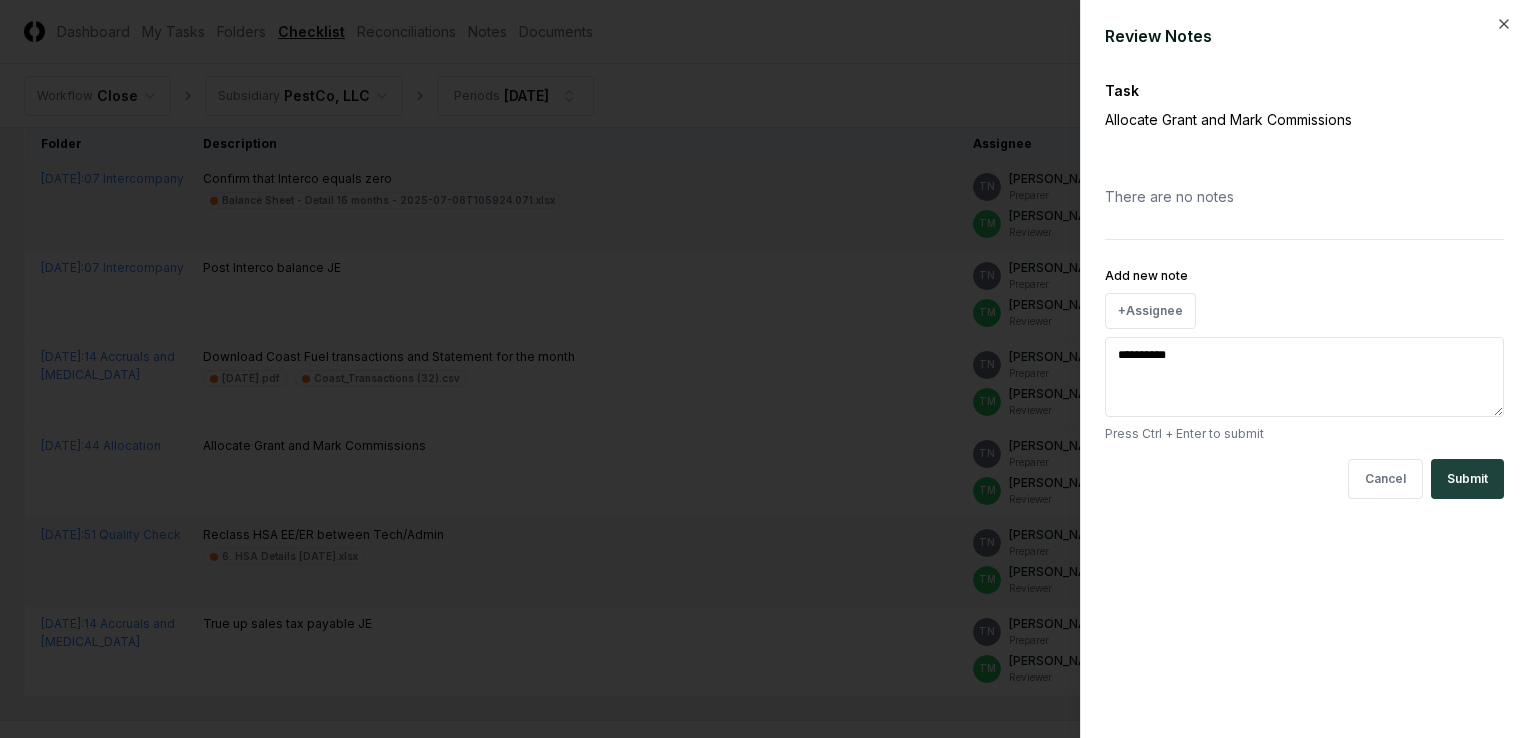 type on "**********" 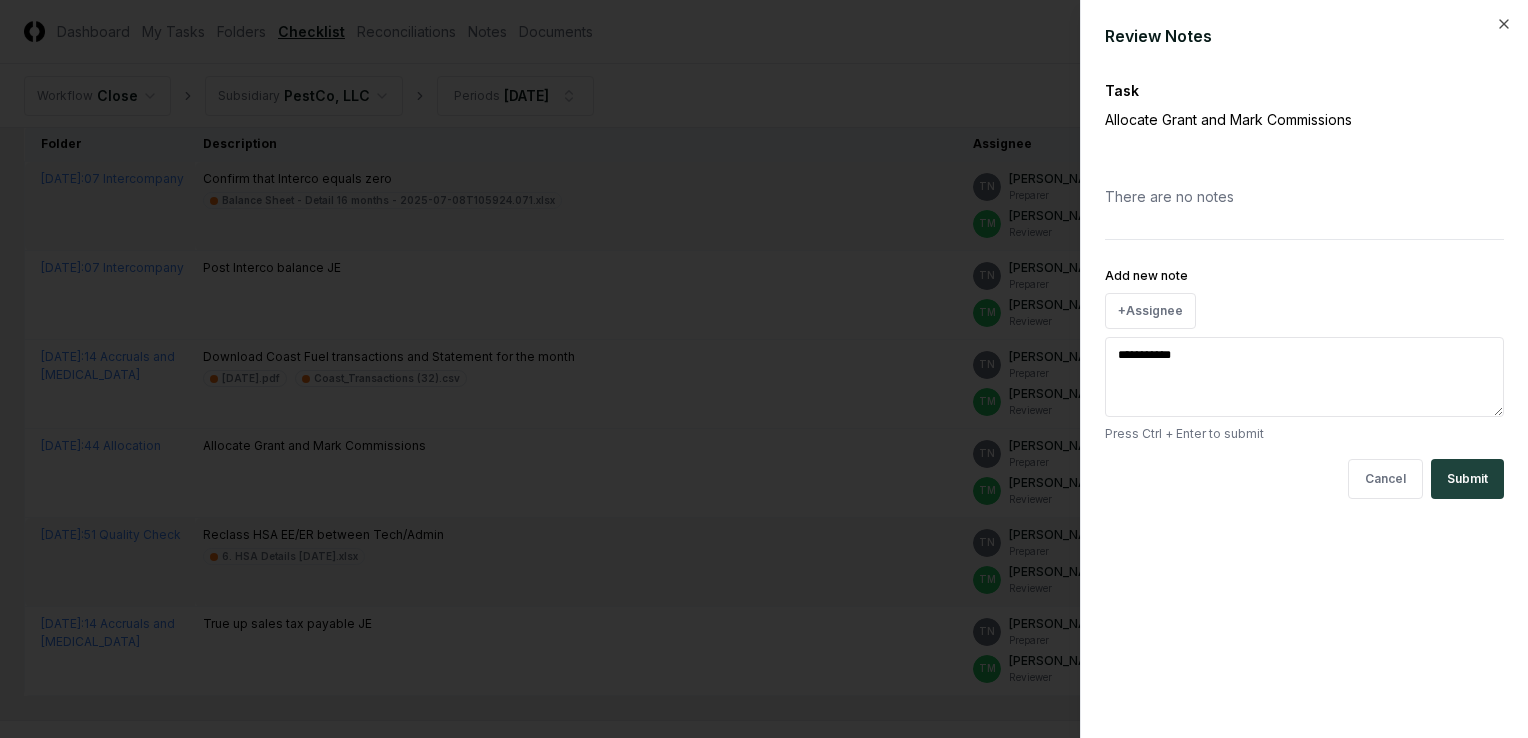 type on "**********" 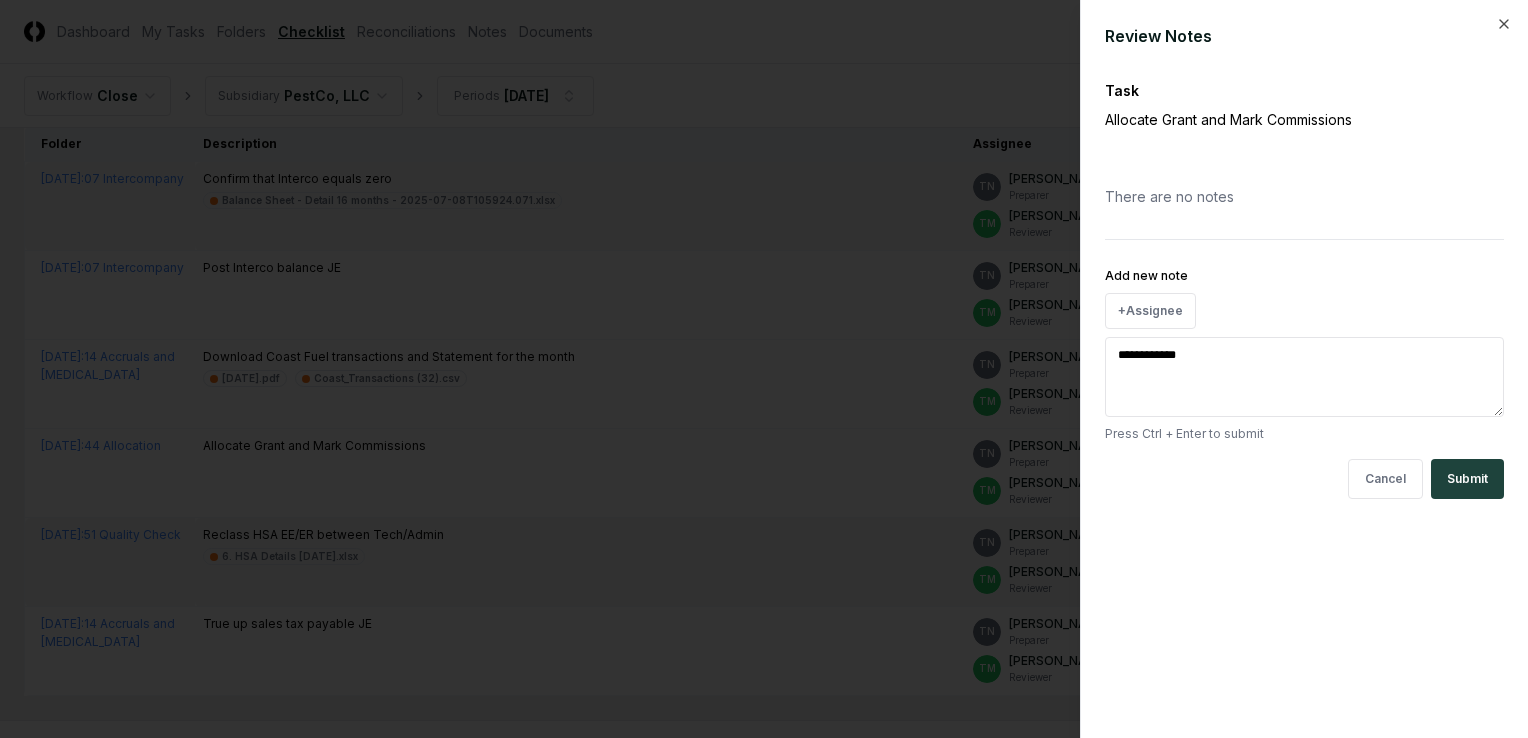 type on "**********" 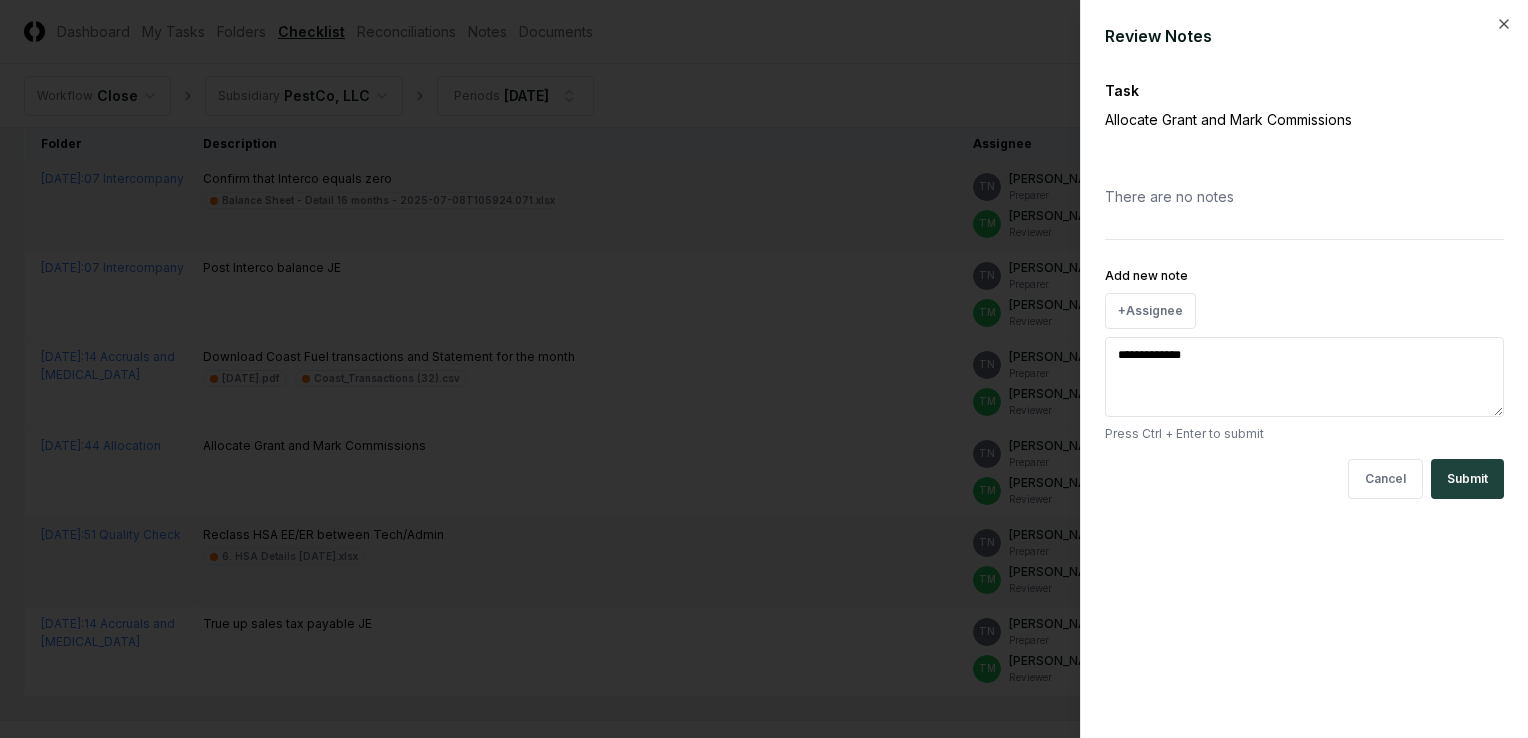 type on "**********" 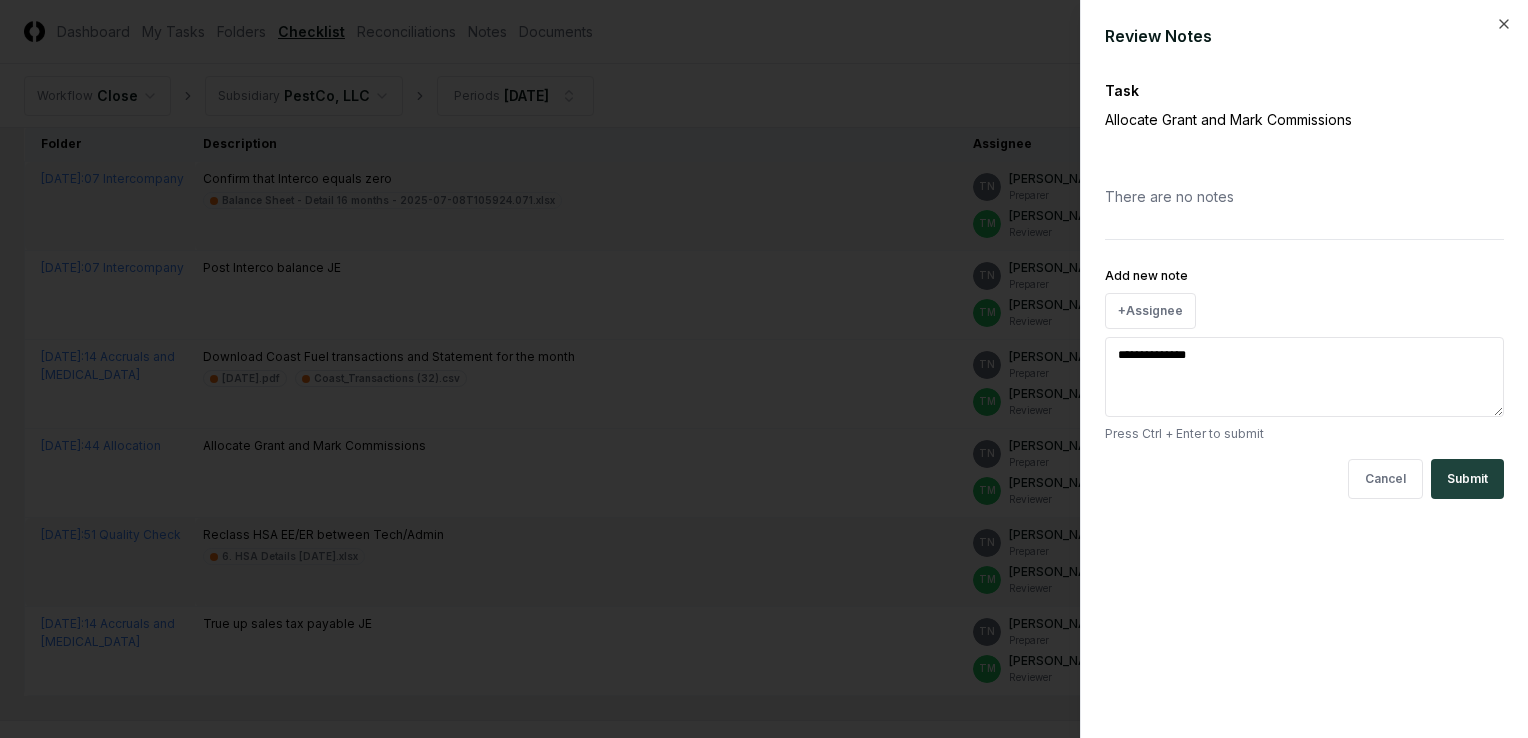 type on "**********" 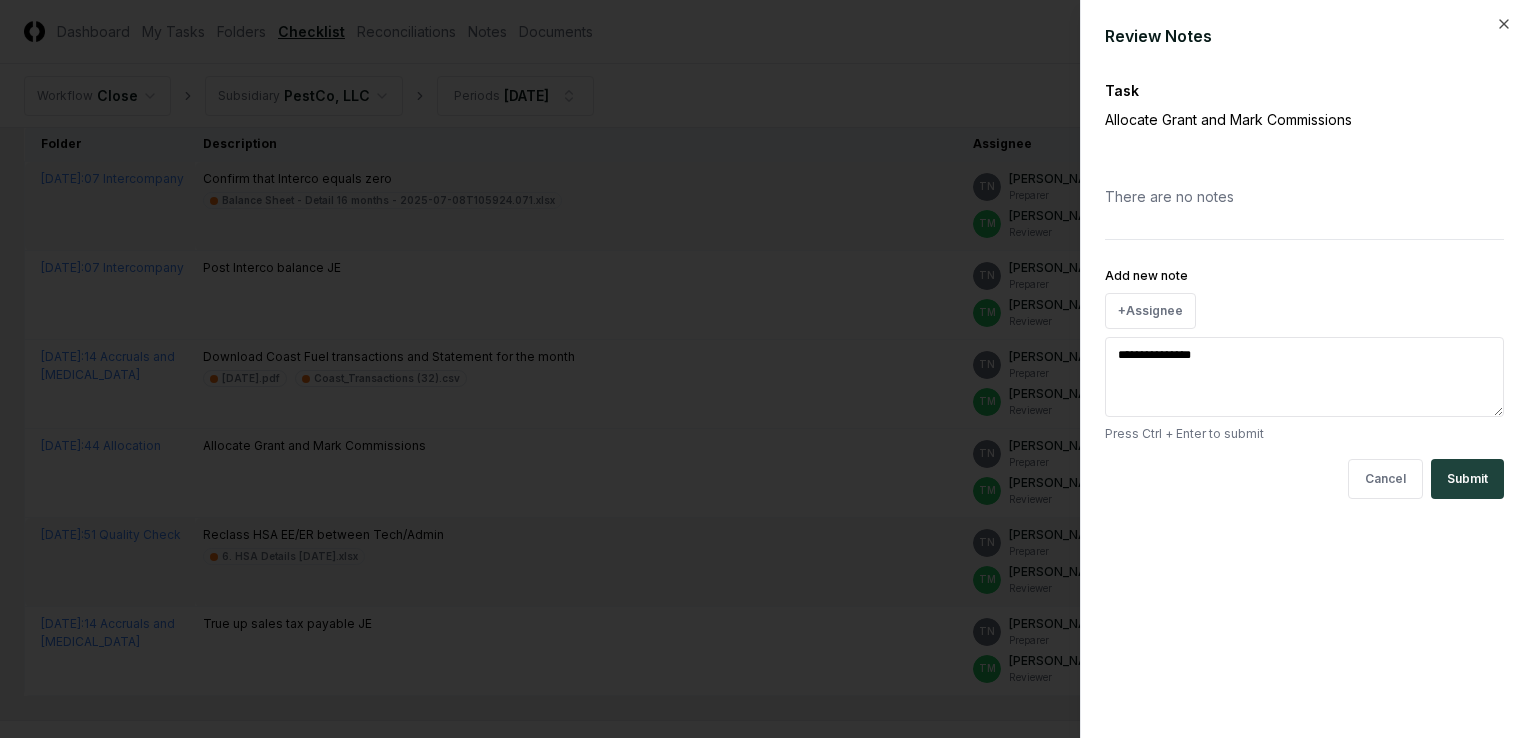 type on "**********" 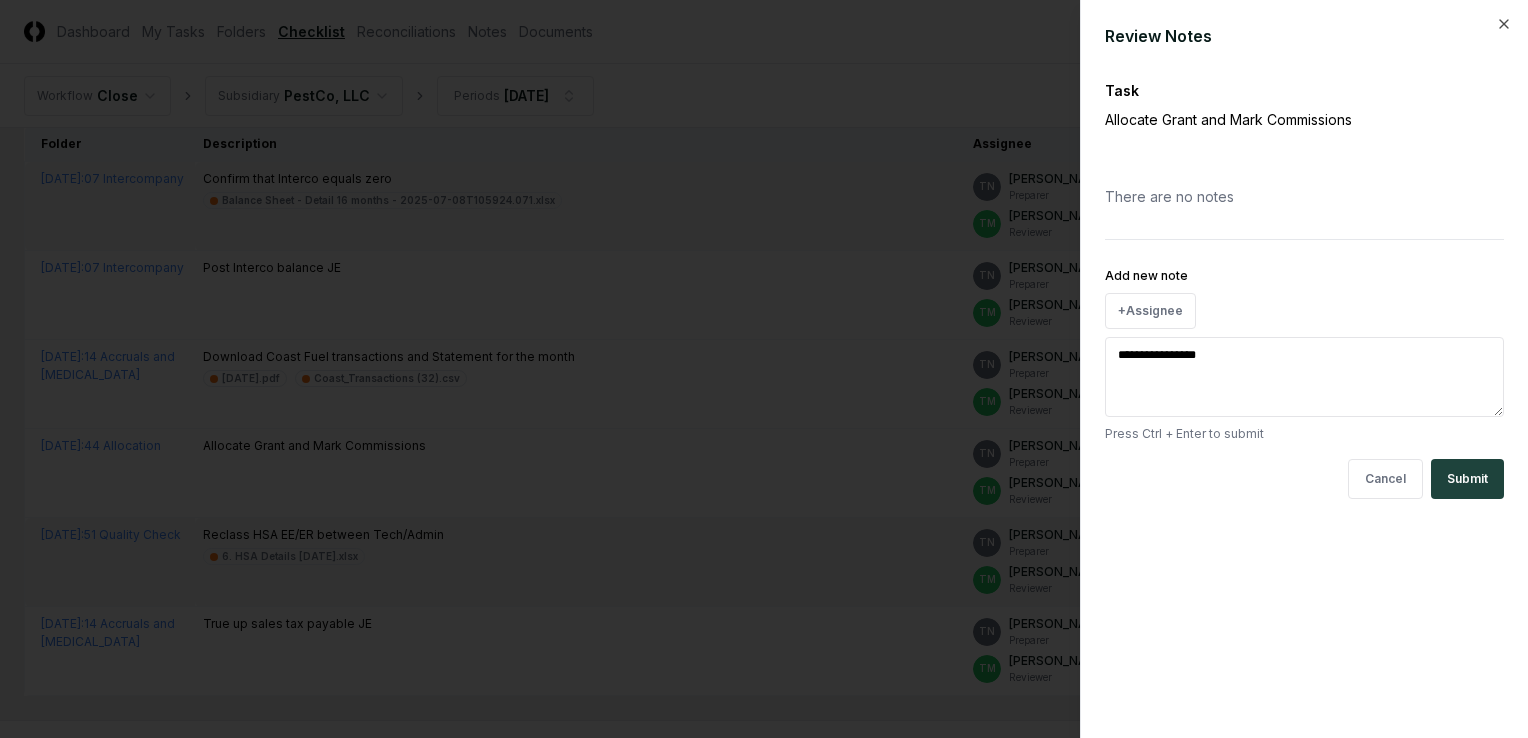 type on "*" 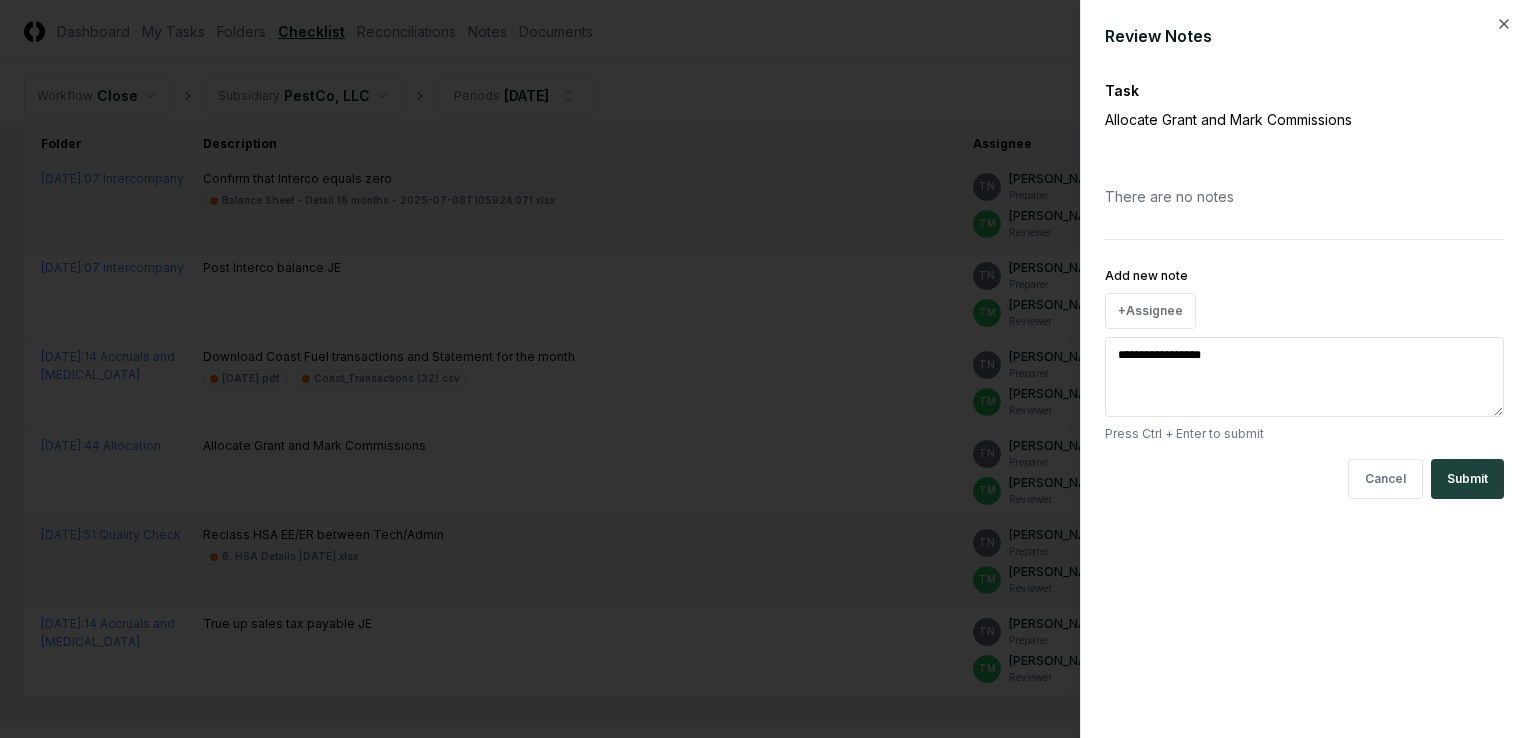 type on "**********" 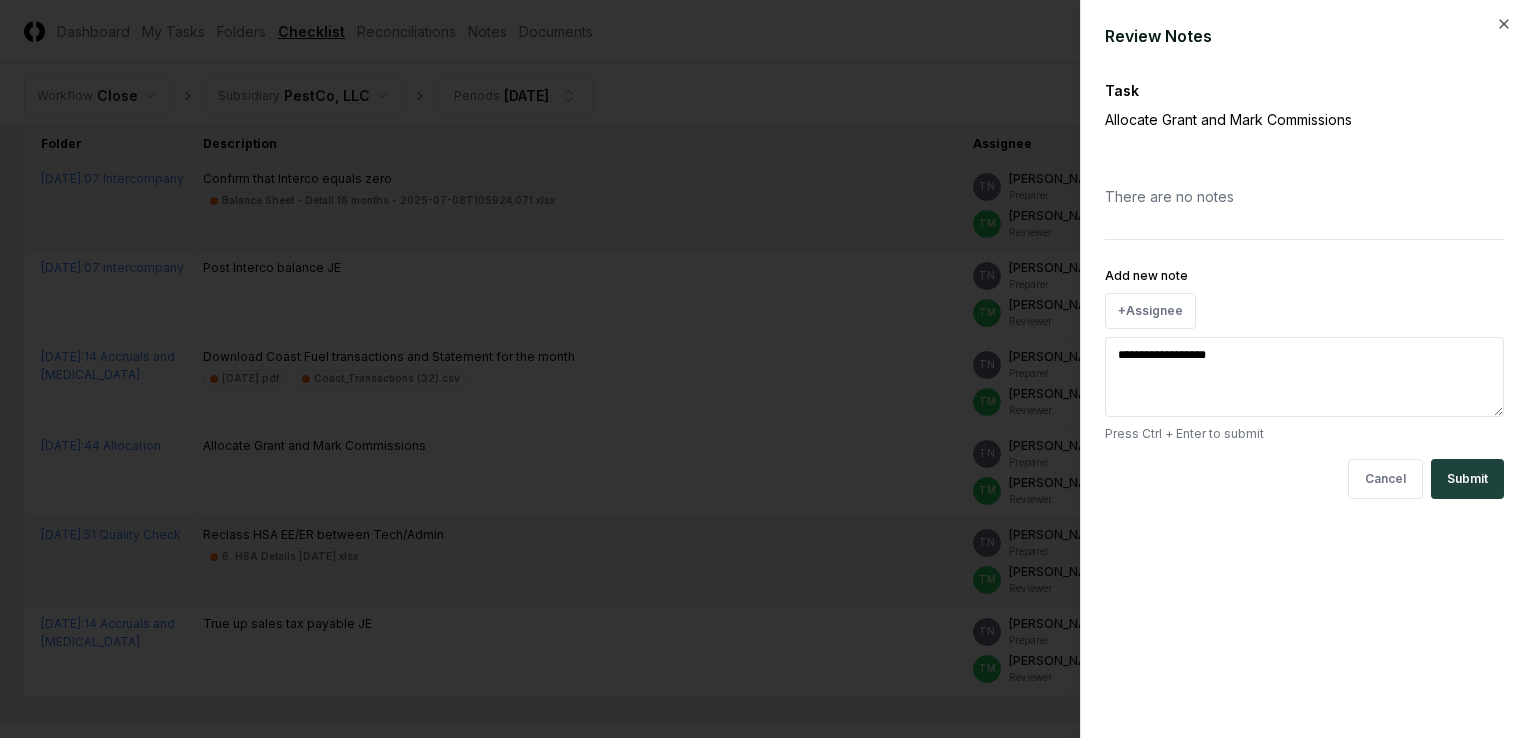 type on "**********" 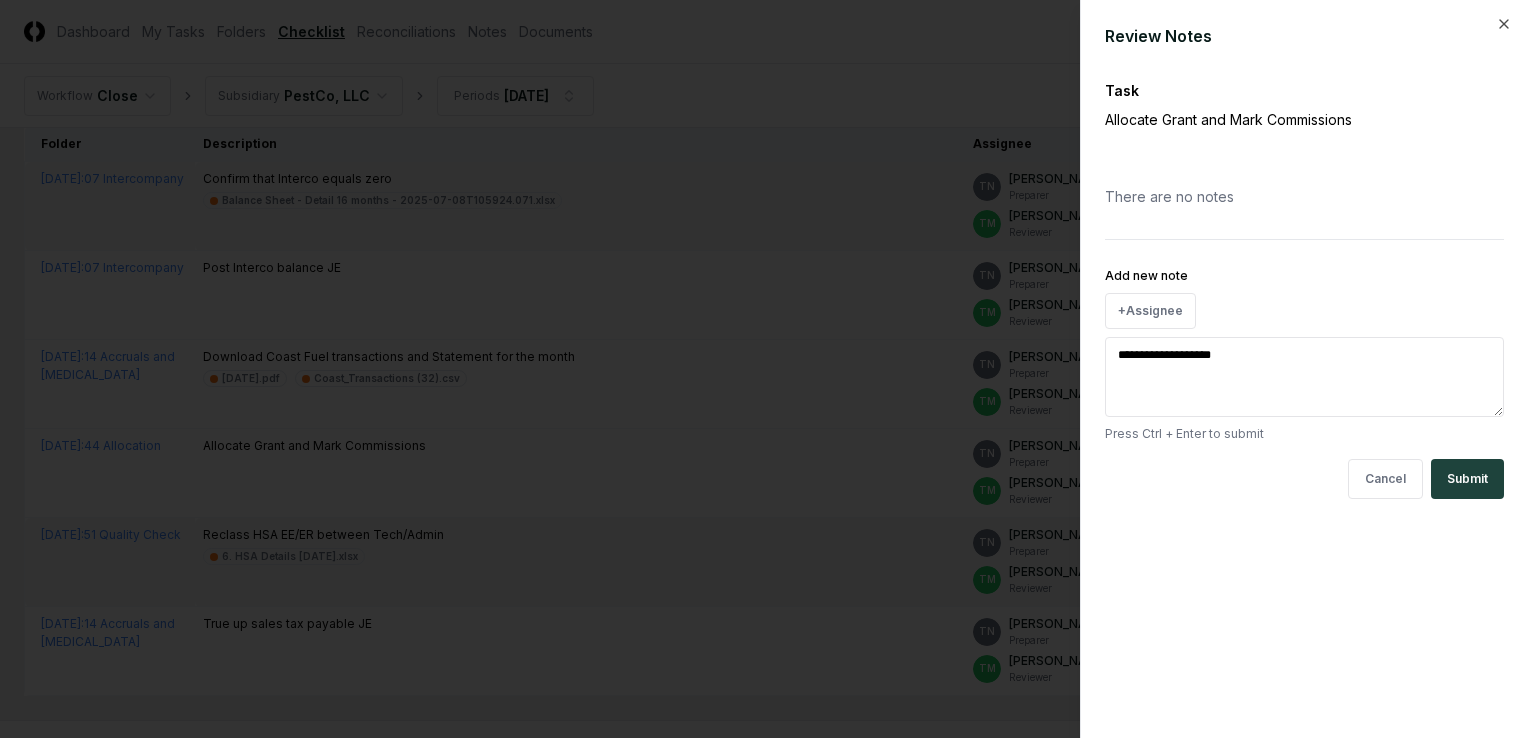 type on "**********" 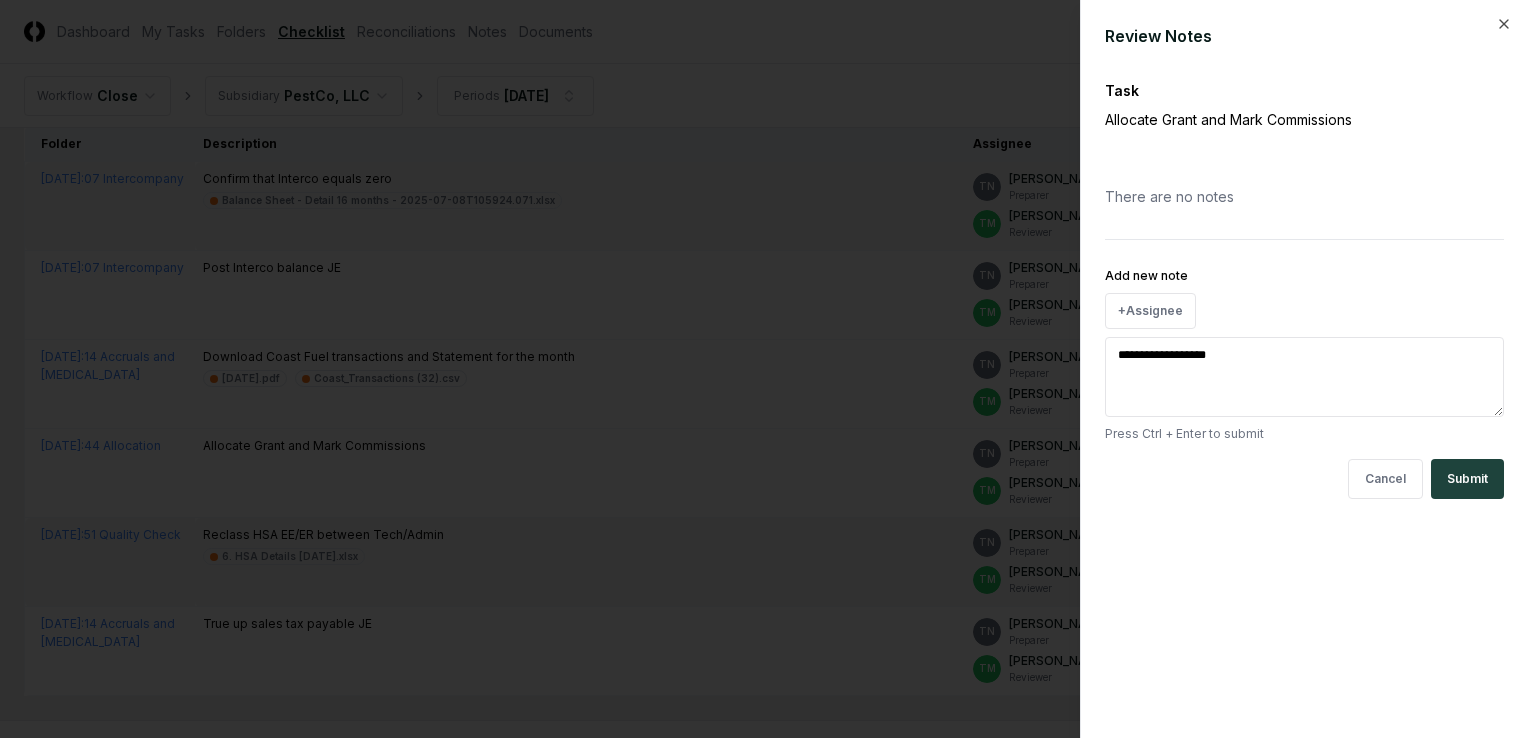 type on "**********" 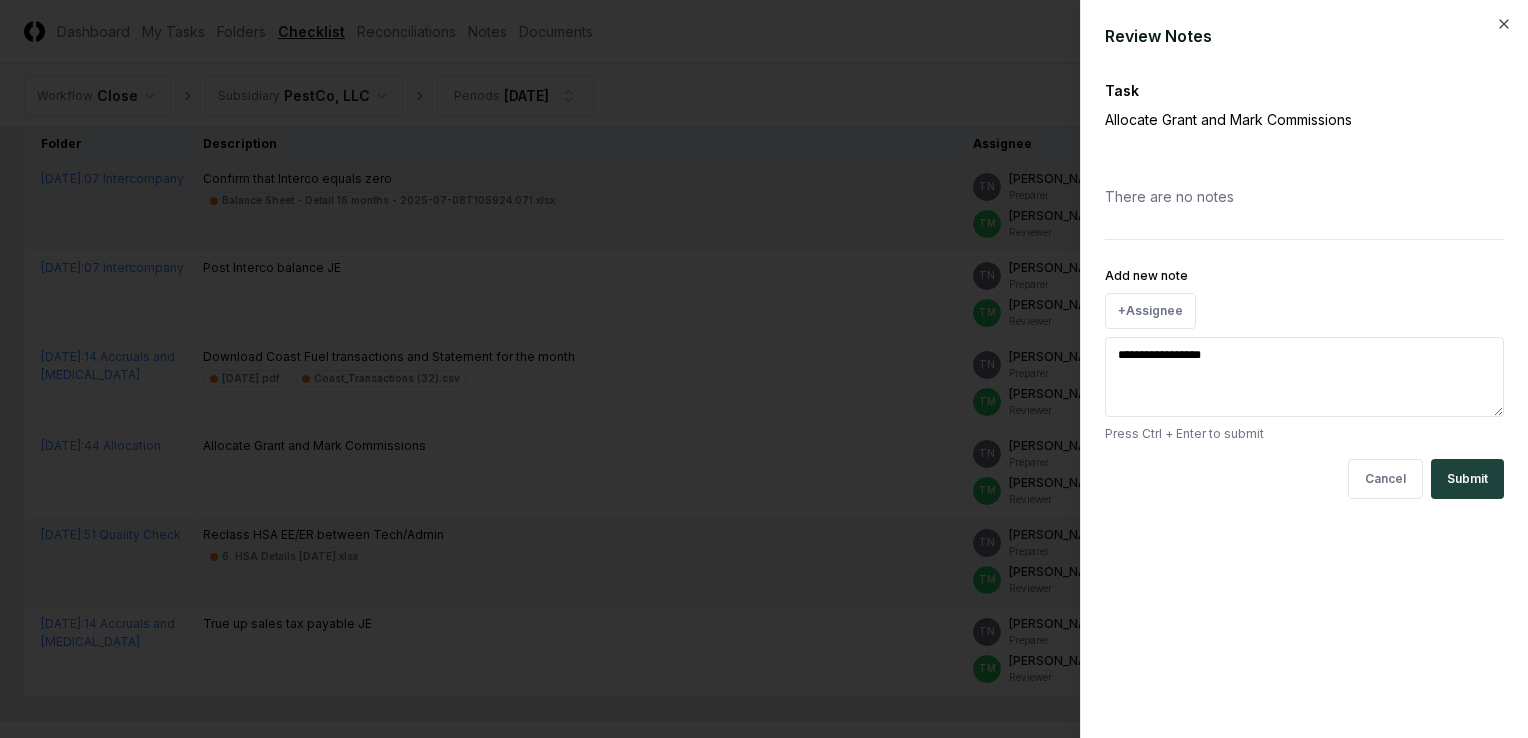 type on "**********" 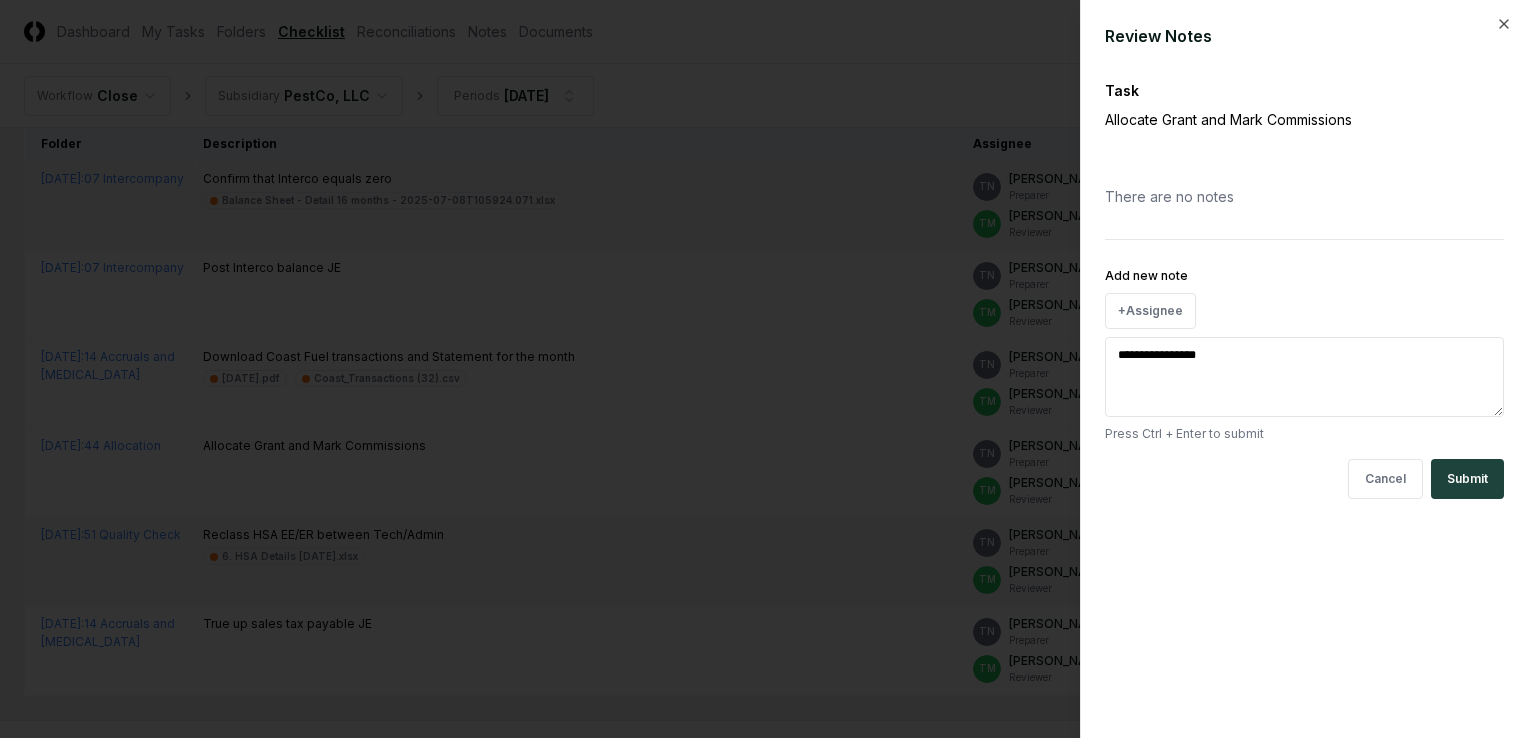 type on "**********" 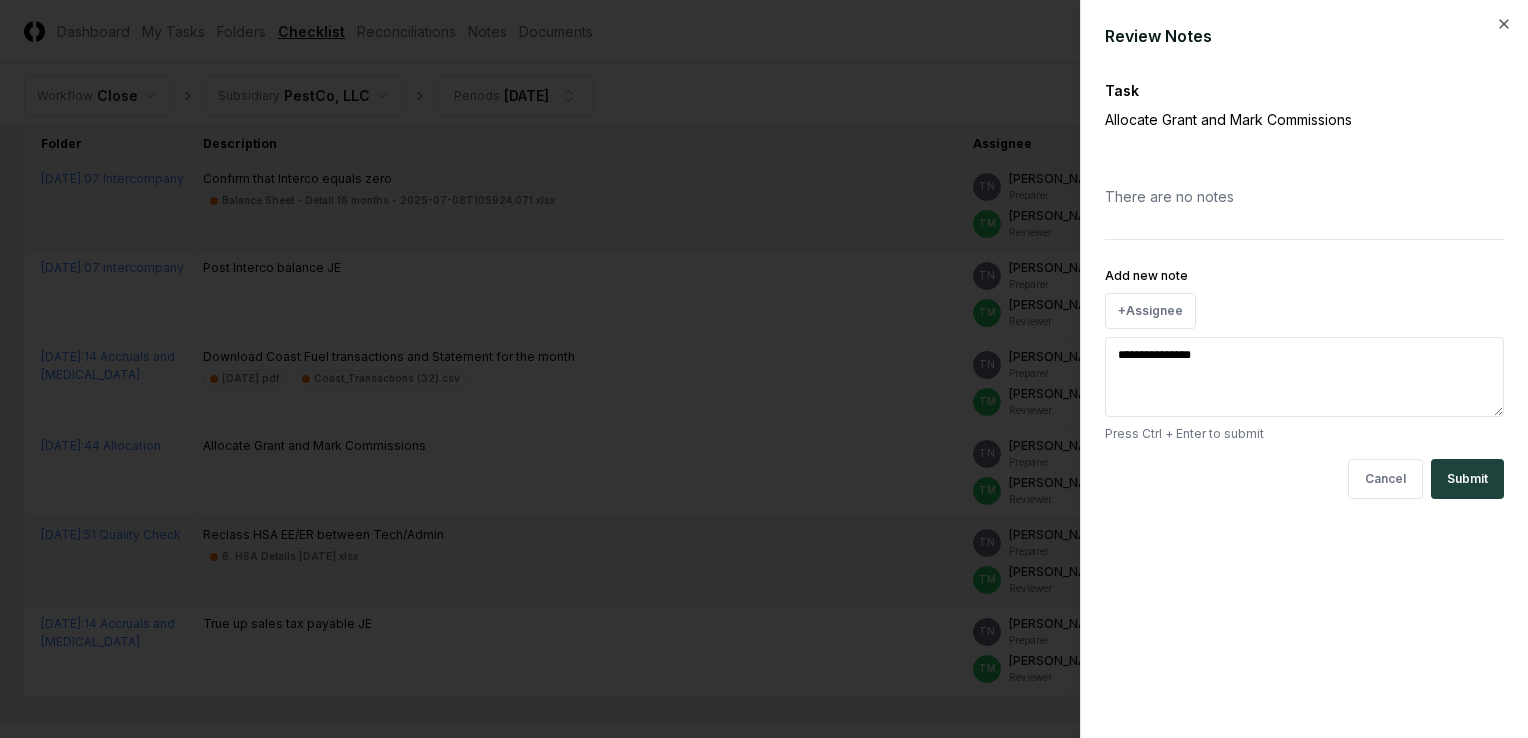 type on "**********" 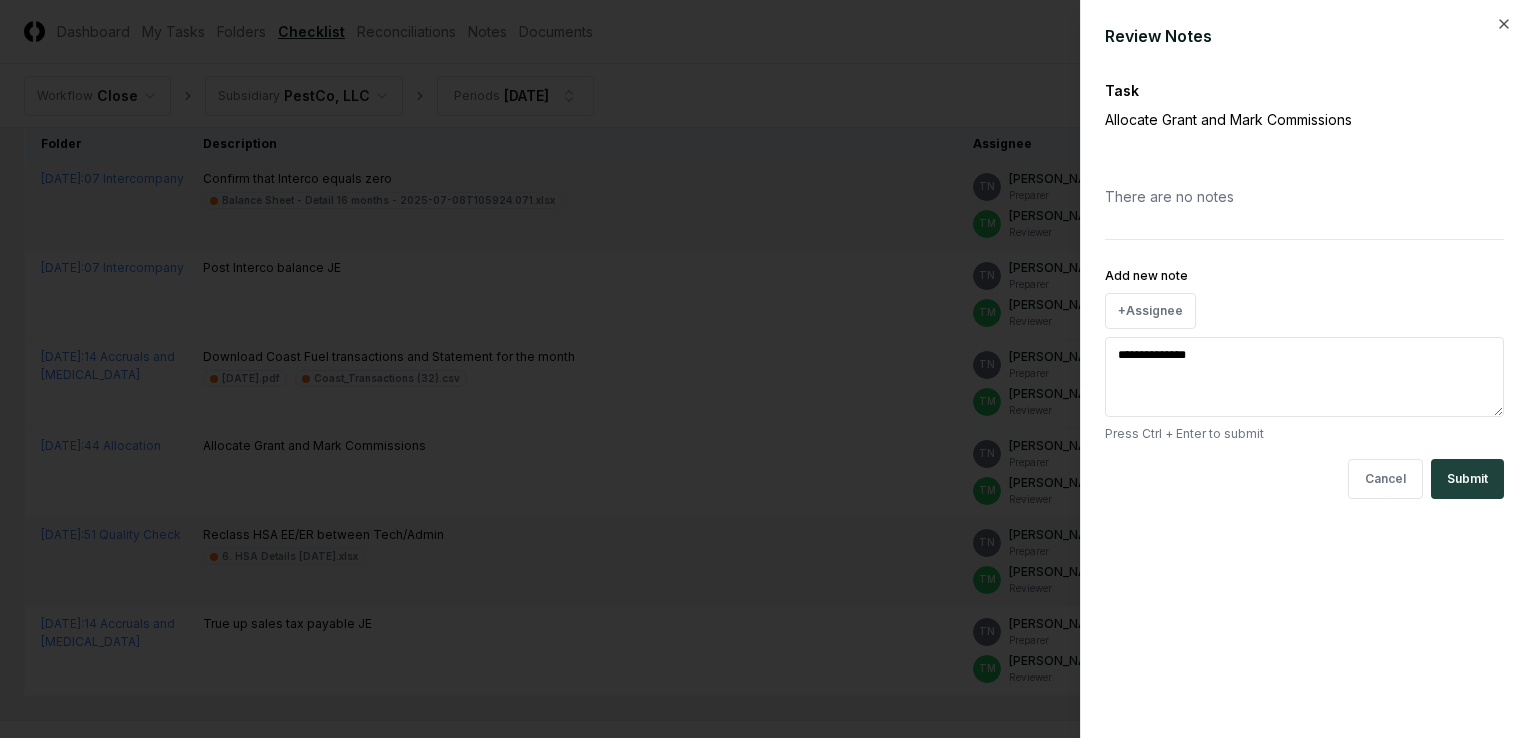 type on "**********" 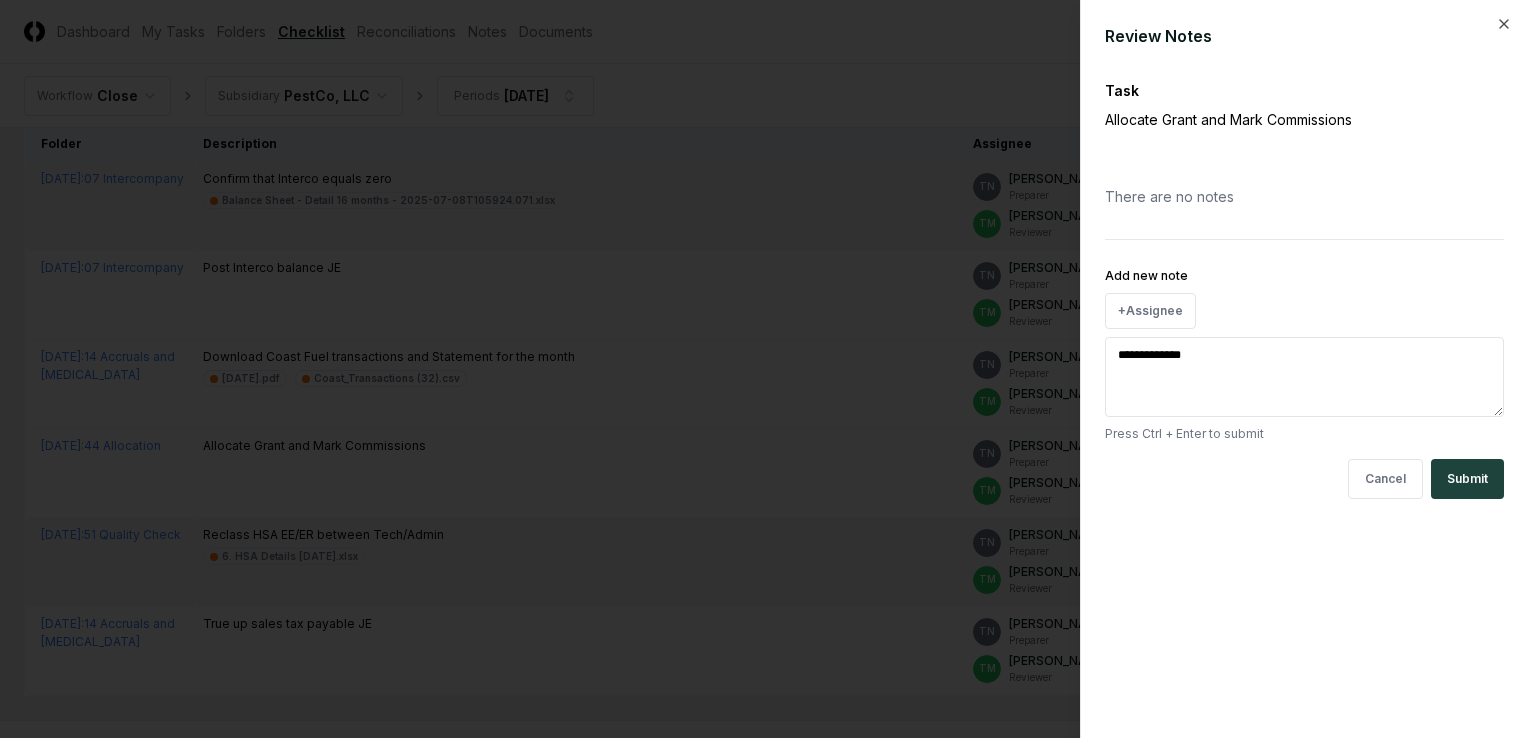 type on "**********" 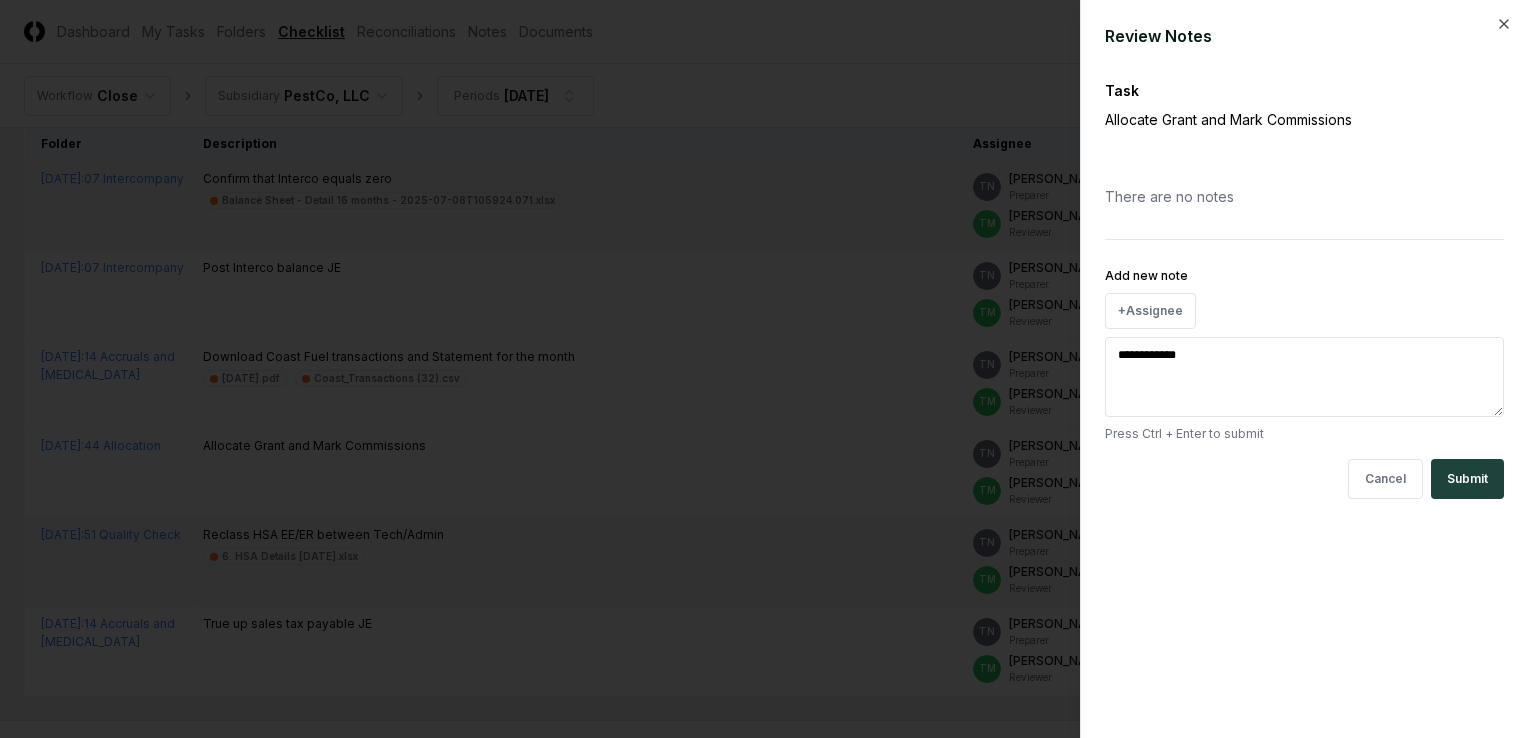 type on "**********" 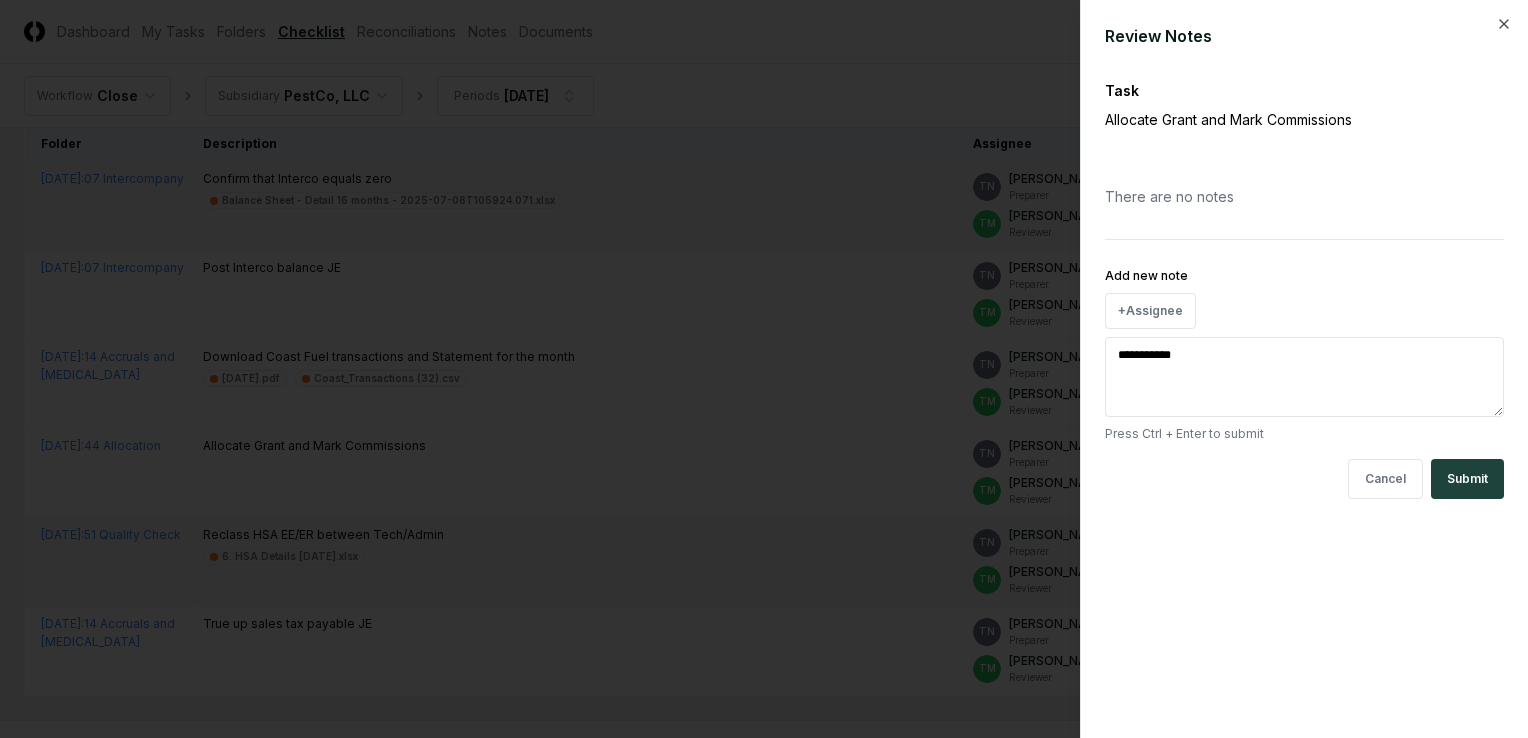 type on "**********" 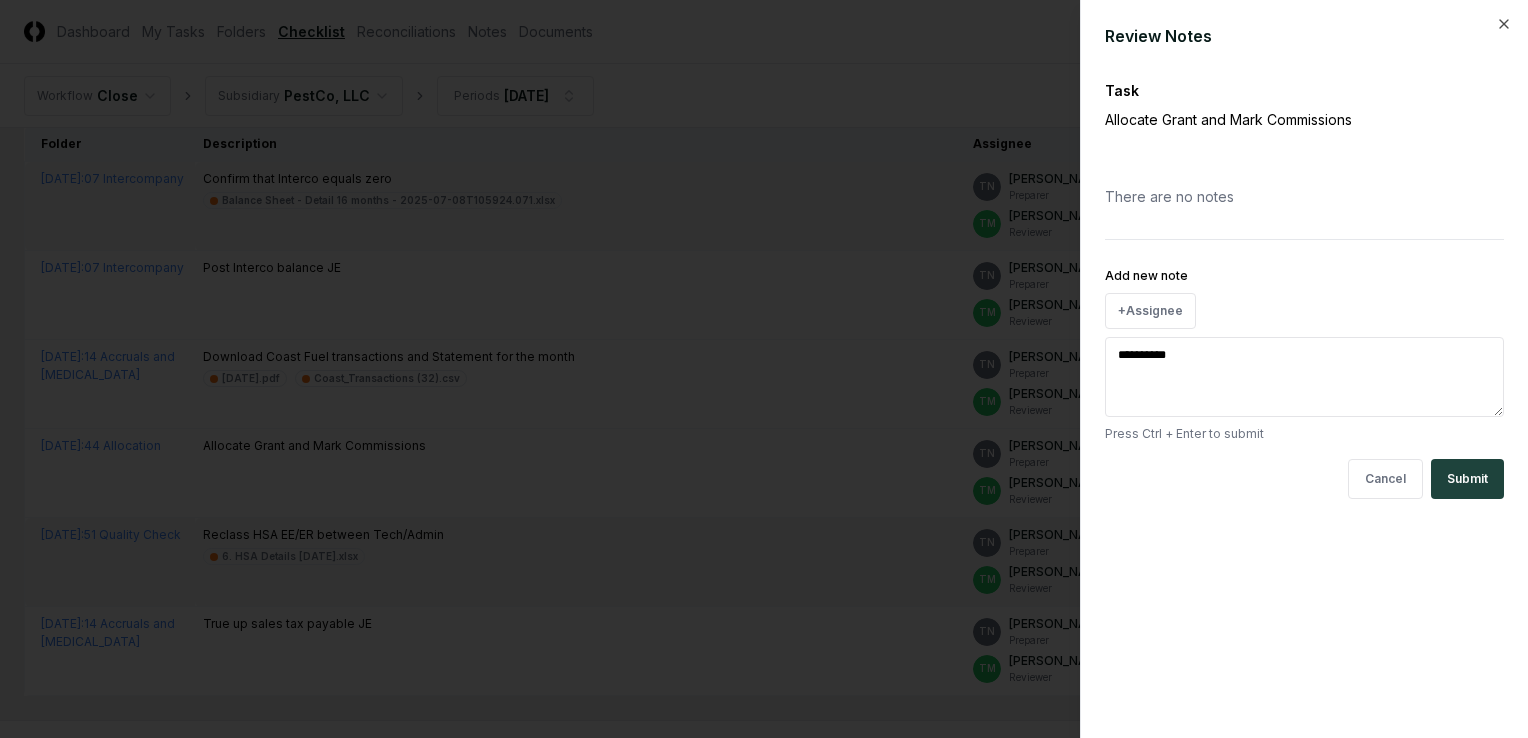 type on "*********" 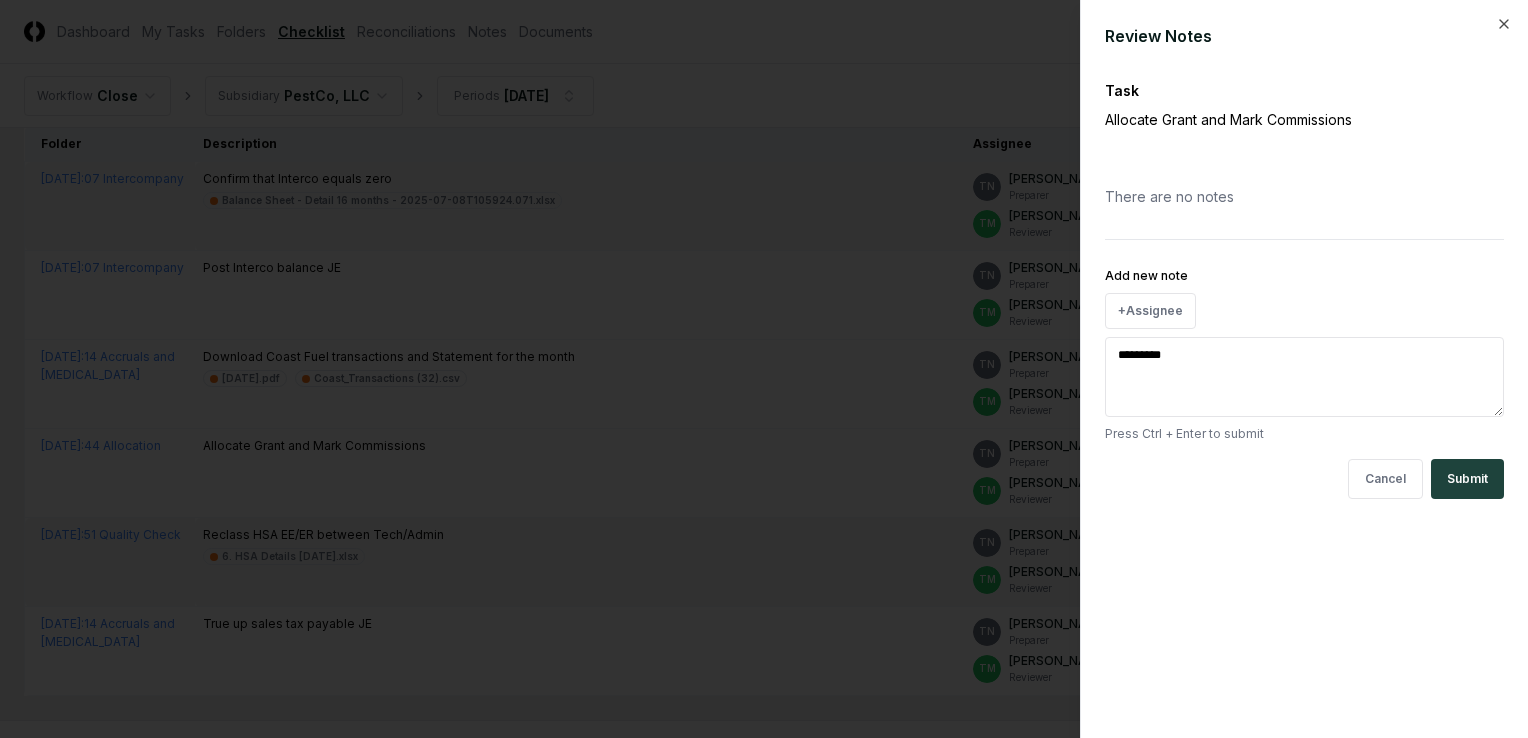 type on "*" 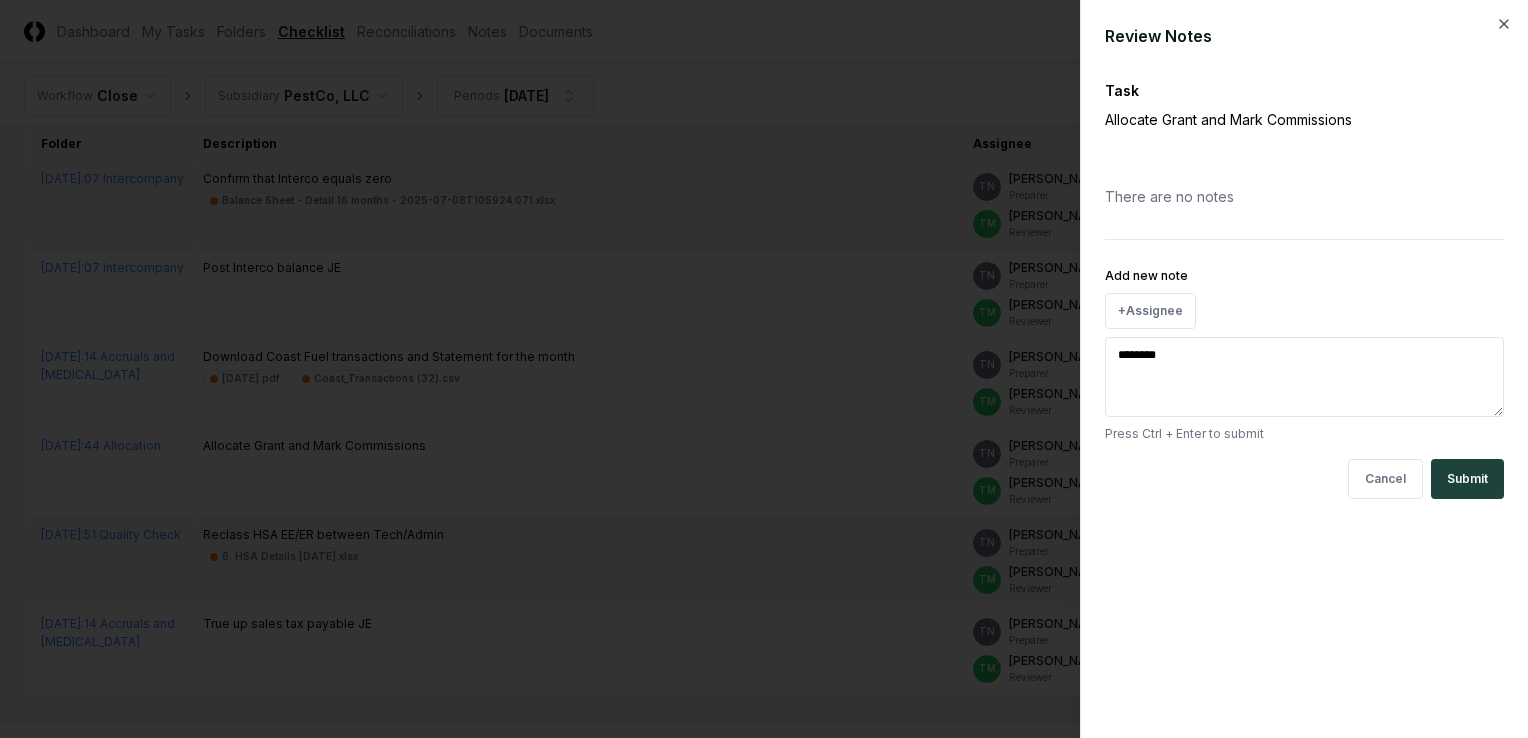 type on "******" 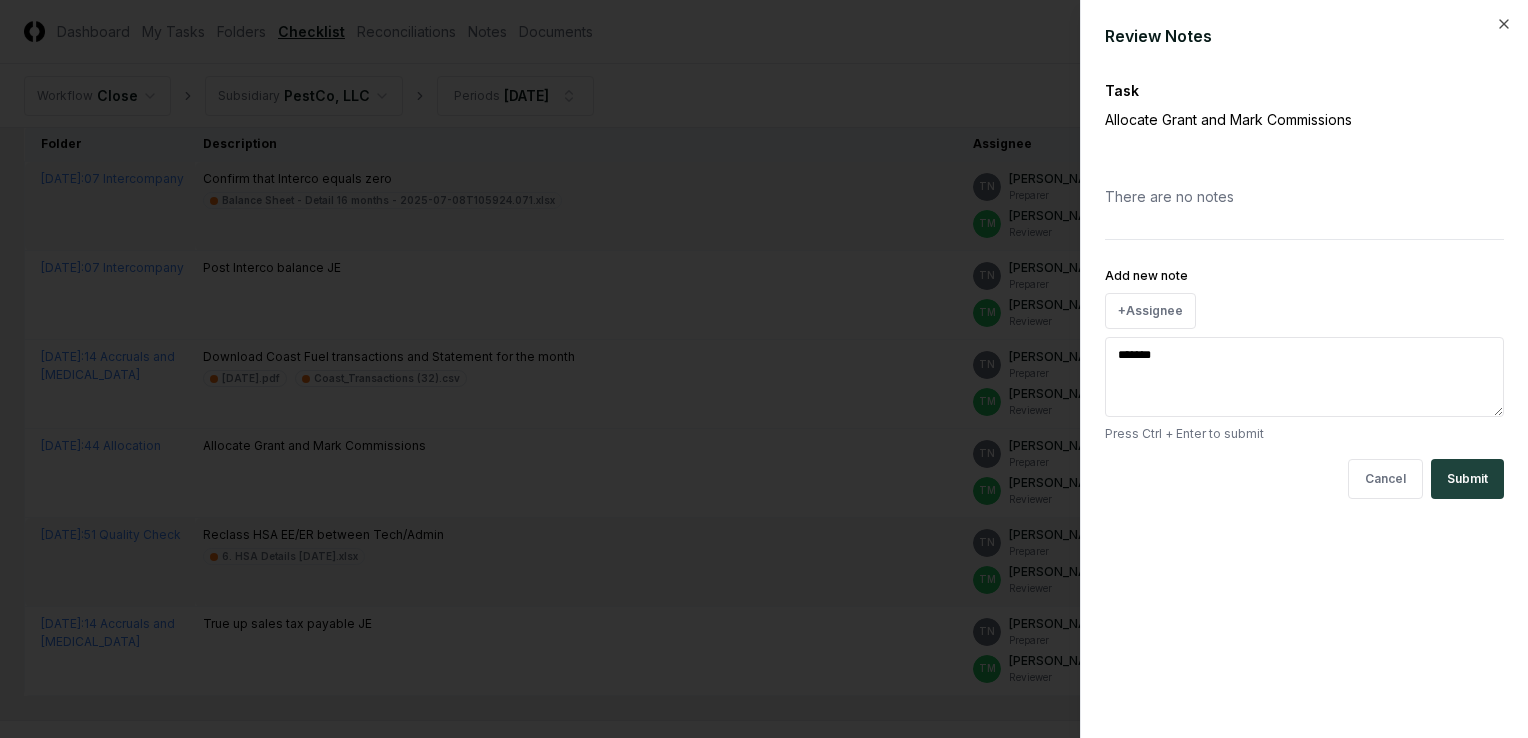 type on "******" 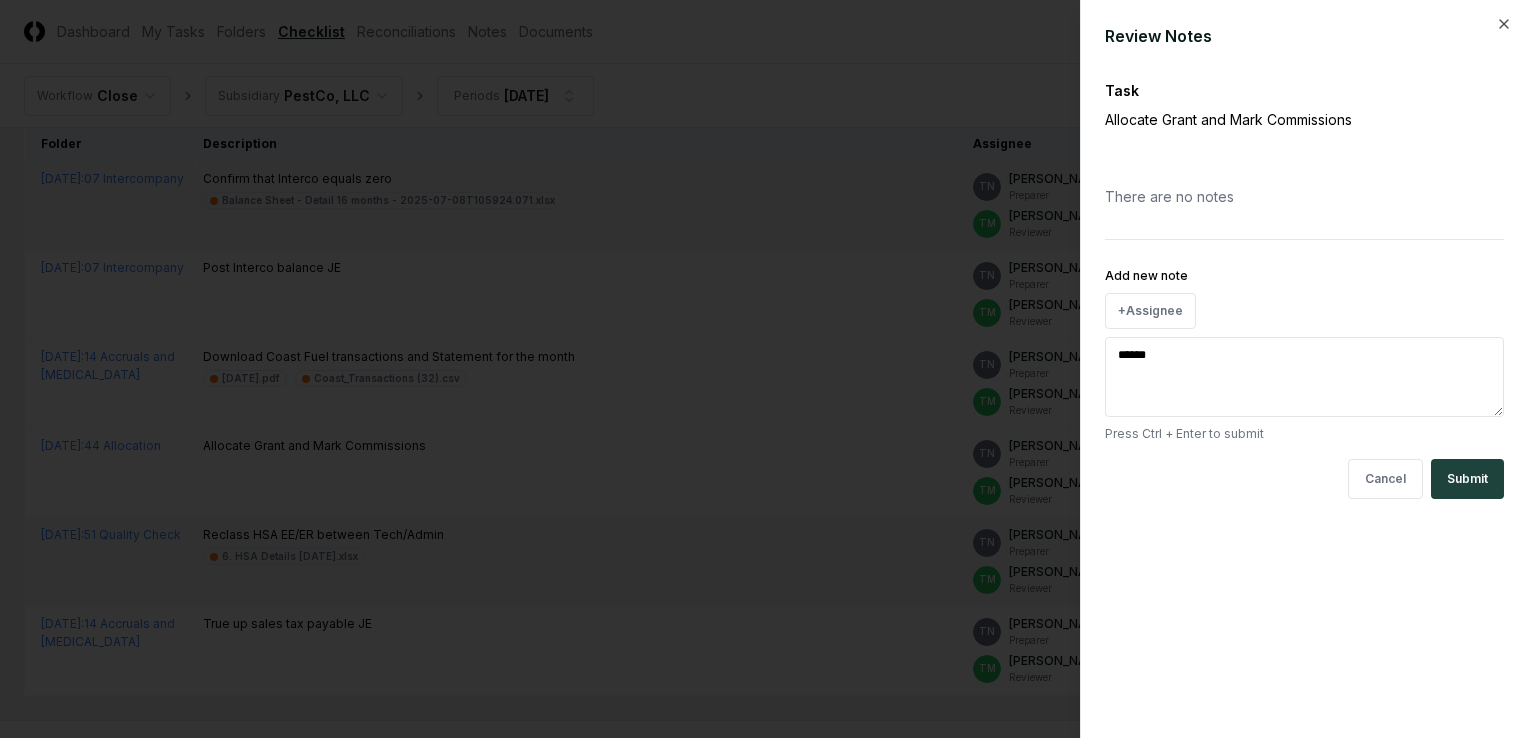 type on "*****" 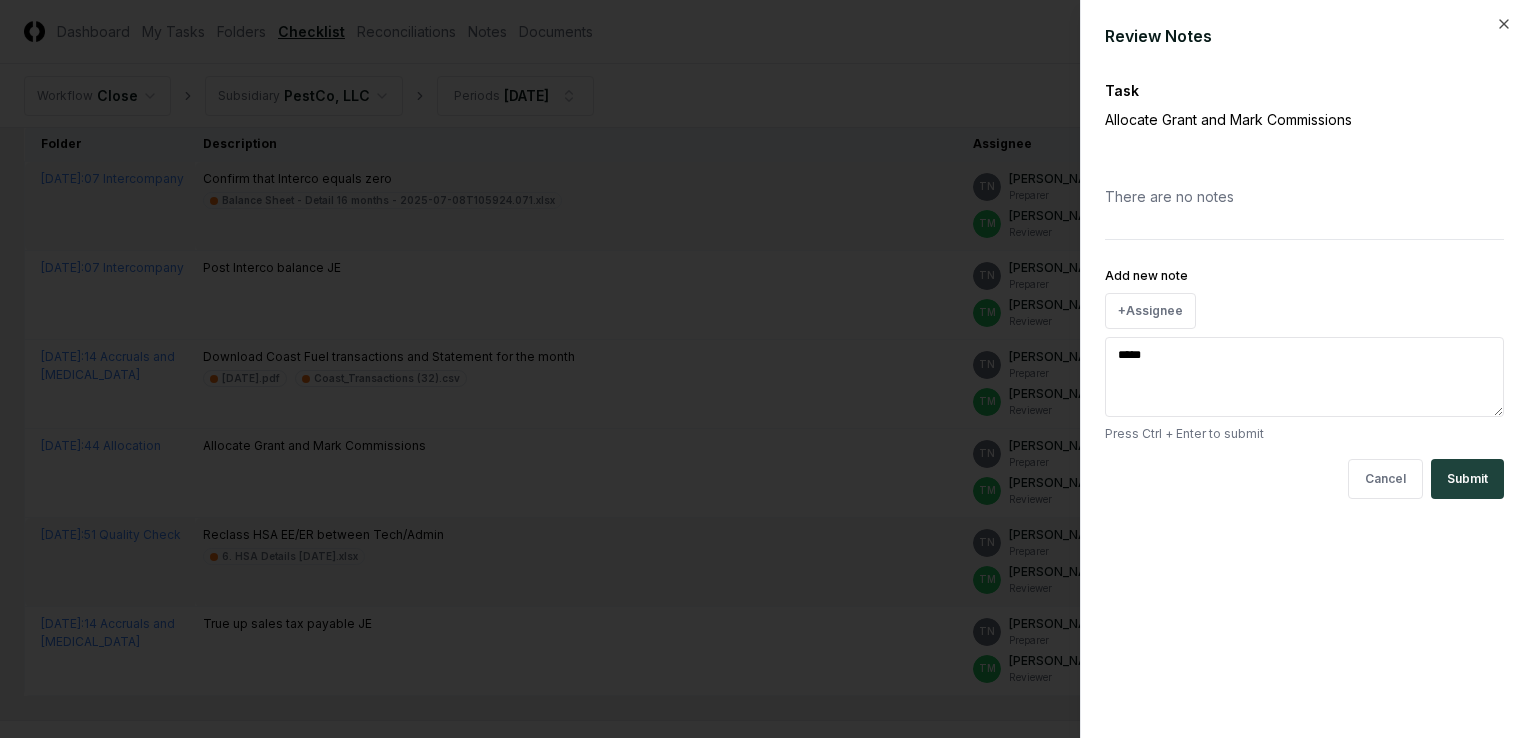 type on "****" 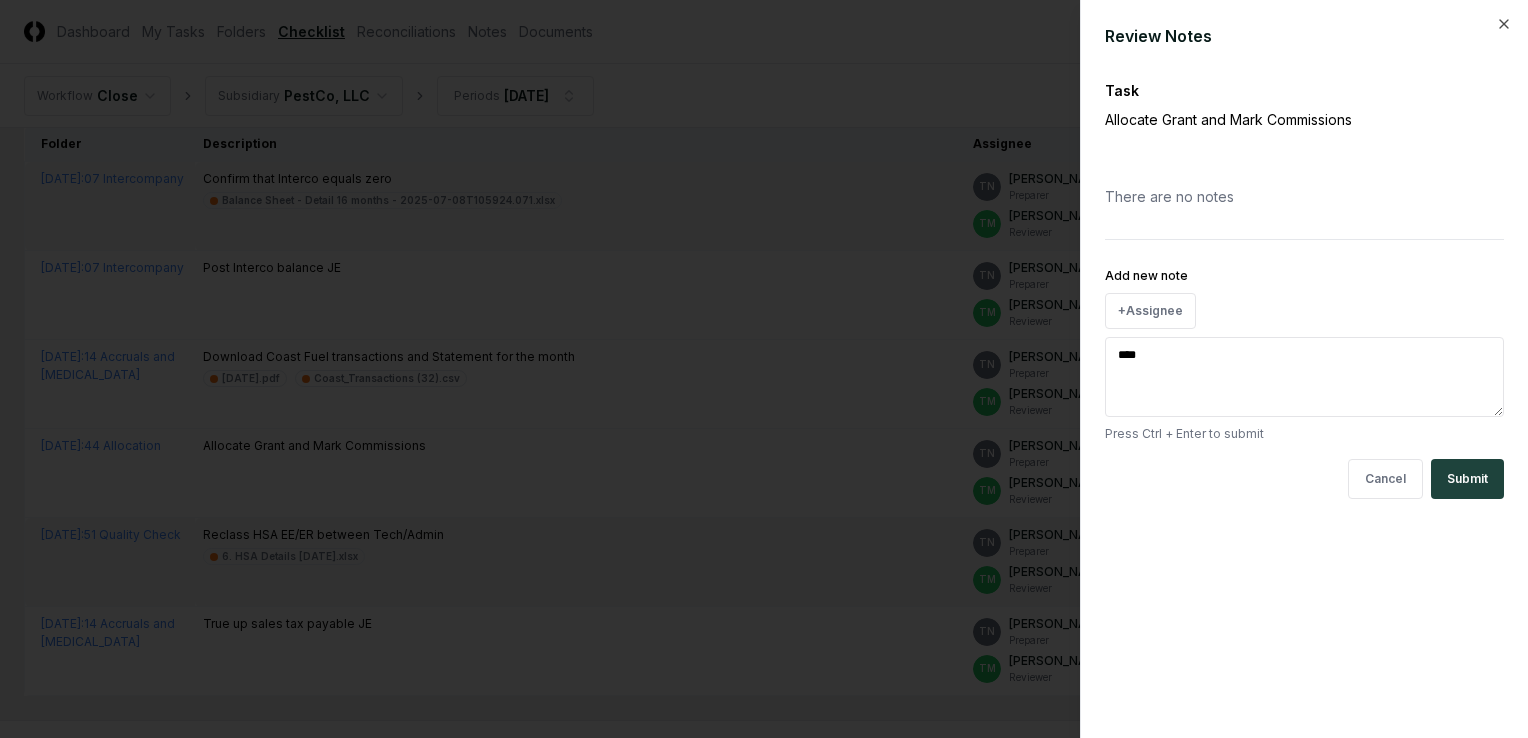 type on "*" 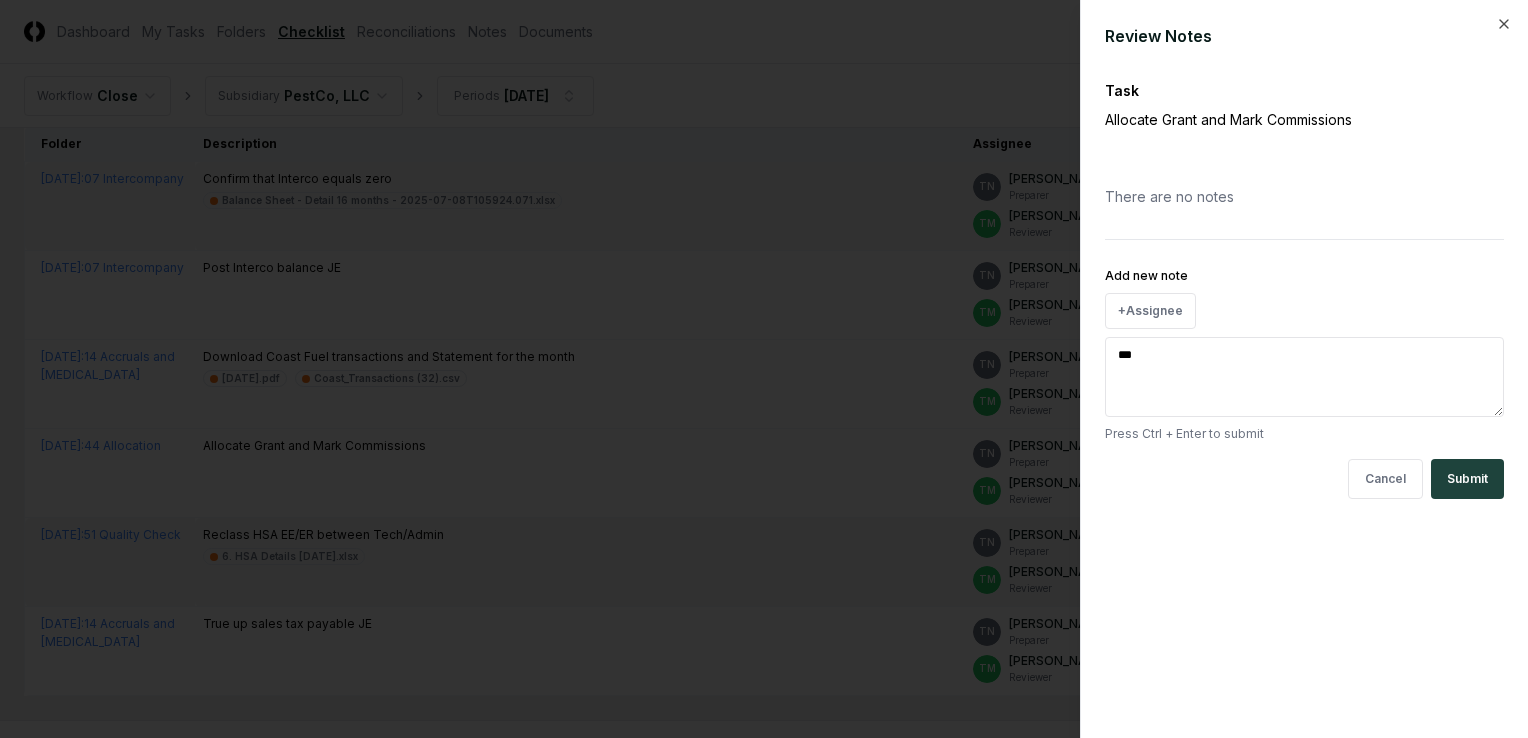 type on "**" 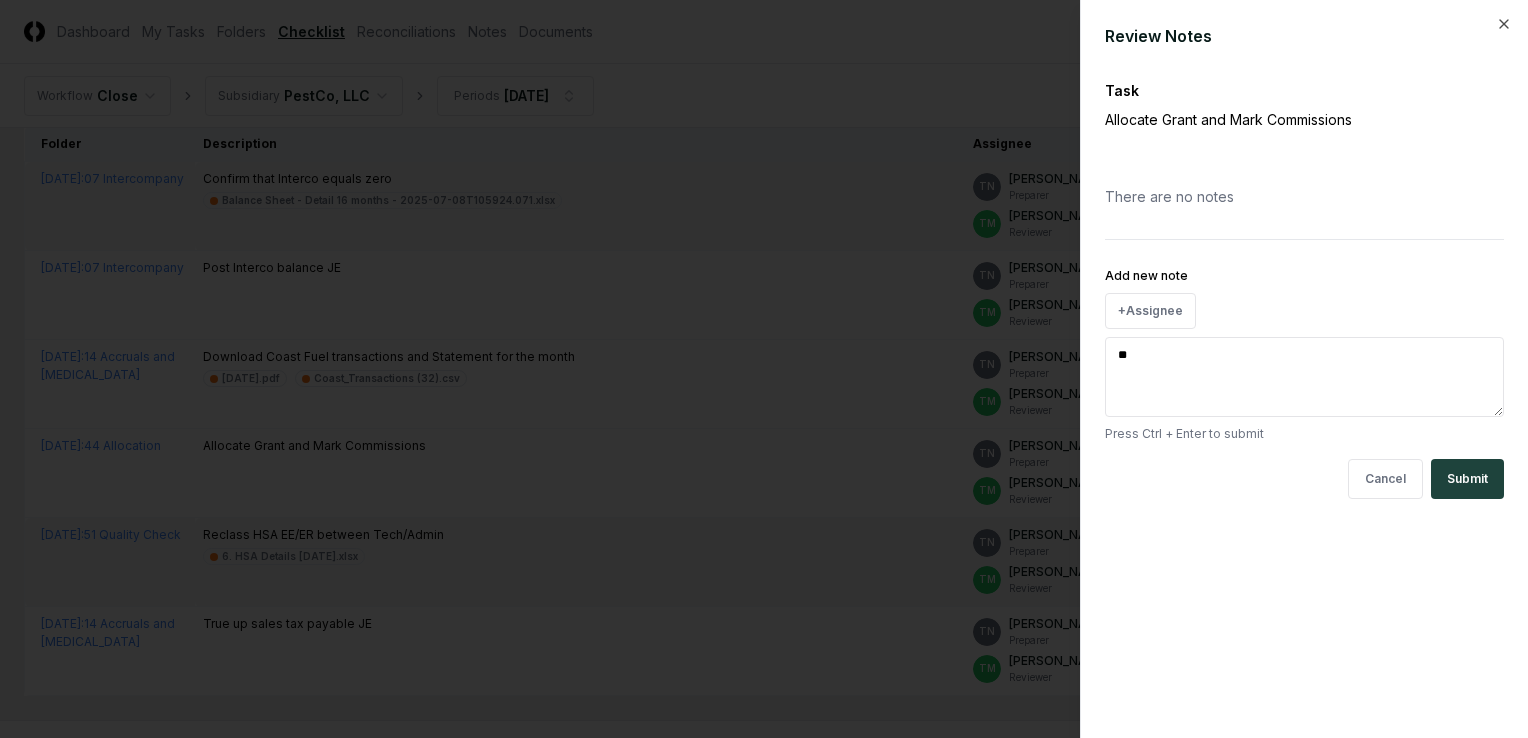 type on "*" 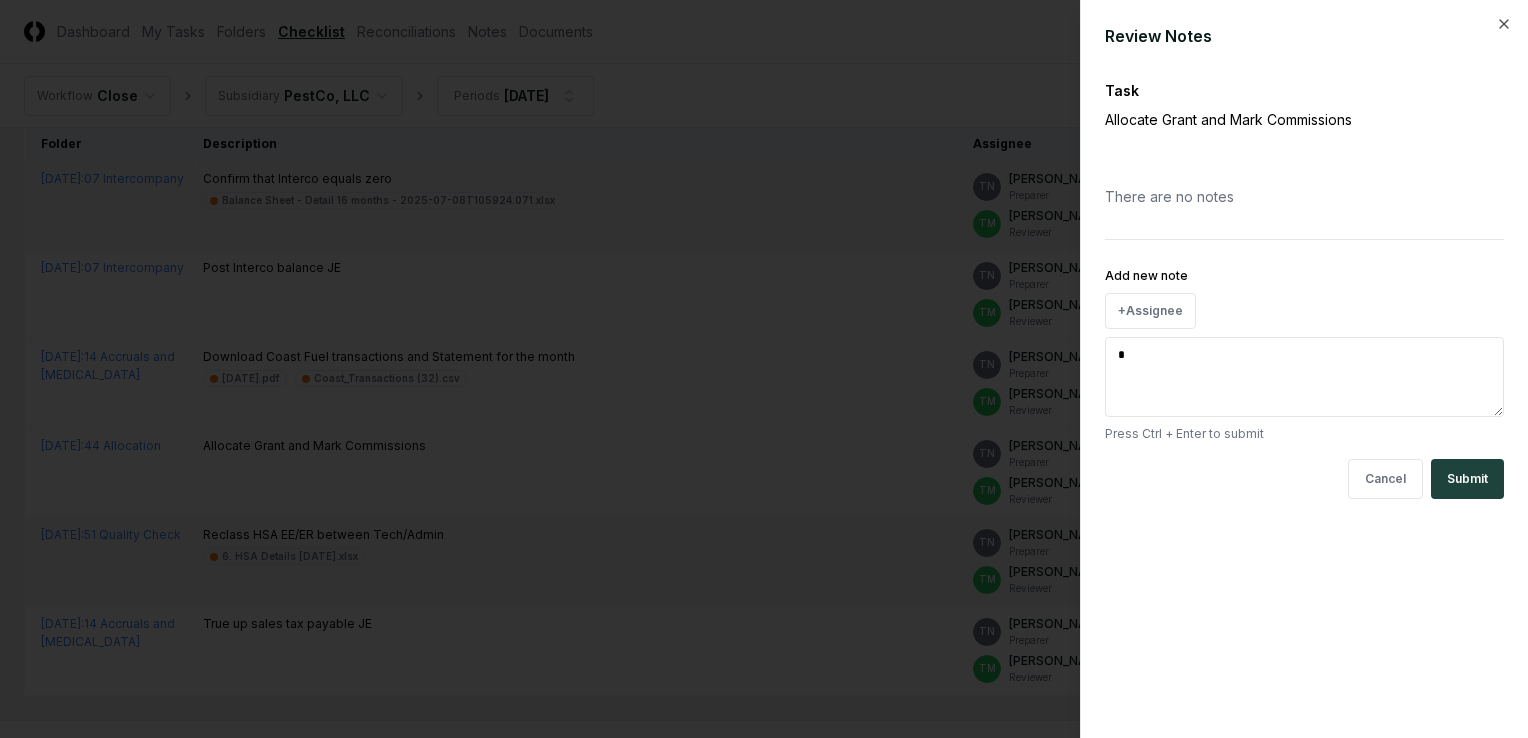 type 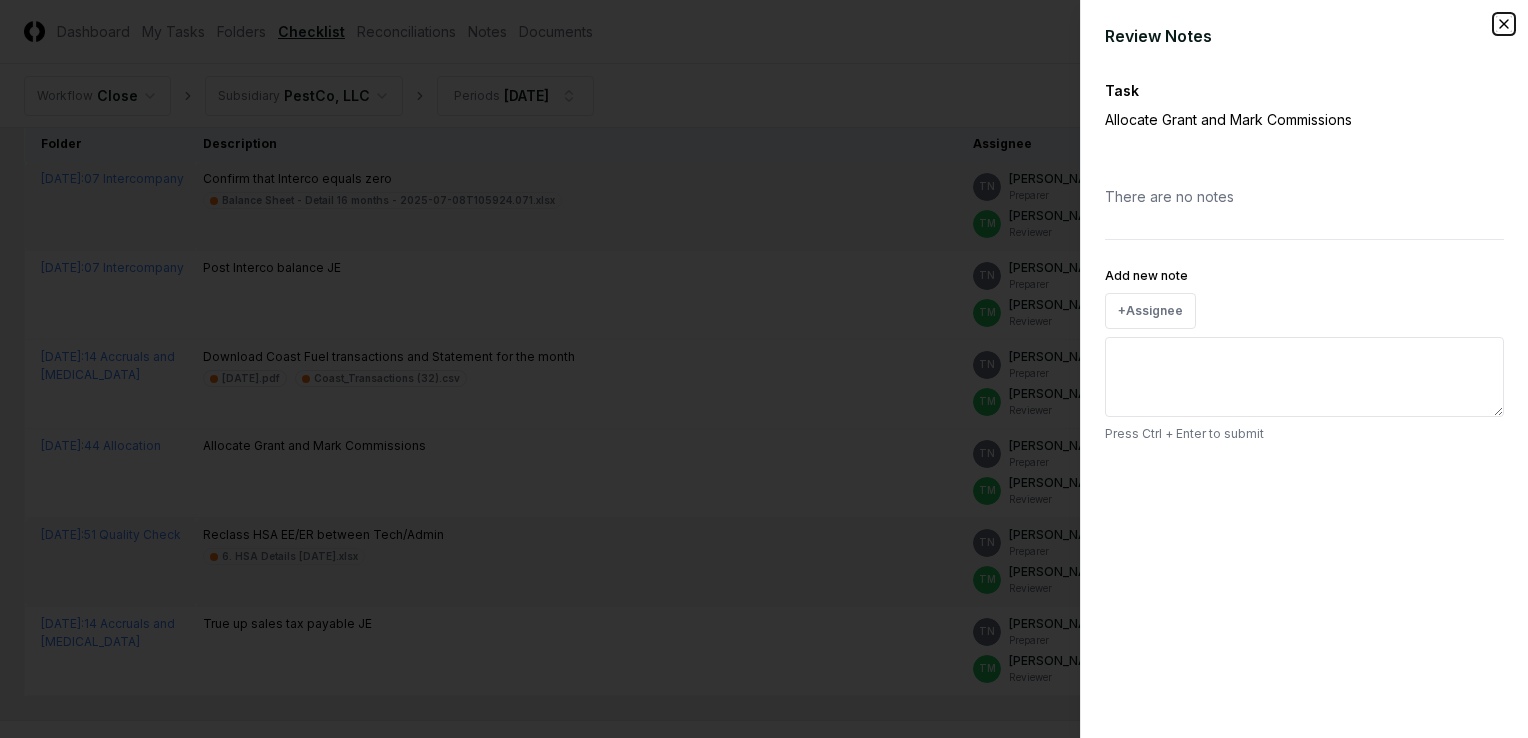 click 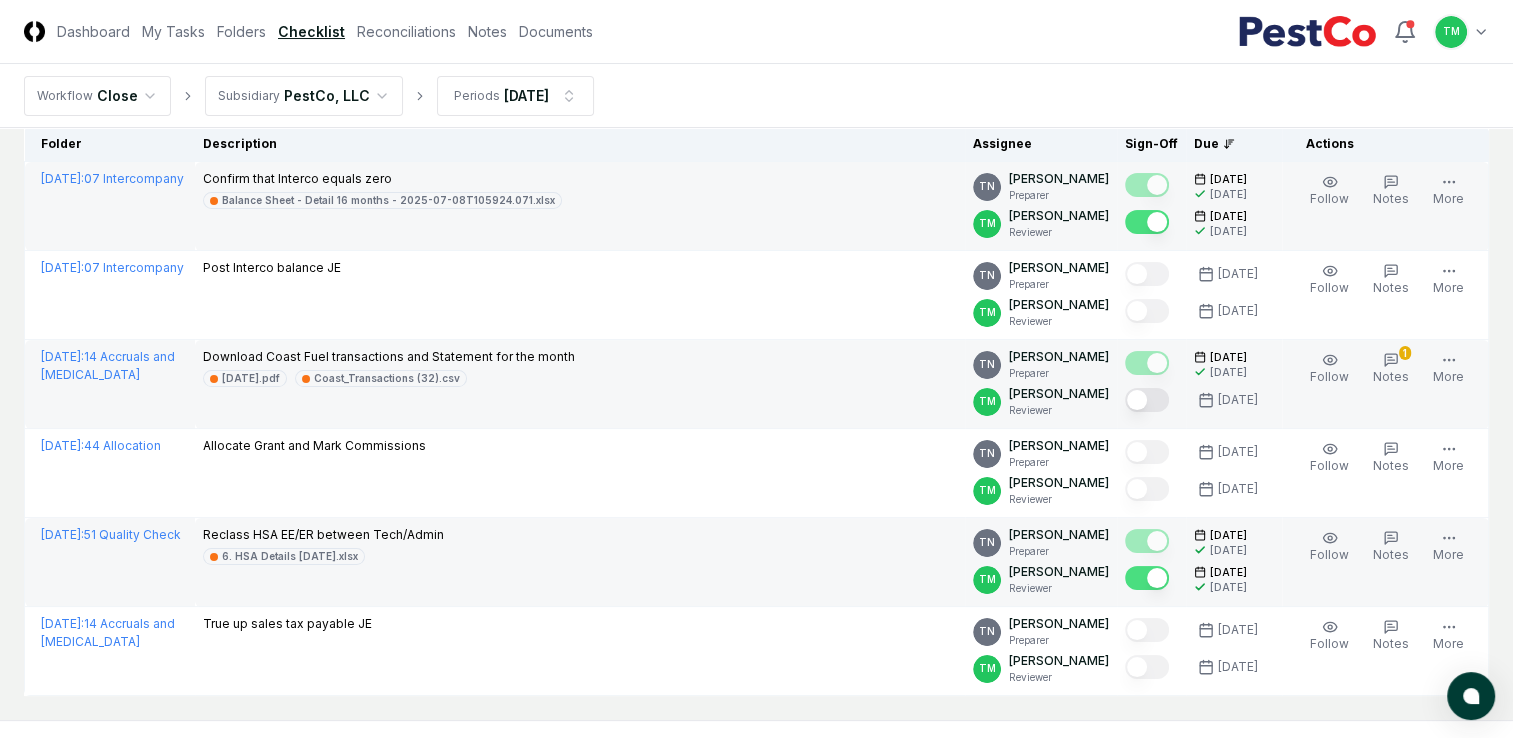 click at bounding box center (1147, 400) 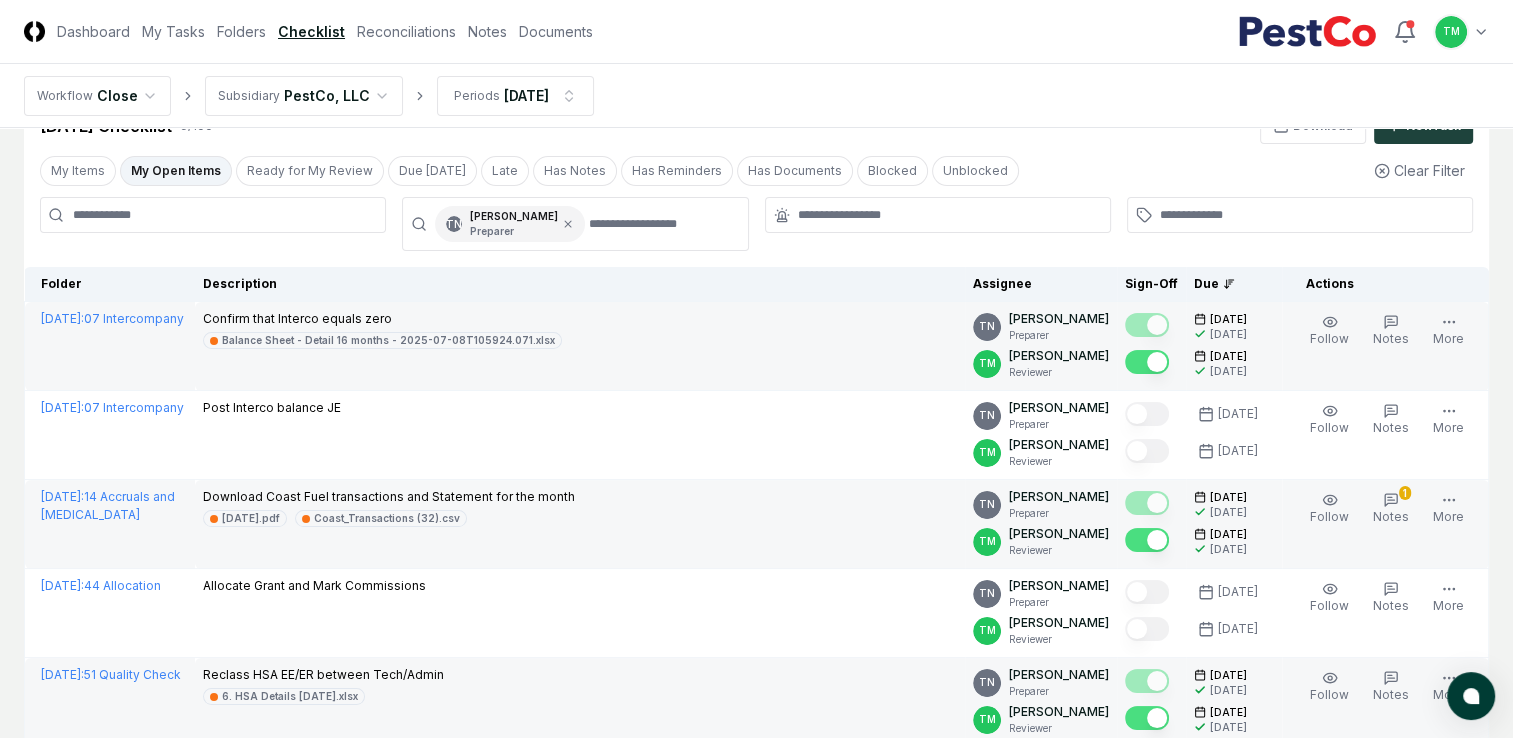 scroll, scrollTop: 0, scrollLeft: 0, axis: both 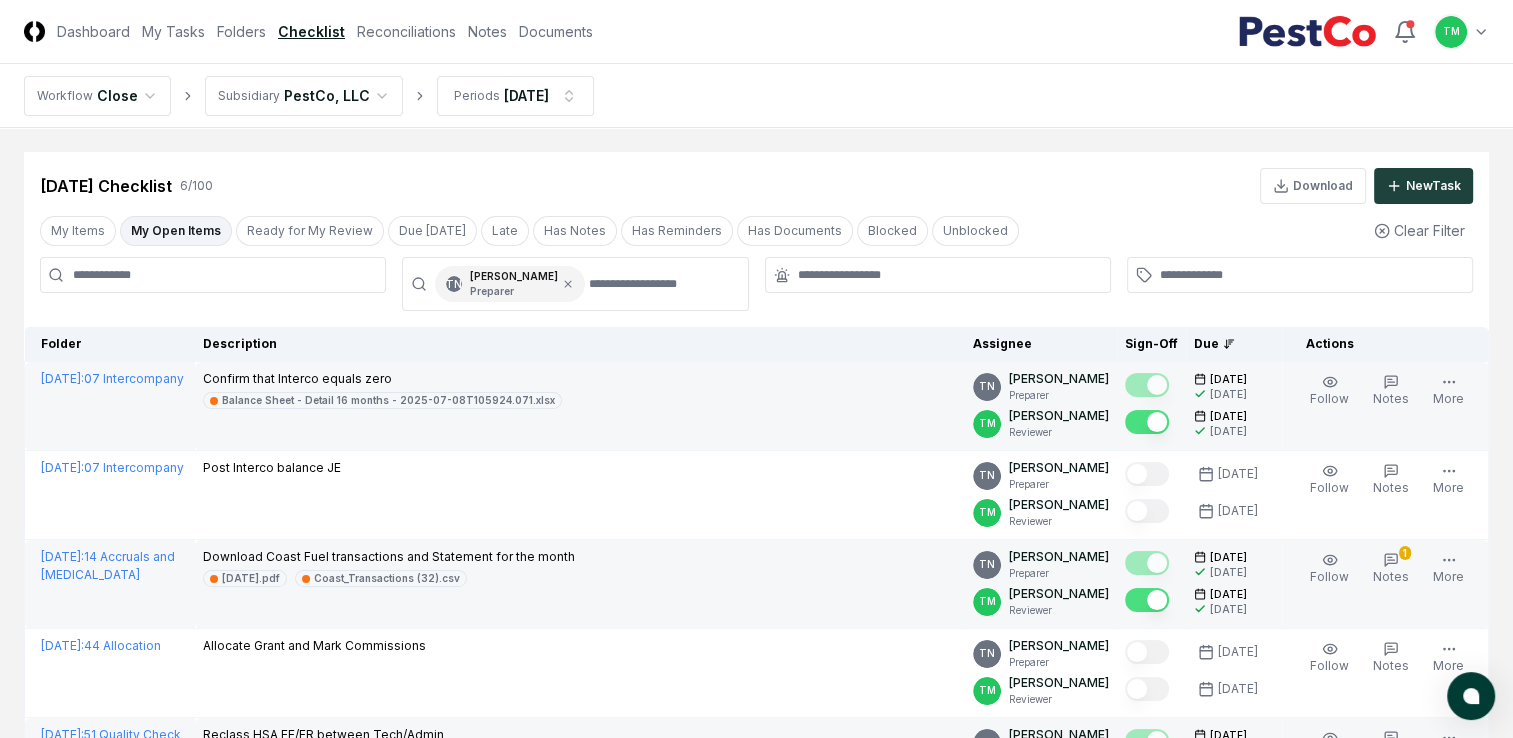 click on "My Open Items" at bounding box center (176, 231) 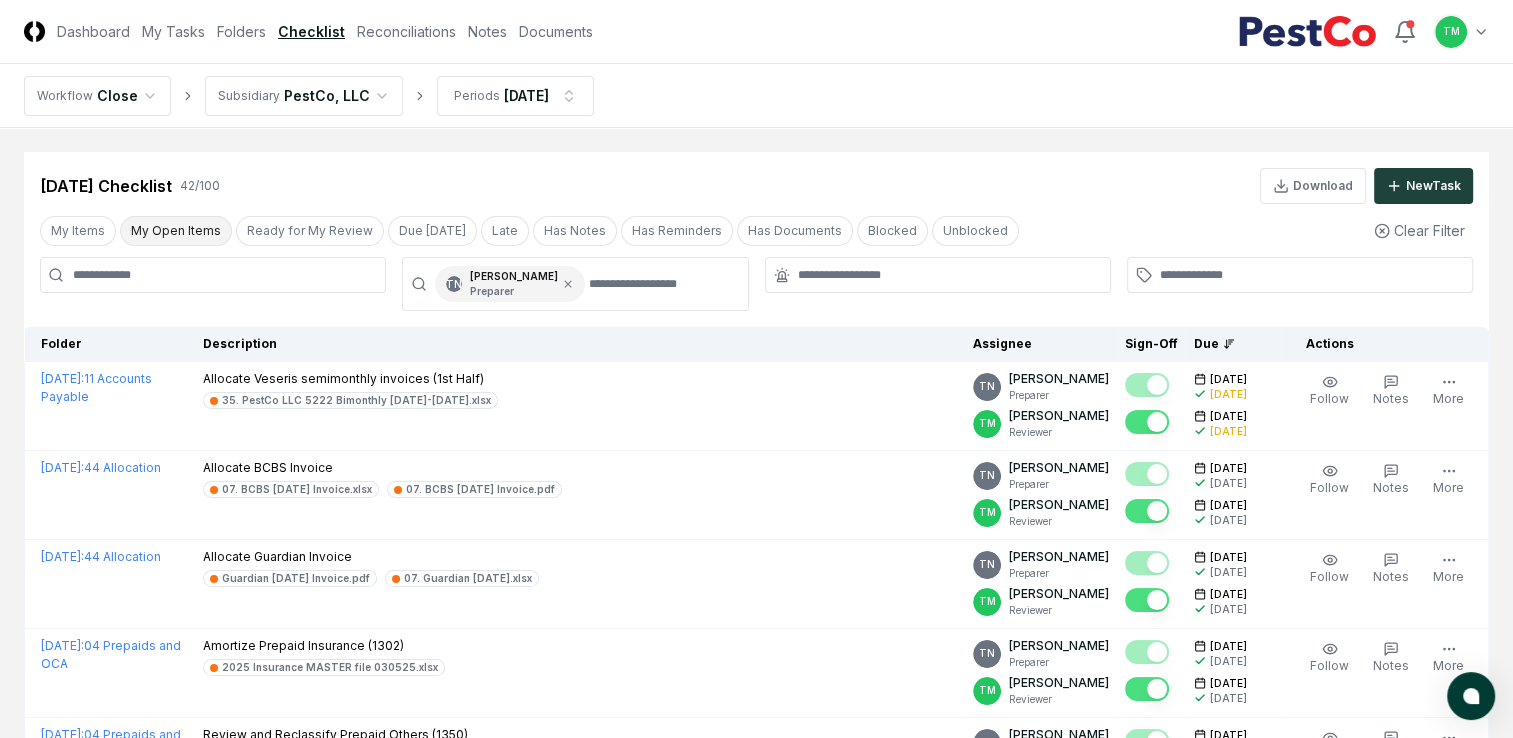 click on "My Open Items" at bounding box center [176, 231] 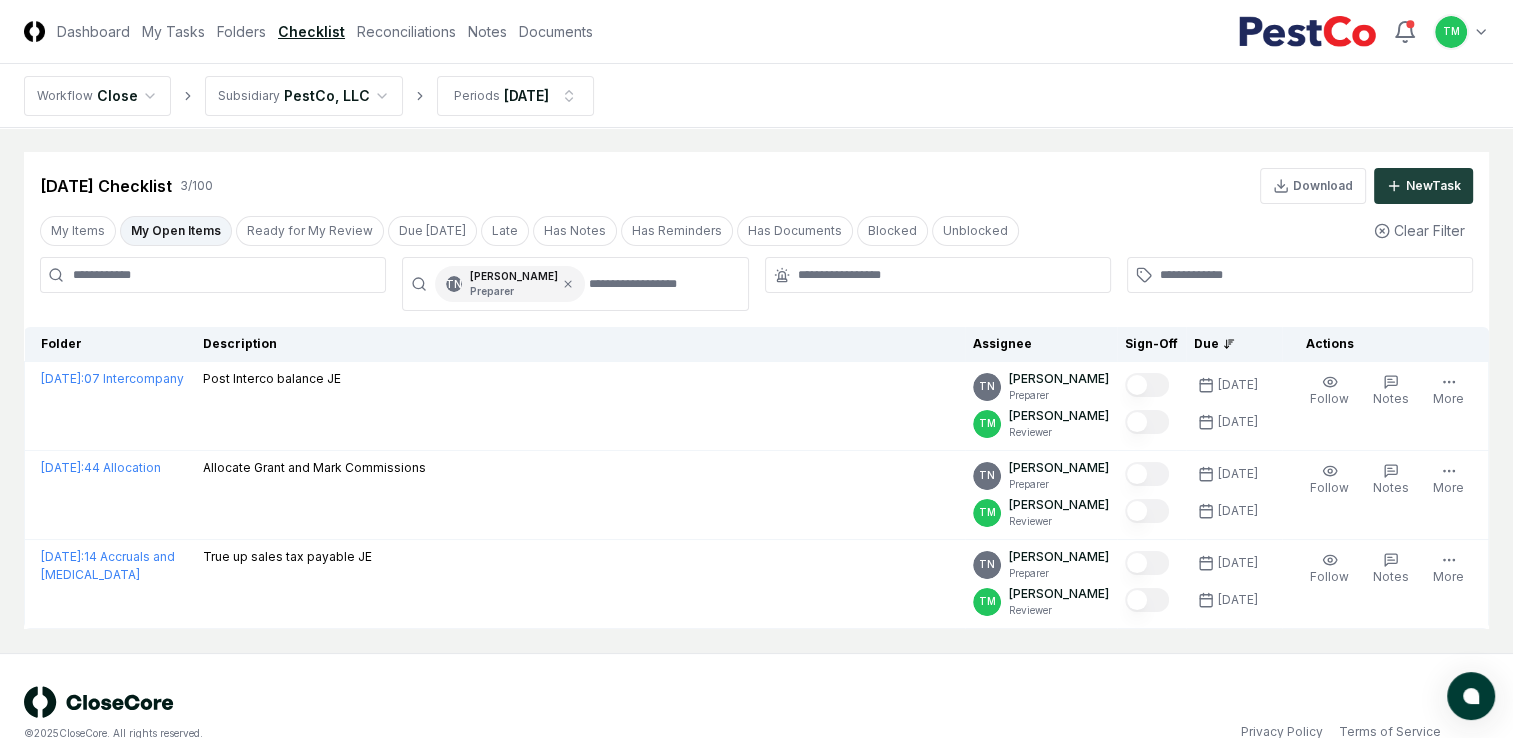 click on "Privacy Policy Terms of Service" at bounding box center (1123, 732) 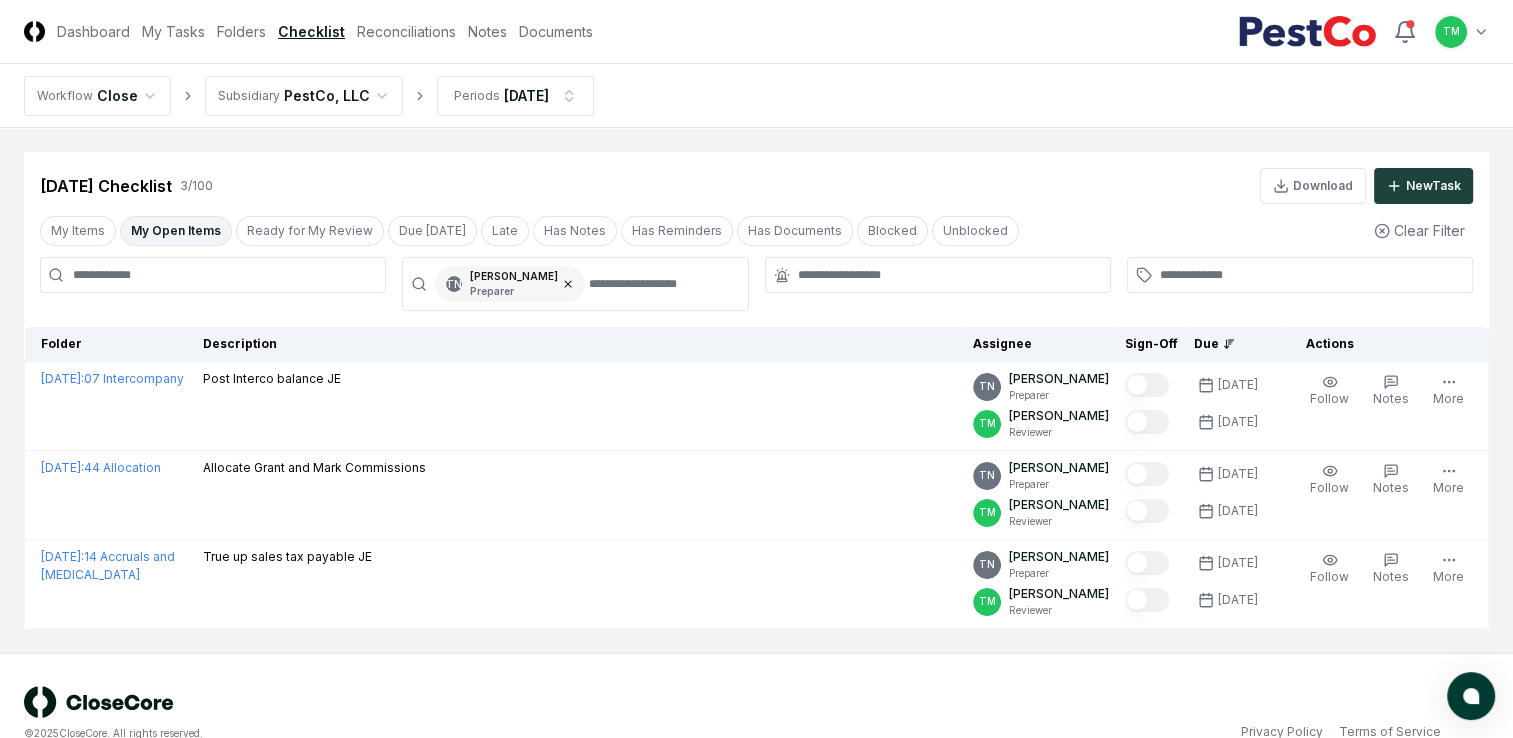 click 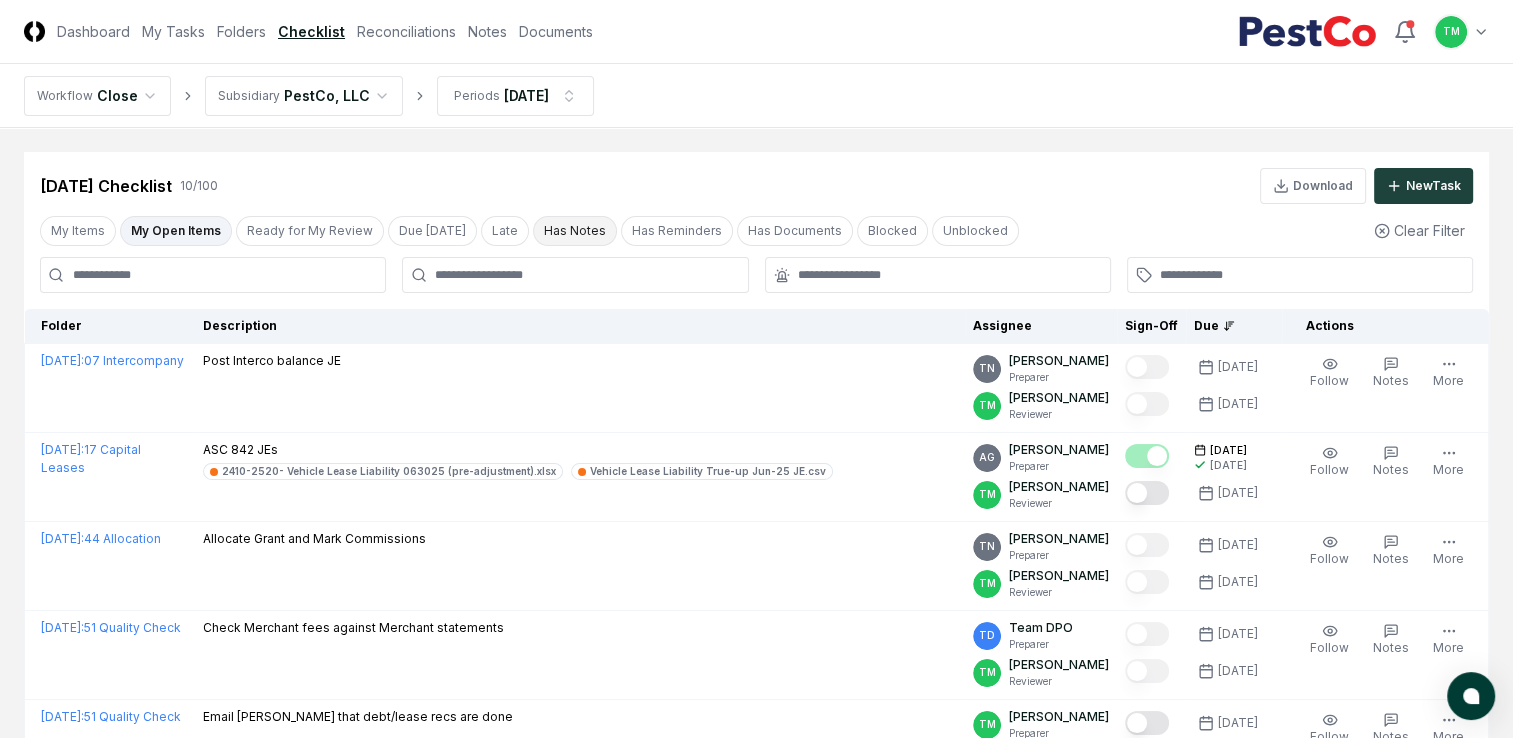 click on "Has Notes" at bounding box center (575, 231) 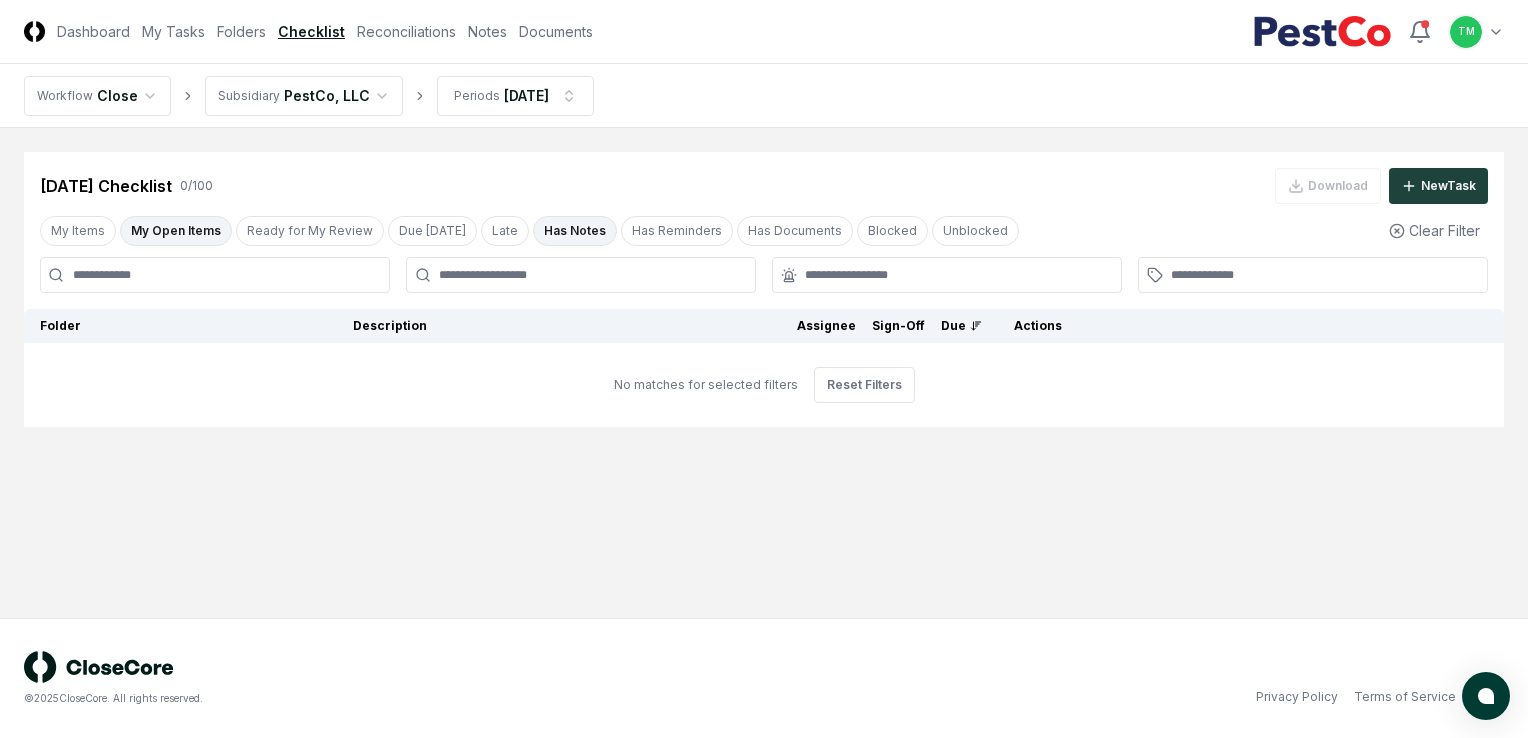 click on "My Open Items" at bounding box center (176, 231) 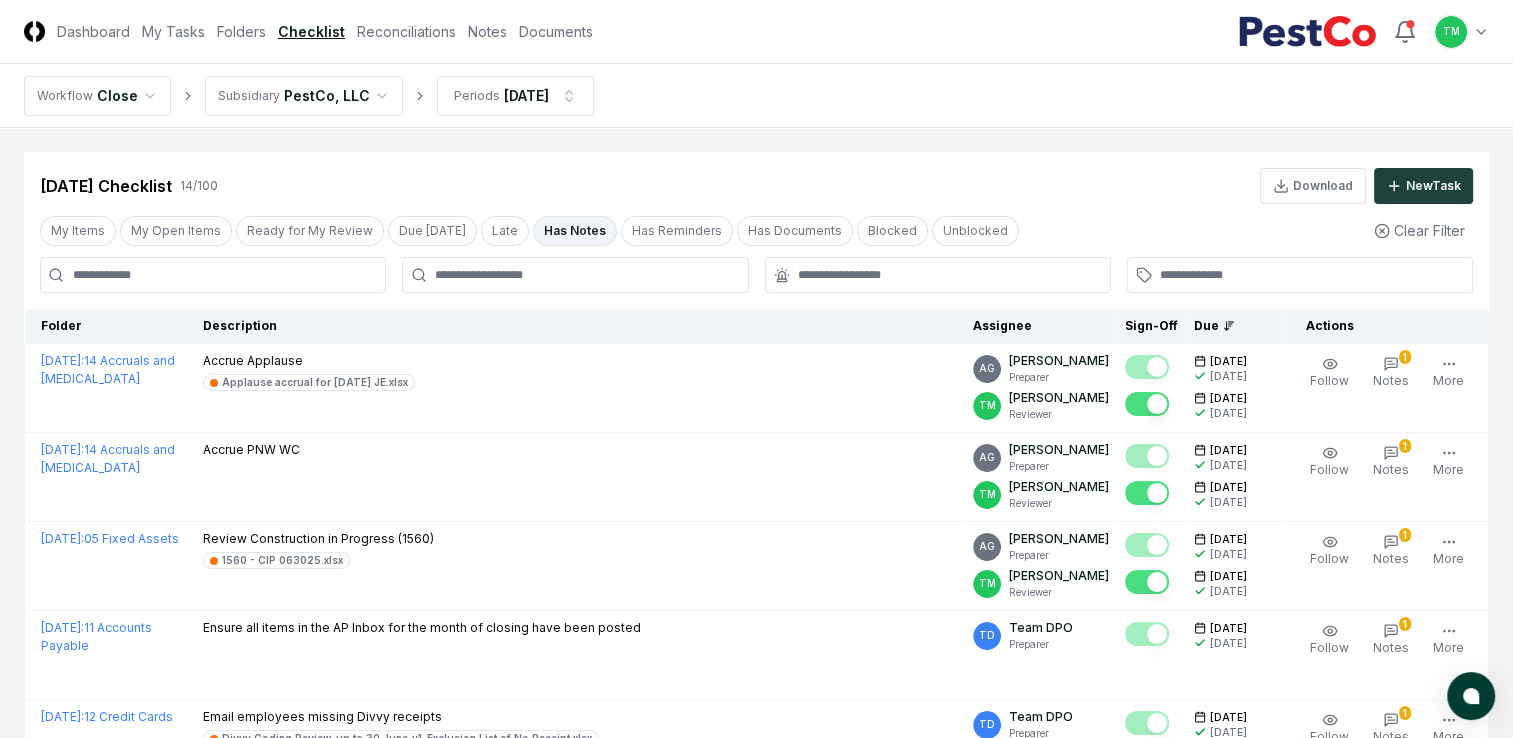 click on "Has Notes" at bounding box center [575, 231] 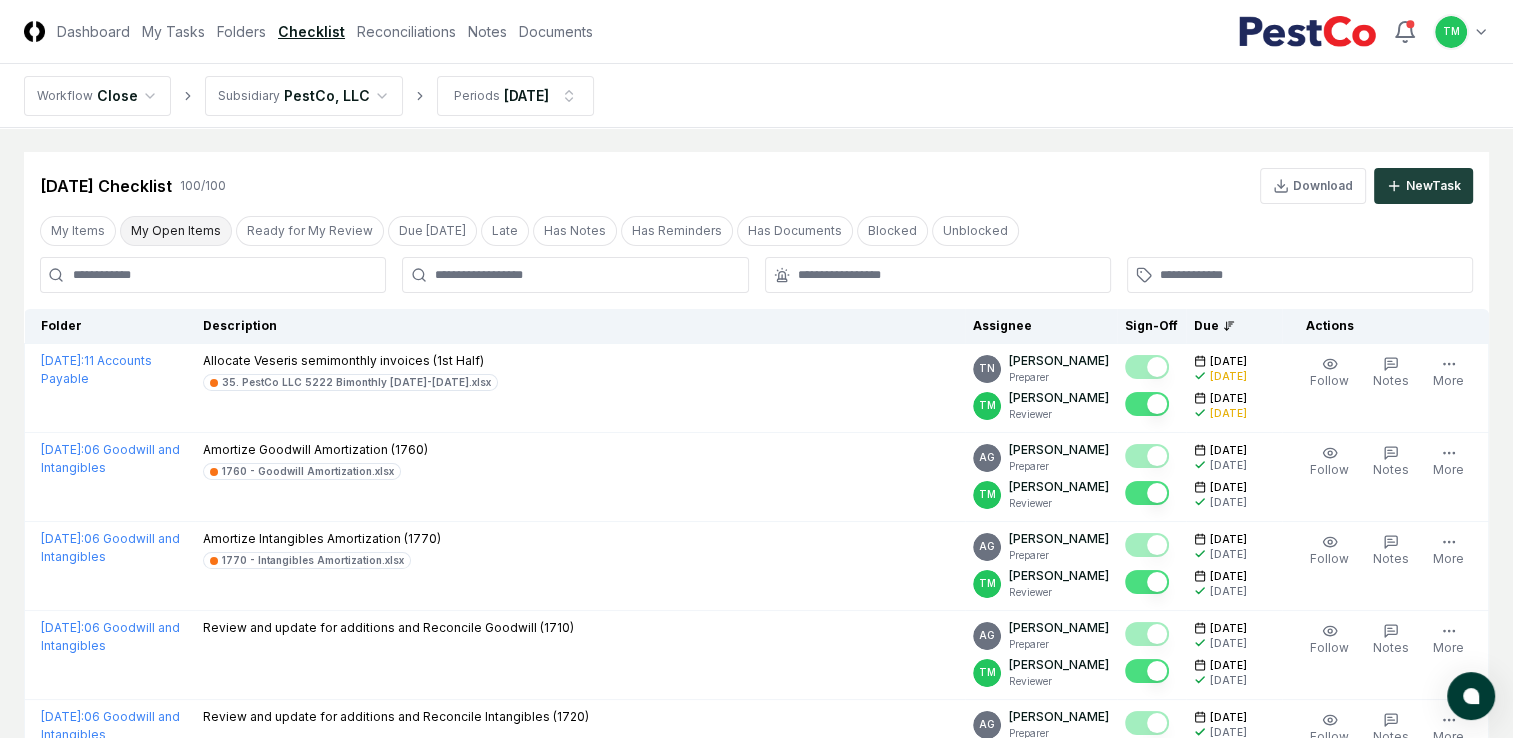 click on "My Open Items" at bounding box center [176, 231] 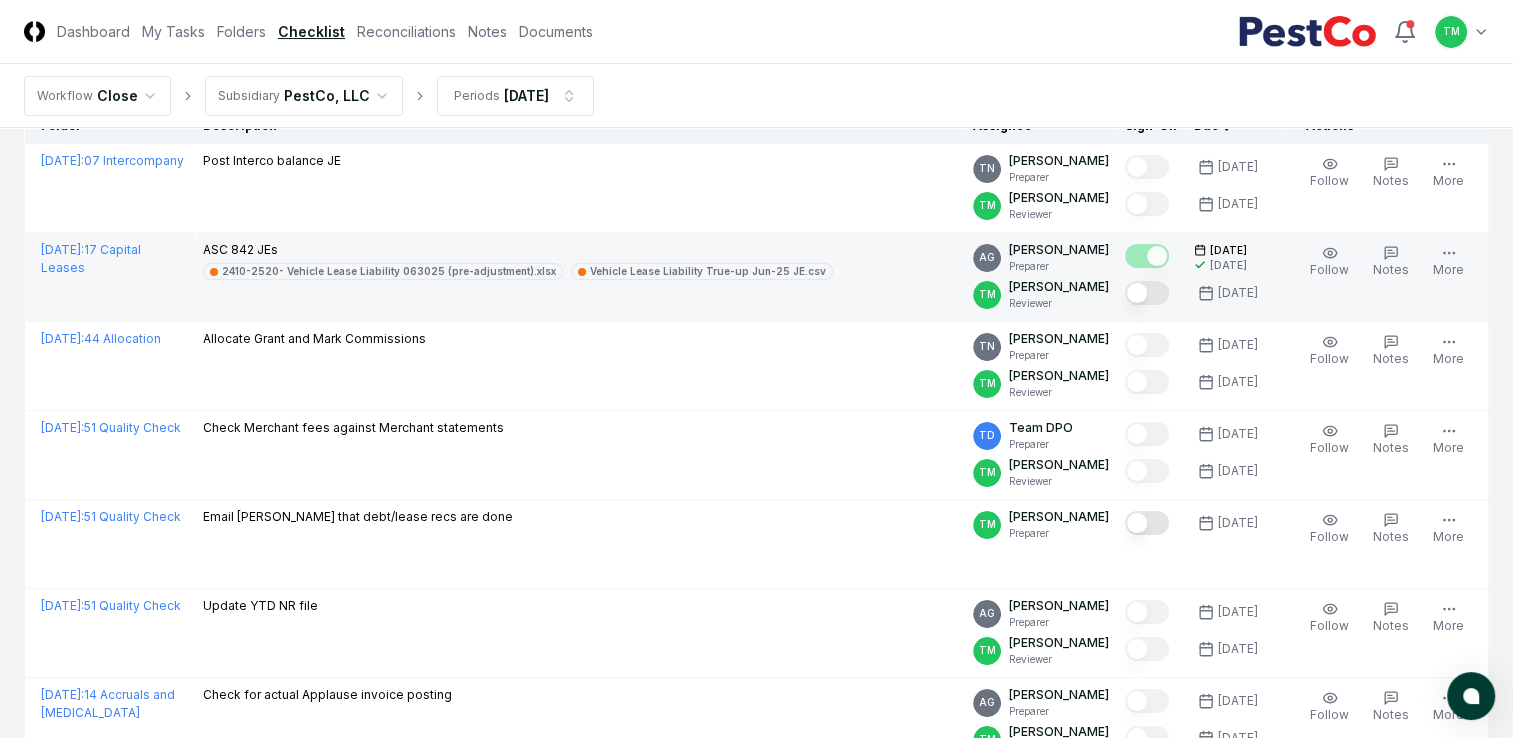 click at bounding box center [1147, 293] 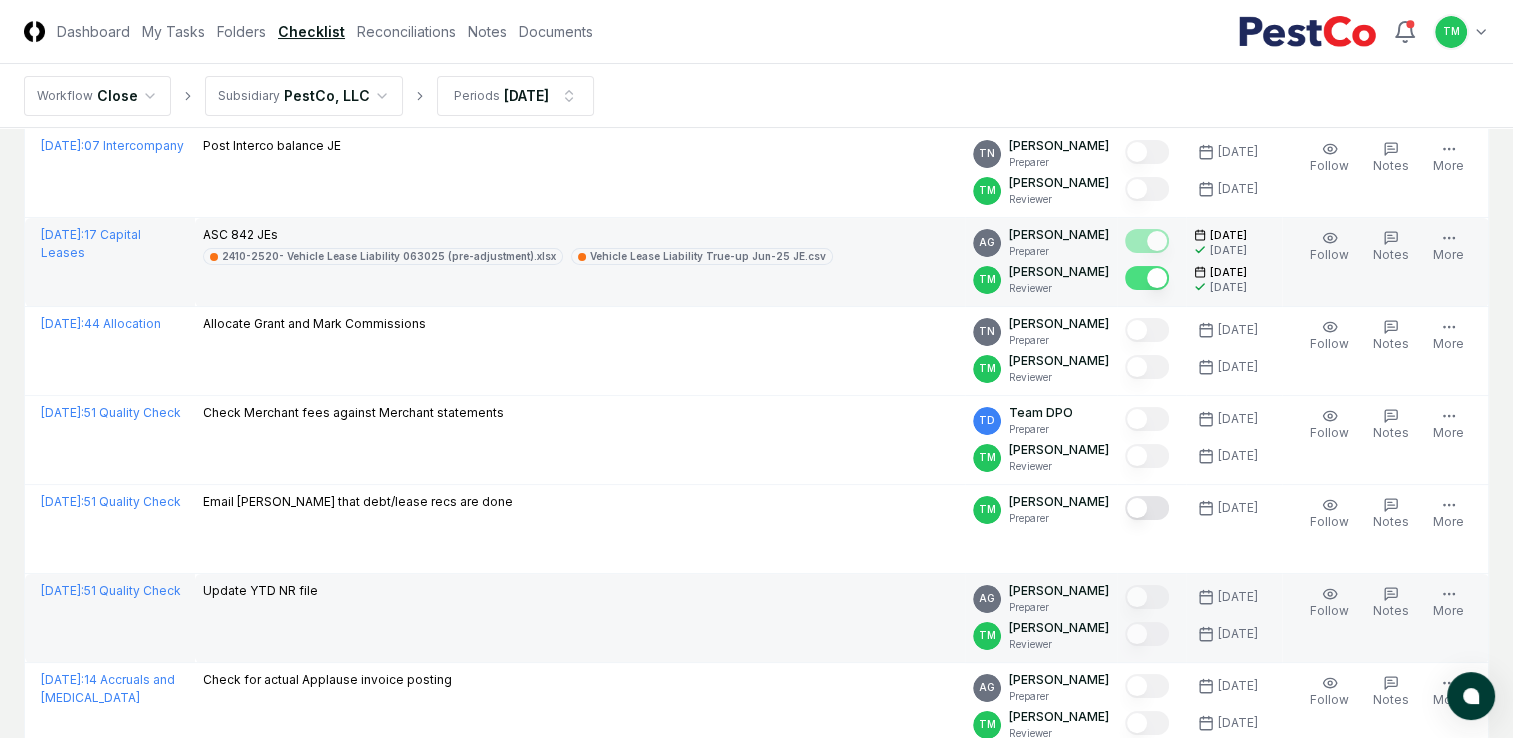 scroll, scrollTop: 100, scrollLeft: 0, axis: vertical 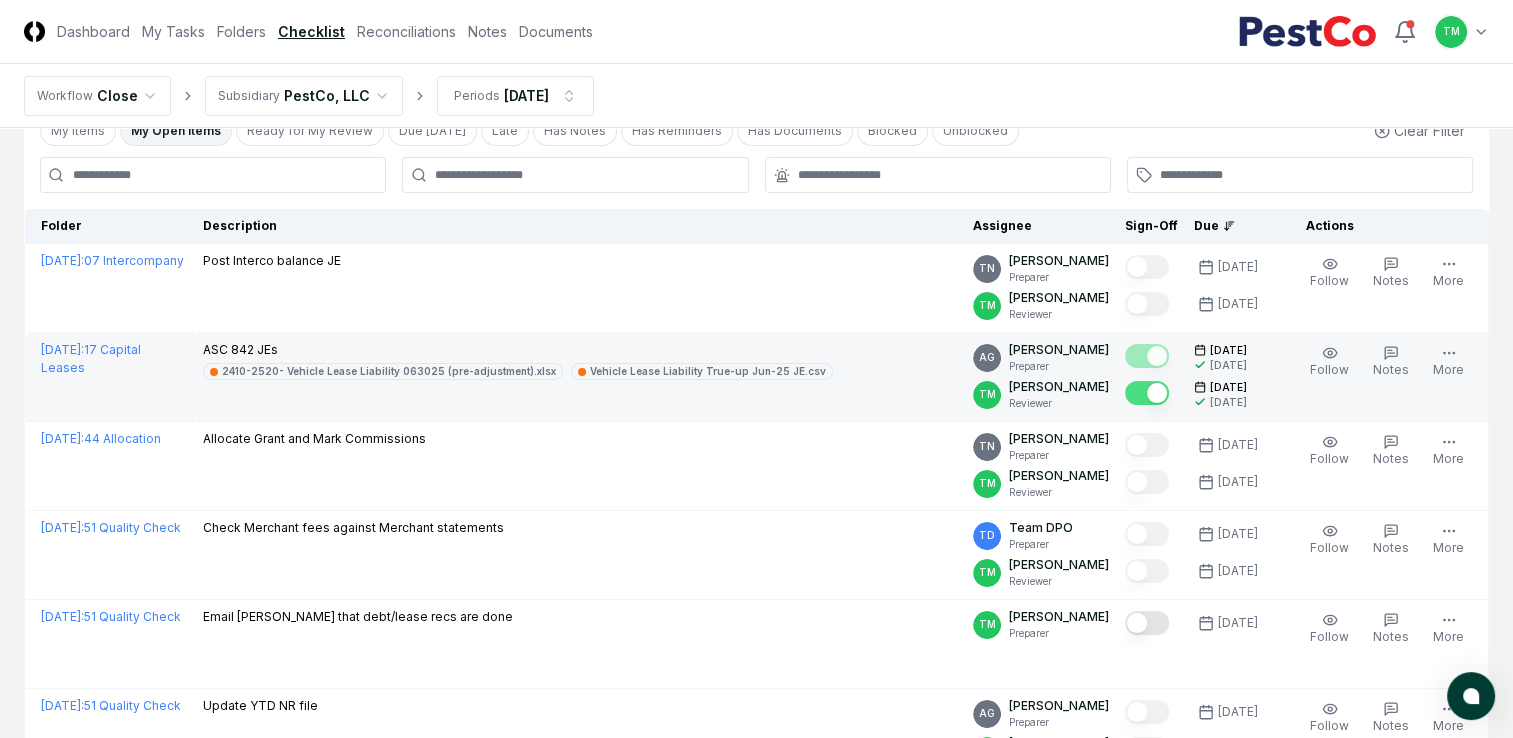 click on "CloseCore Dashboard My Tasks Folders Checklist Reconciliations Notes Documents Toggle navigation menu   TM Toggle user menu Workflow Close Subsidiary PestCo, LLC Periods [DATE] Cancel Reassign [DATE] Checklist 10 / 100 Download New  Task My Items My Open Items Ready for My Review Due [DATE] Late Has Notes Has Reminders Has Documents Blocked Unblocked Clear Filter Folder Description Assignee Sign-Off   Due Actions [DATE] :  07 Intercompany Post Interco balance JE TN [PERSON_NAME] Preparer TM [PERSON_NAME] Reviewer [DATE] [DATE] Follow Notes Upload Reminder Duplicate Edit Task More [DATE] :  17 Capital Leases ASC 842 JEs 2410-2520- Vehicle Lease Liability 063025 (pre-adjustment).xlsx Vehicle Lease Liability True-up Jun-25 JE.csv AG [PERSON_NAME] Preparer TM [PERSON_NAME] Reviewer [DATE] [DATE] [DATE] [DATE] Follow Notes 2 Upload Reminder Duplicate Edit Task More [DATE] :  44 Allocation Allocate Grant and Mark Commissions TN [PERSON_NAME] Preparer TM Reviewer :" at bounding box center [756, 589] 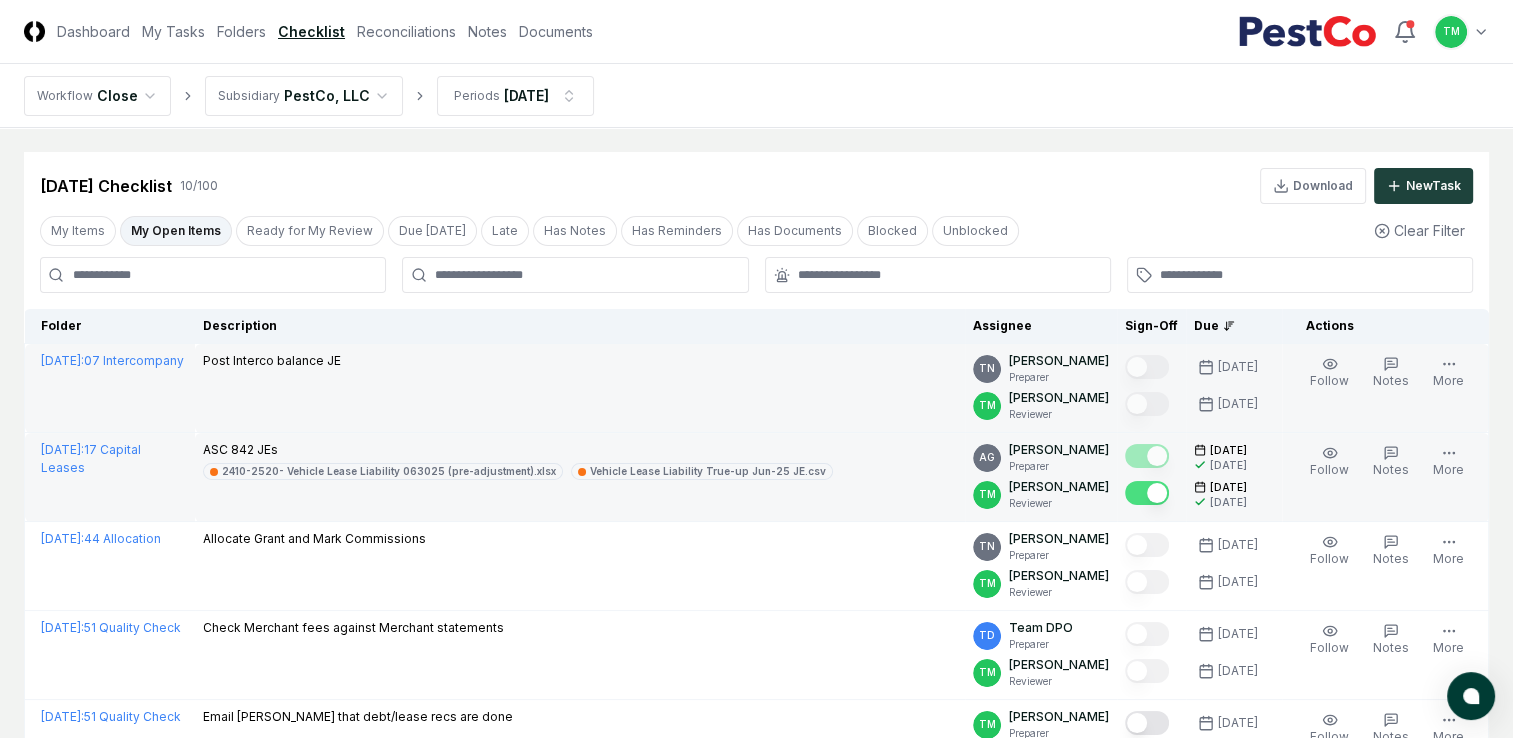 scroll, scrollTop: 0, scrollLeft: 0, axis: both 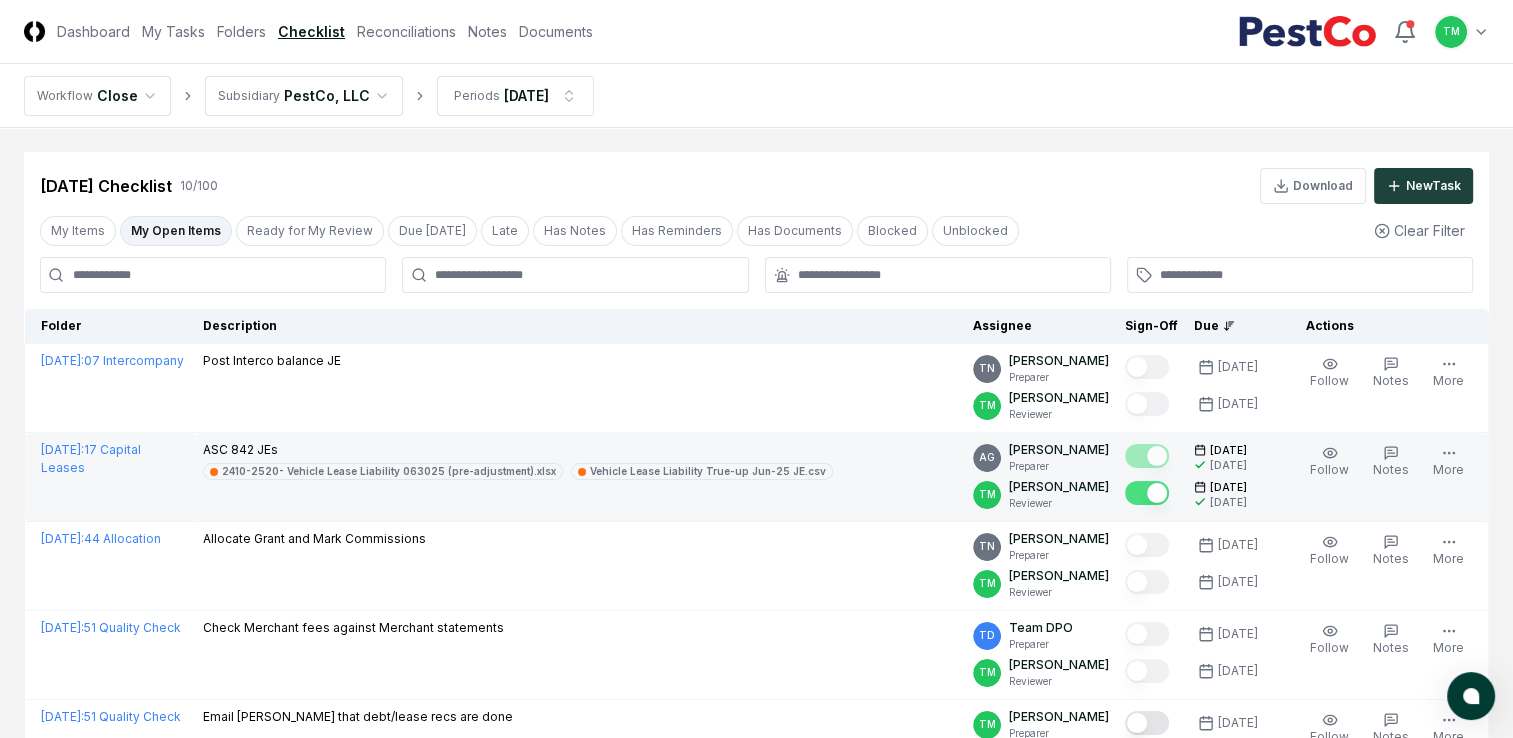 drag, startPoint x: 384, startPoint y: 34, endPoint x: 356, endPoint y: 50, distance: 32.24903 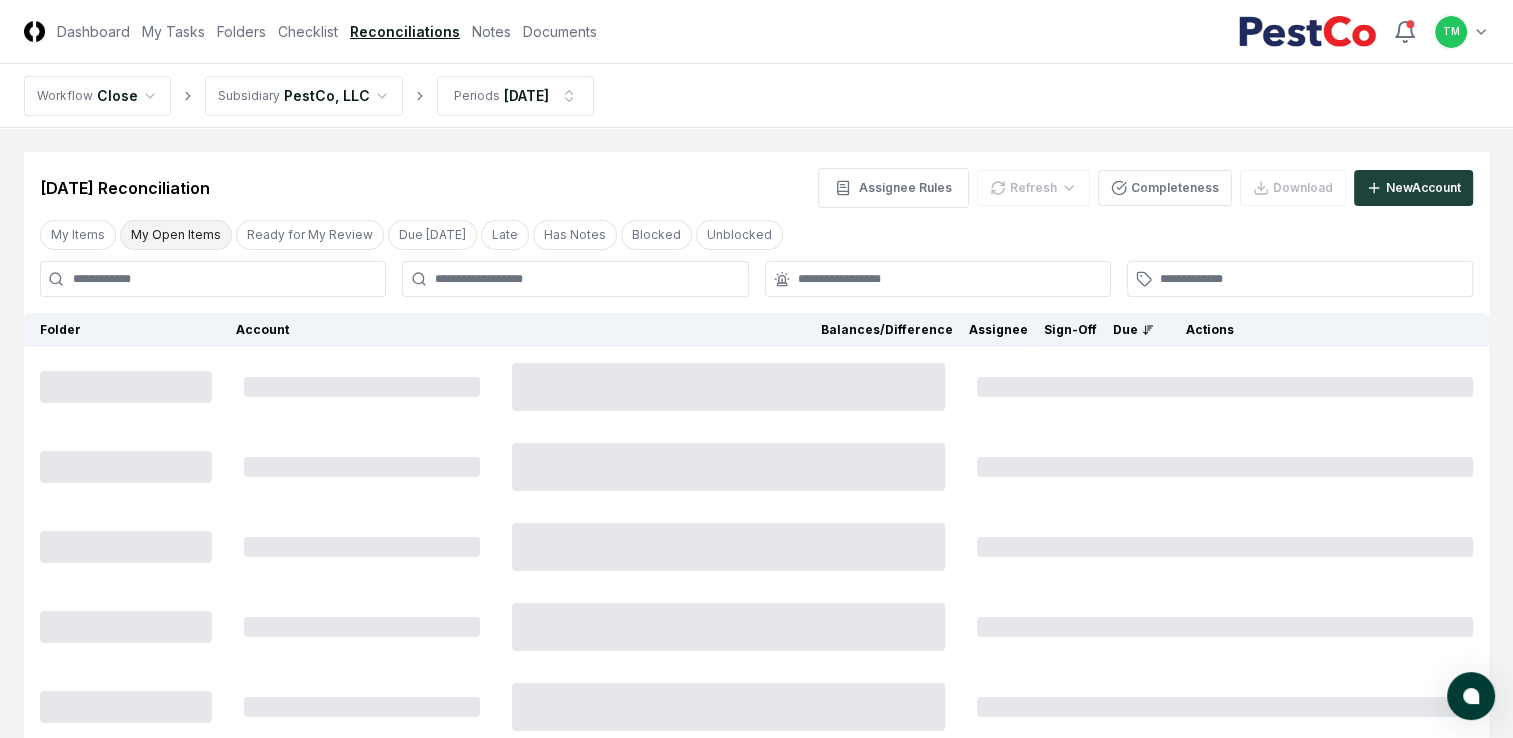 click on "My Open Items" at bounding box center (176, 235) 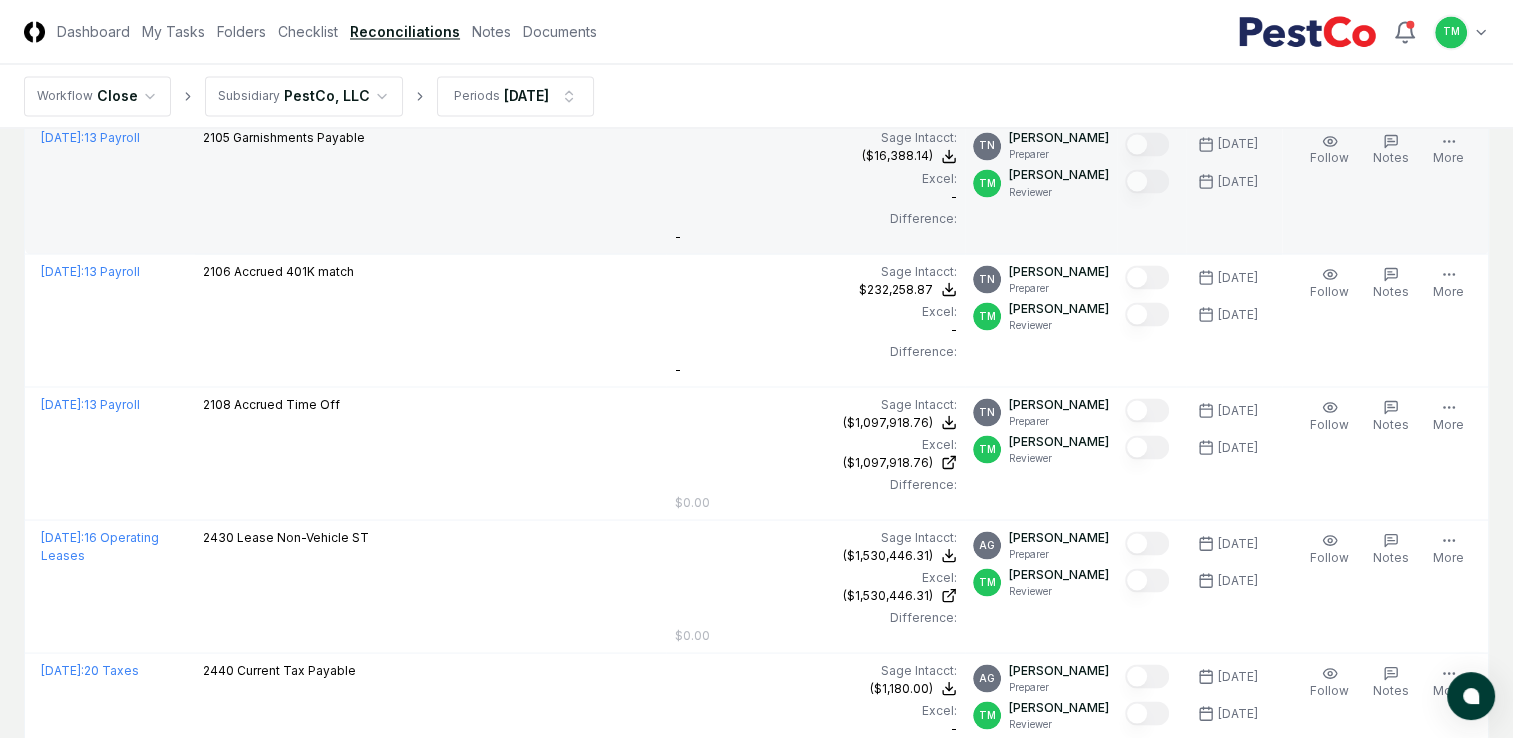 scroll, scrollTop: 3200, scrollLeft: 0, axis: vertical 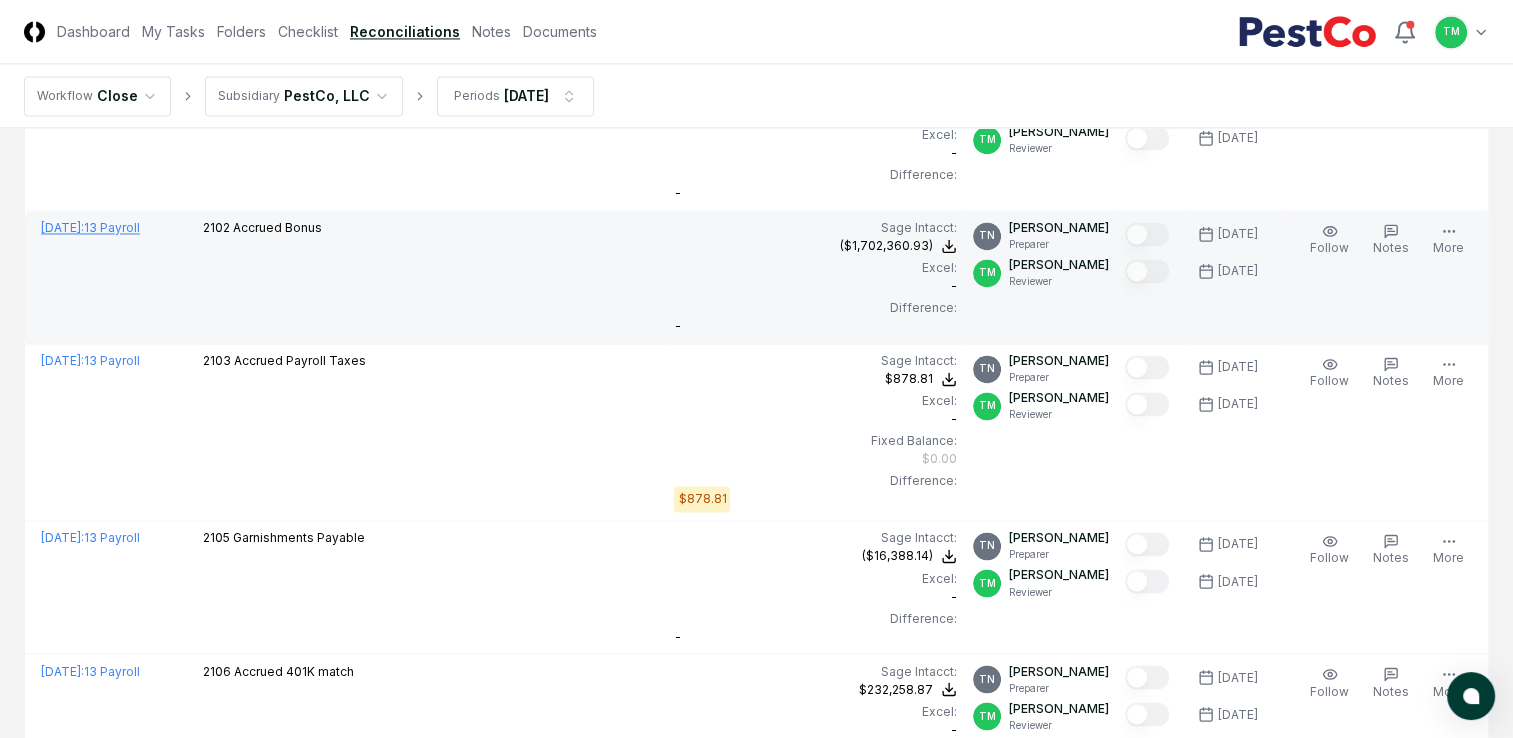 drag, startPoint x: 0, startPoint y: 442, endPoint x: 60, endPoint y: 228, distance: 222.2521 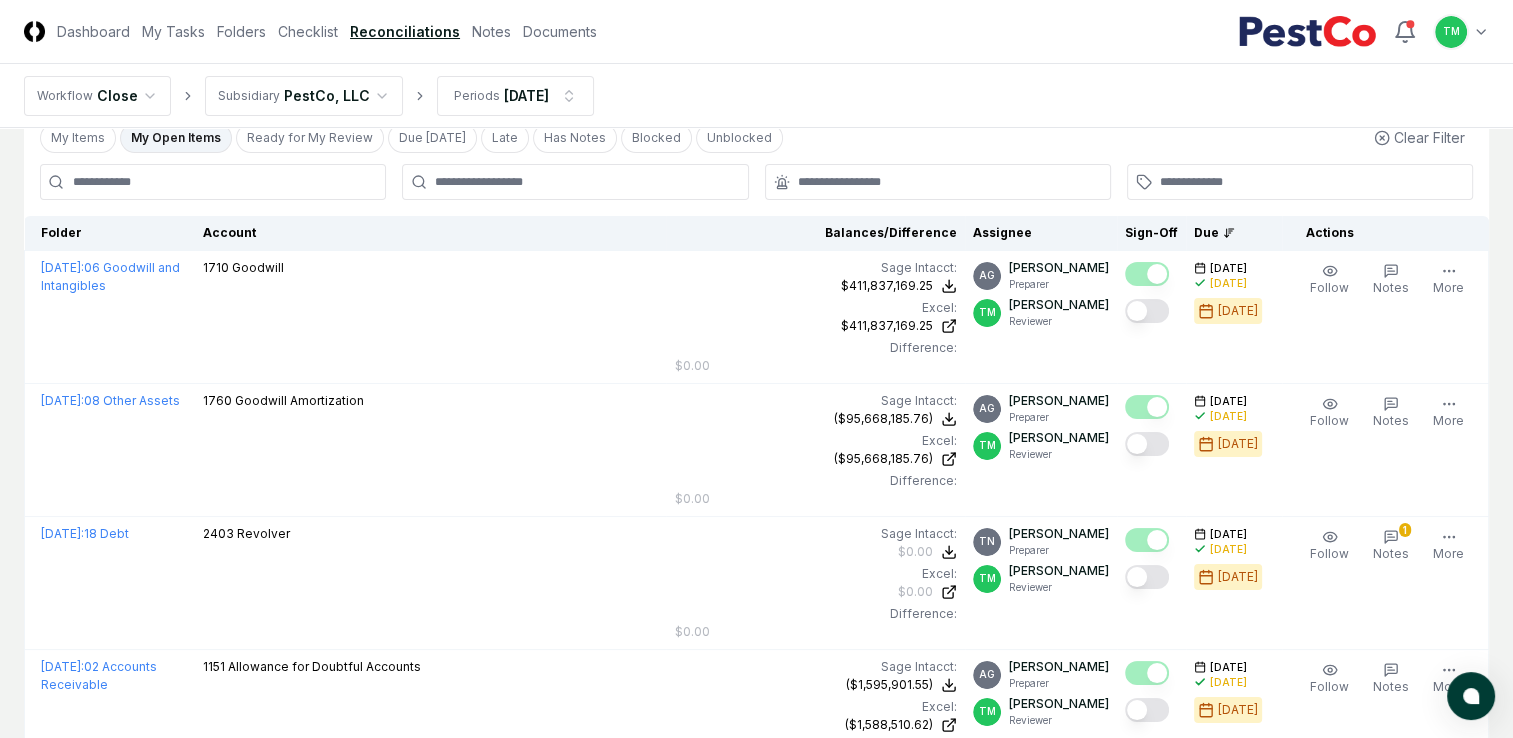 scroll, scrollTop: 0, scrollLeft: 0, axis: both 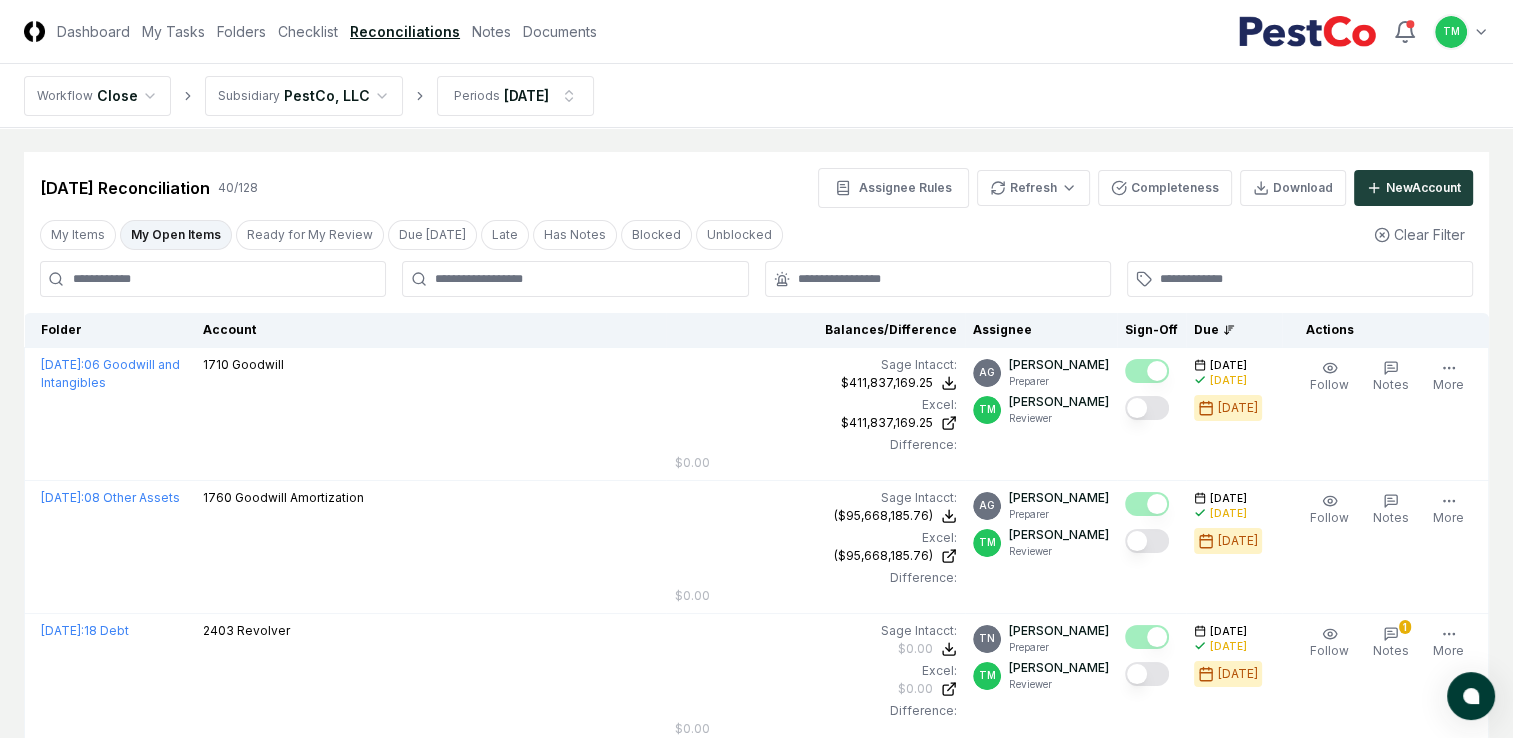 drag, startPoint x: 283, startPoint y: 34, endPoint x: 236, endPoint y: 289, distance: 259.2952 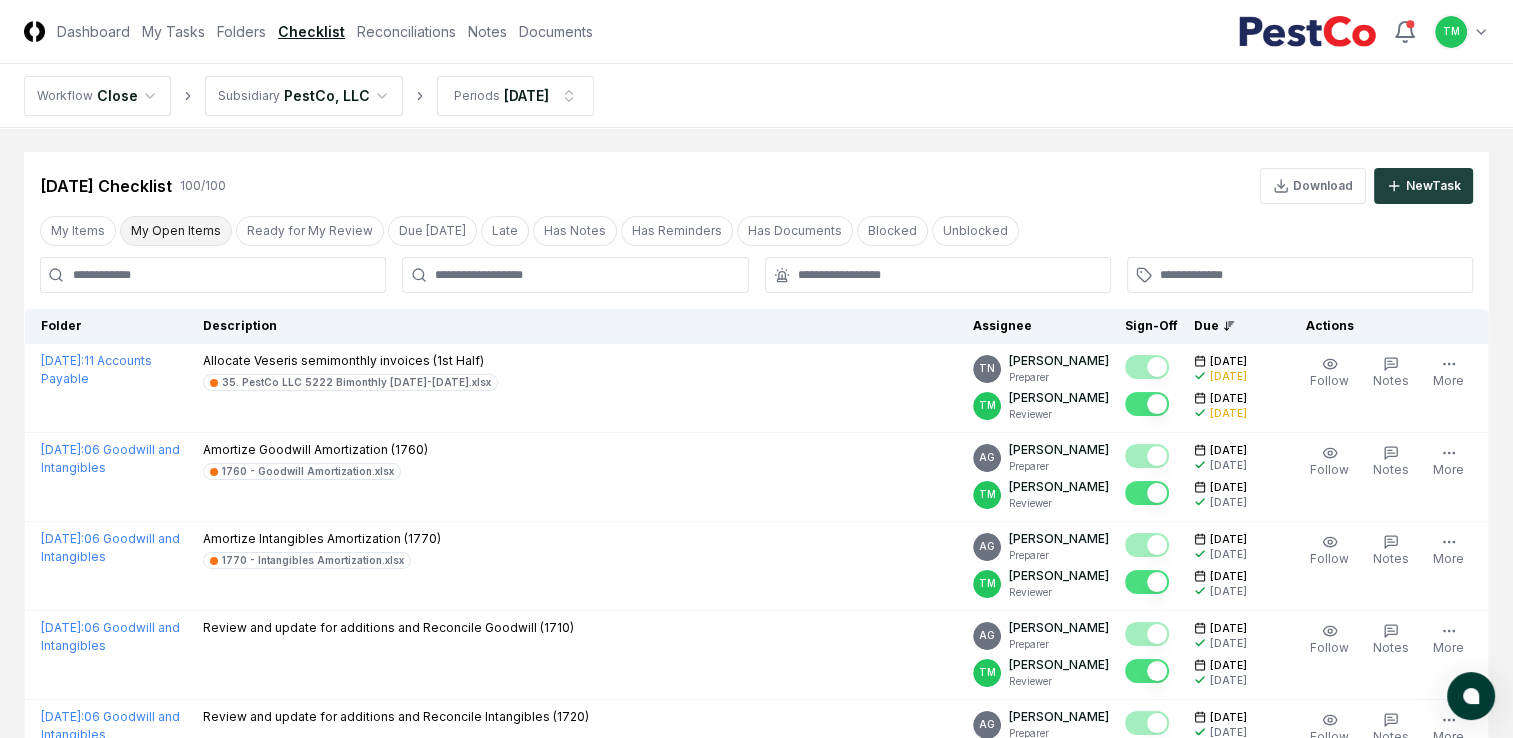 click on "My Open Items" at bounding box center [176, 231] 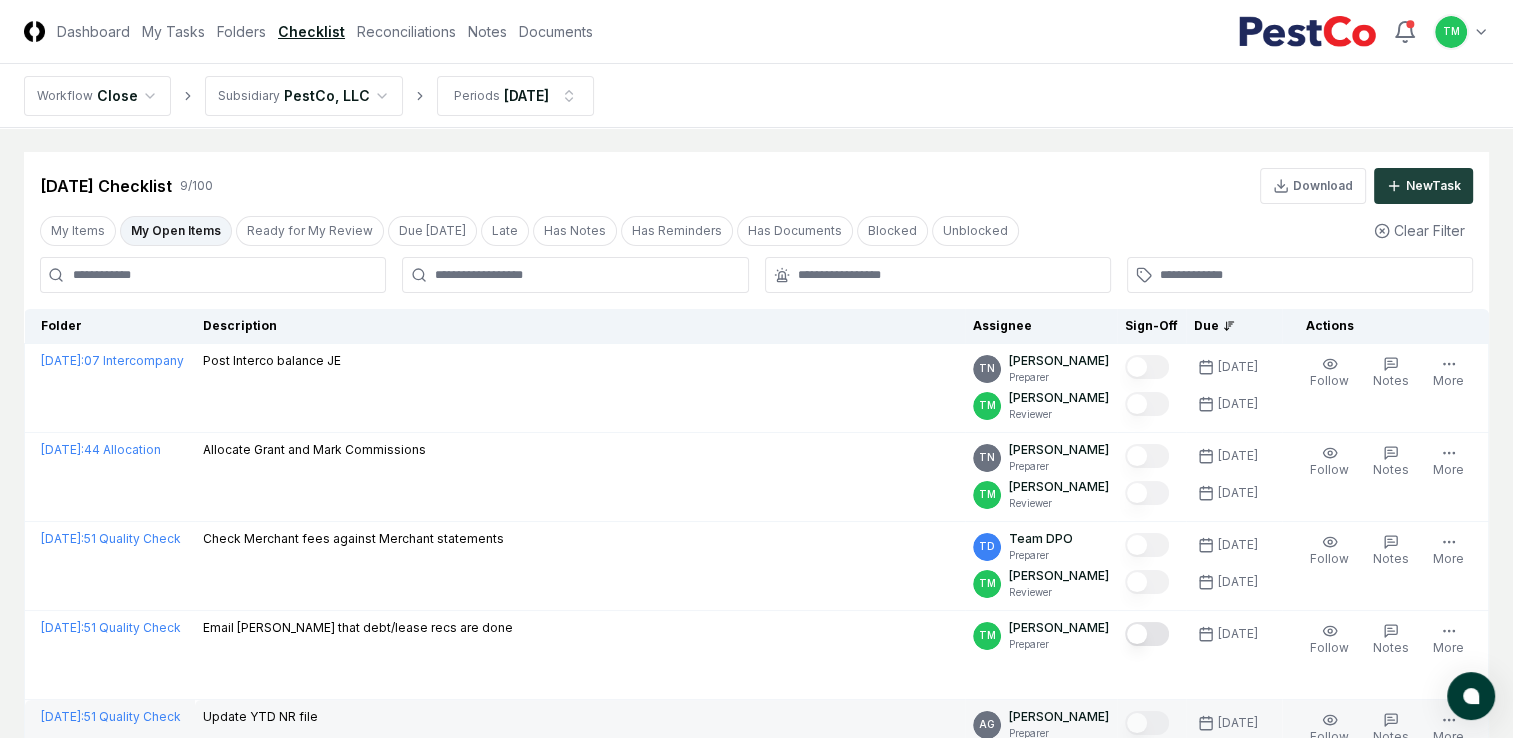 type 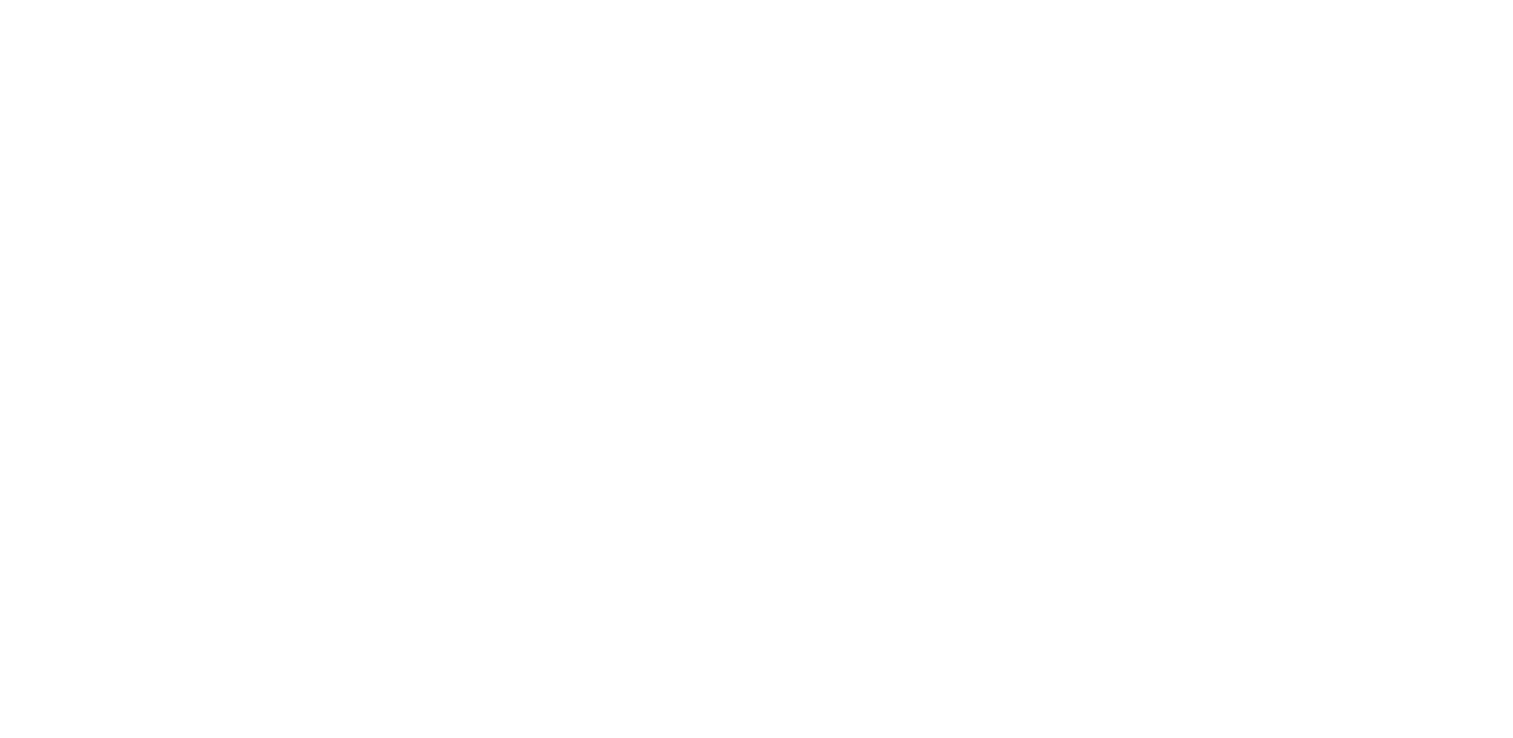 scroll, scrollTop: 0, scrollLeft: 0, axis: both 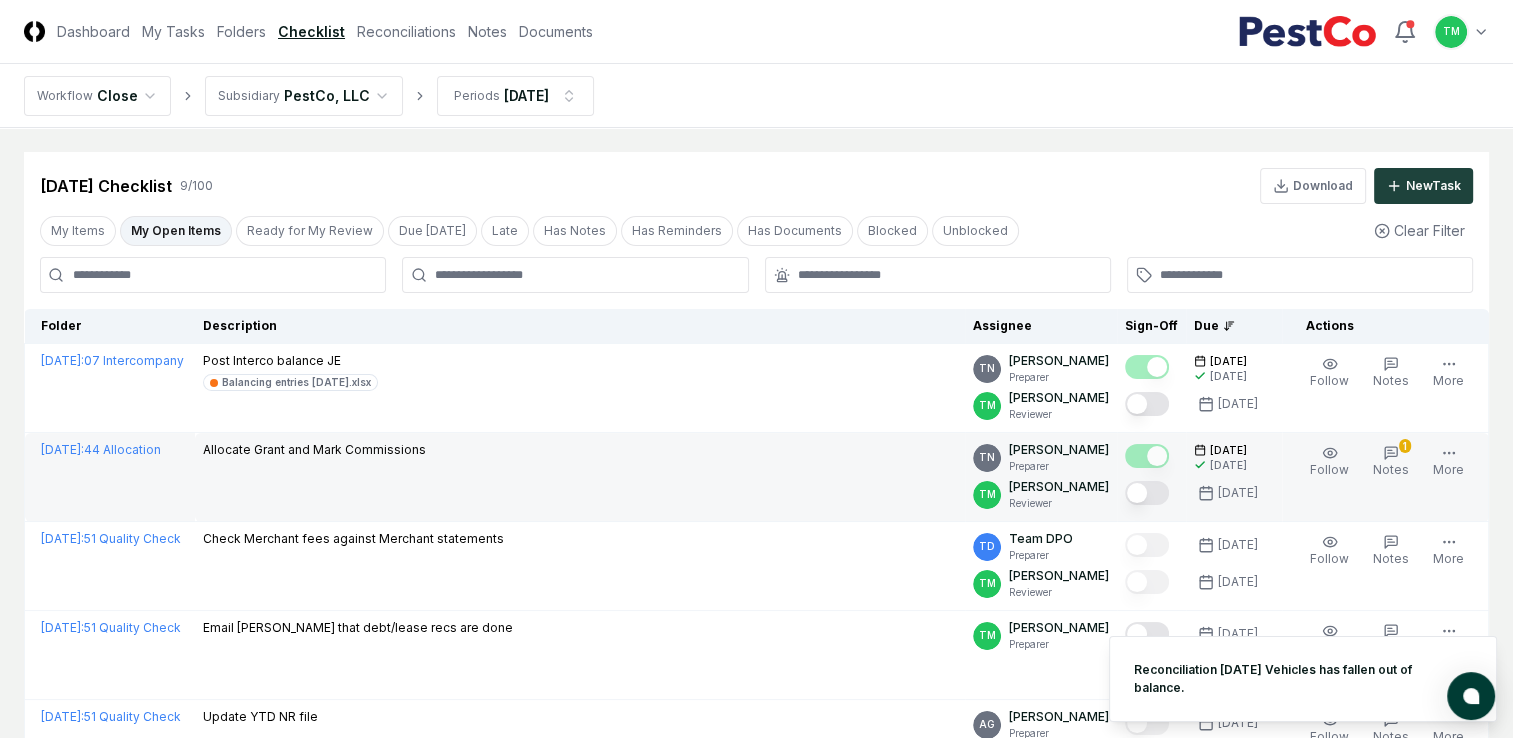 click at bounding box center (1147, 493) 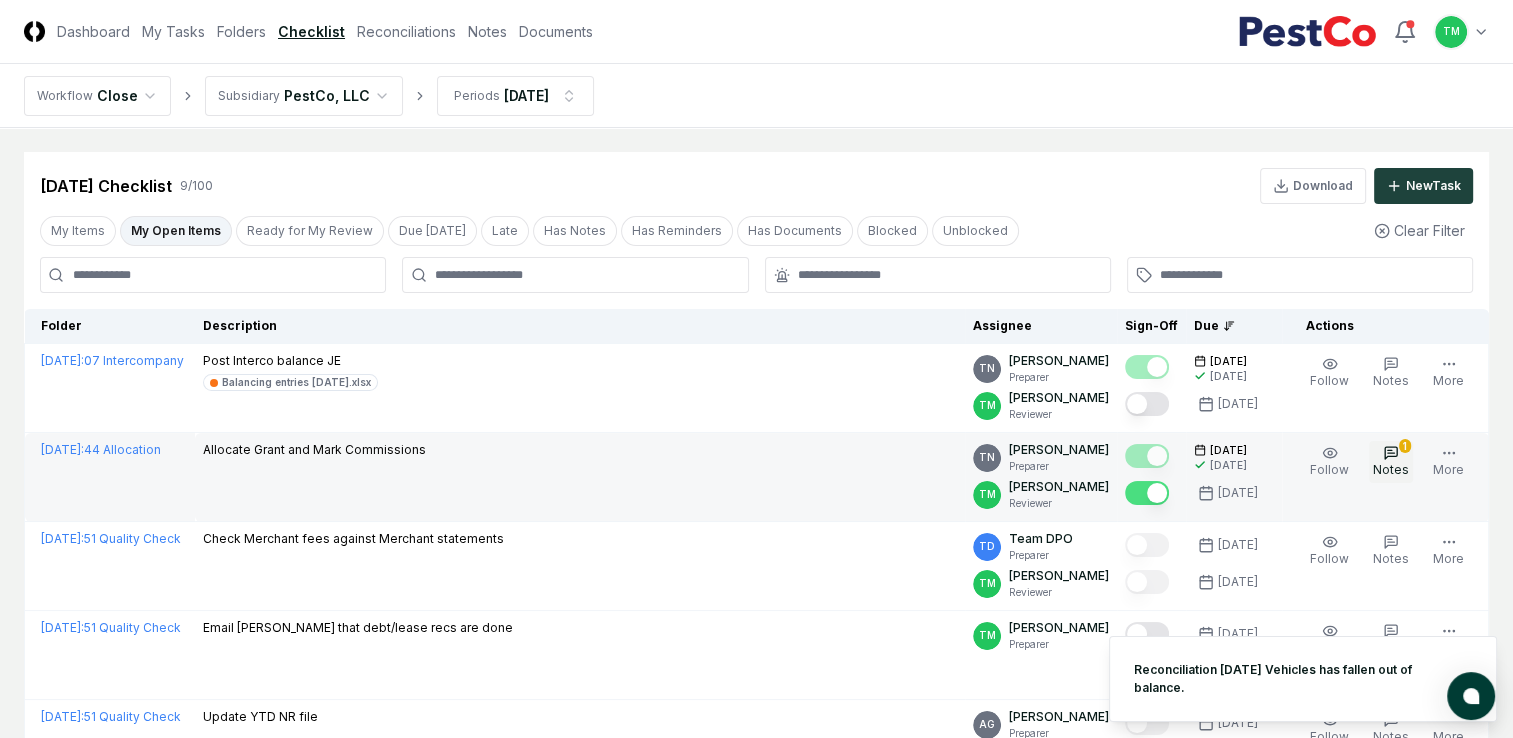 click on "1 Notes" at bounding box center [1391, 462] 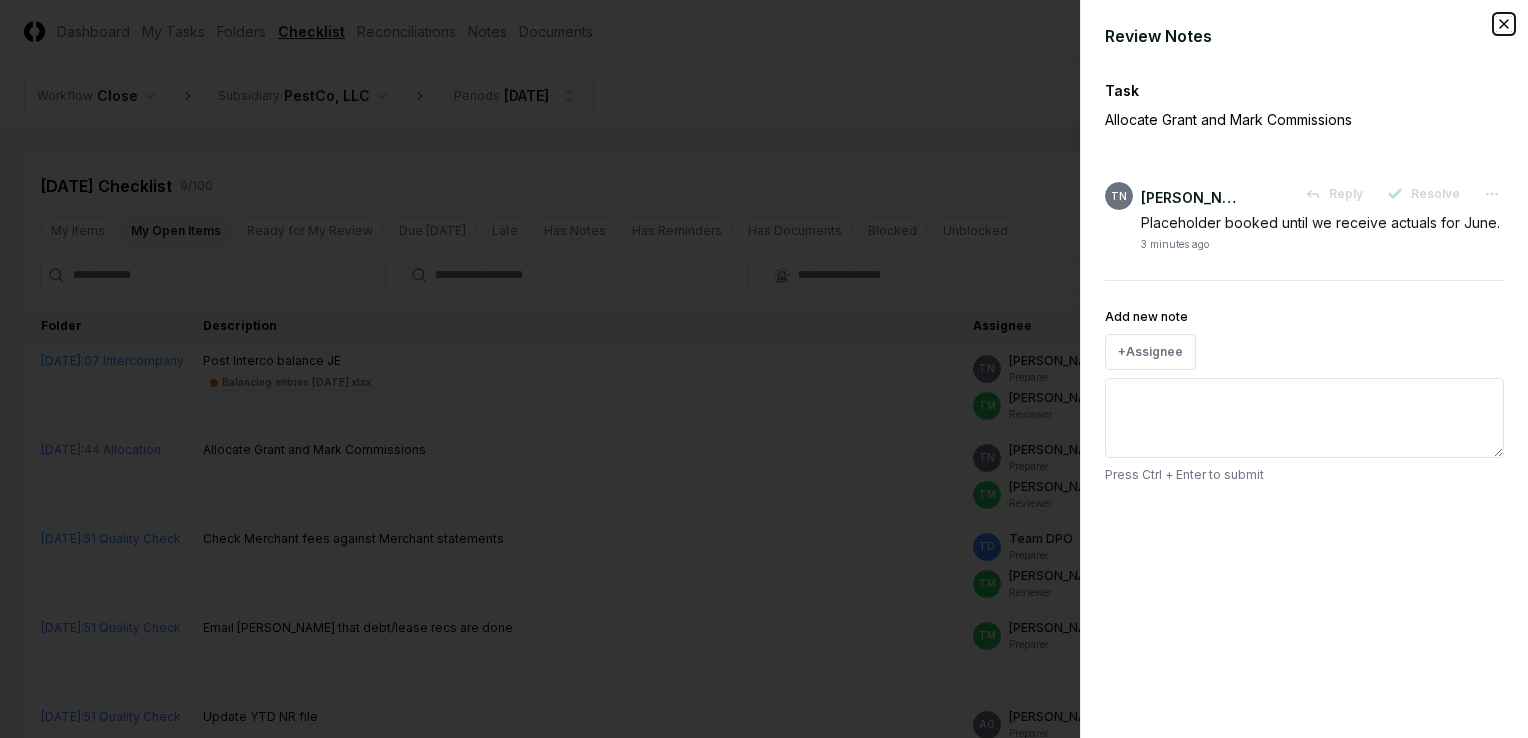 click 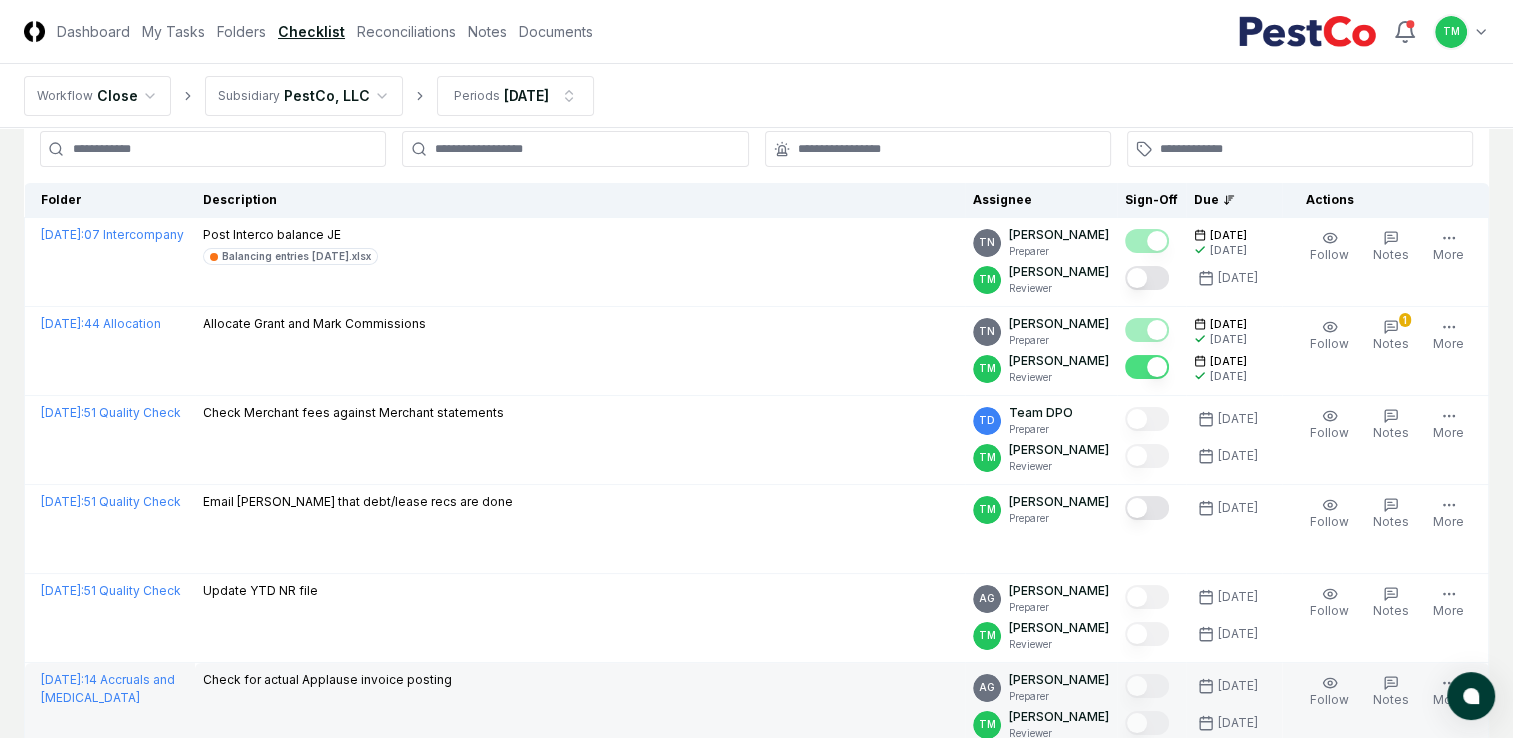 scroll, scrollTop: 0, scrollLeft: 0, axis: both 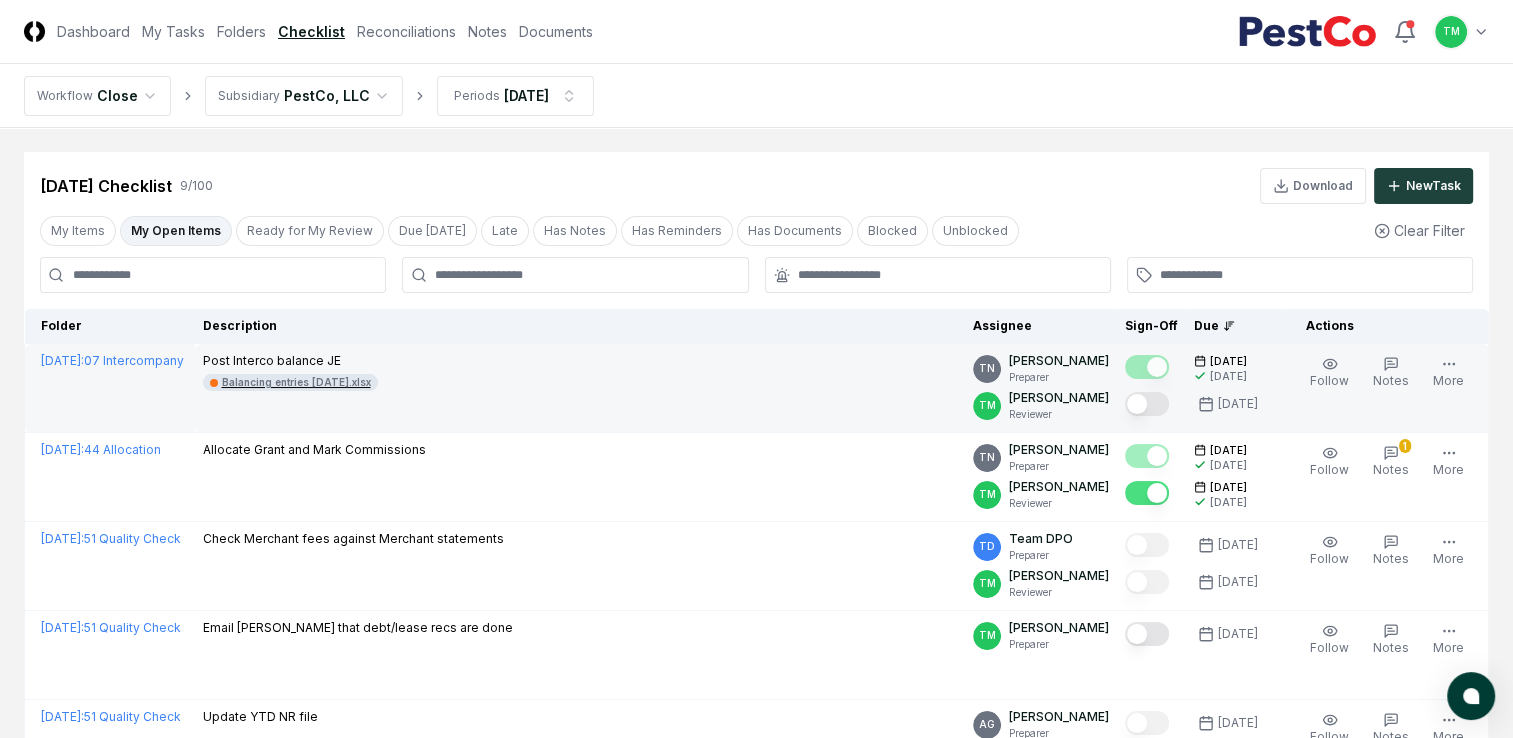 click on "Balancing entries Jun25.xlsx" at bounding box center [296, 382] 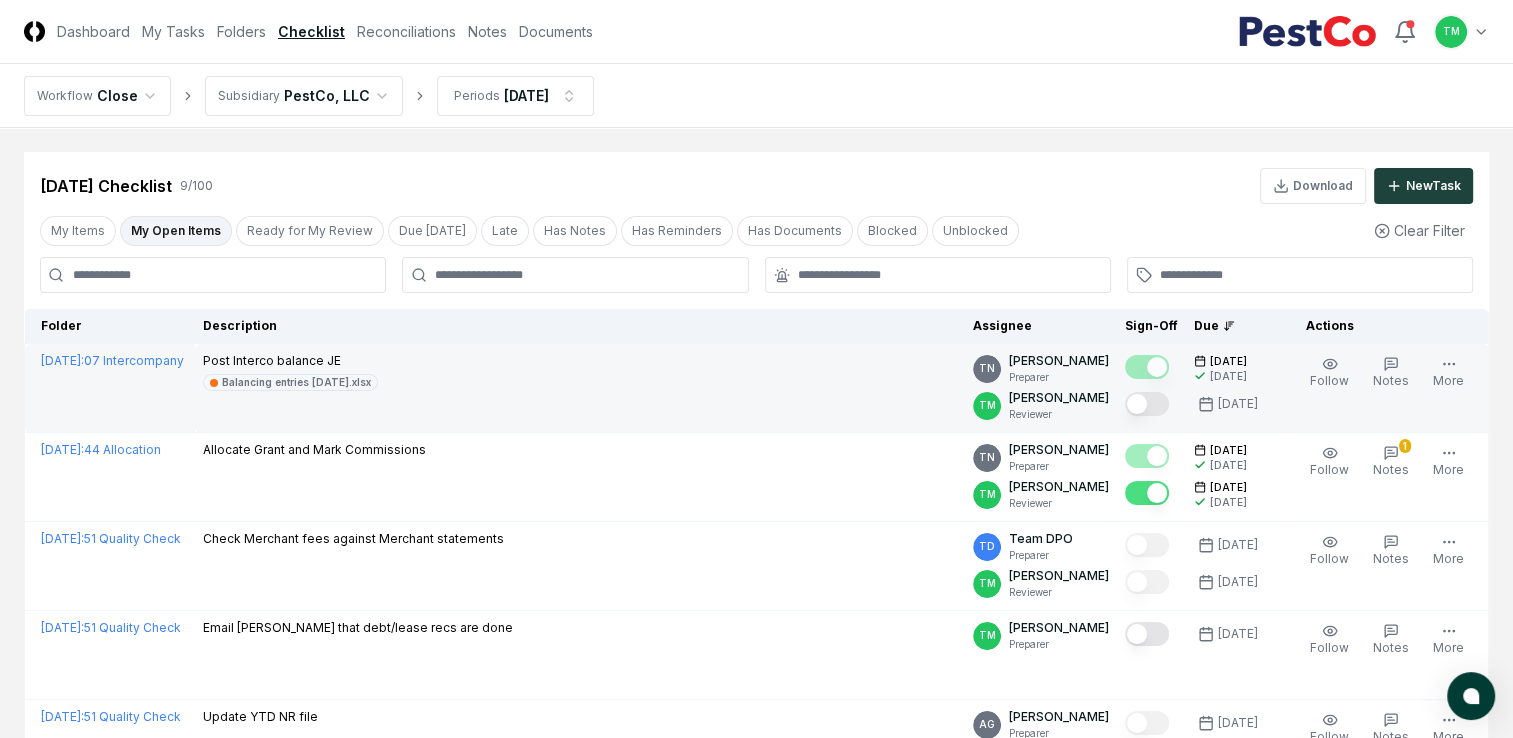 click at bounding box center [1147, 404] 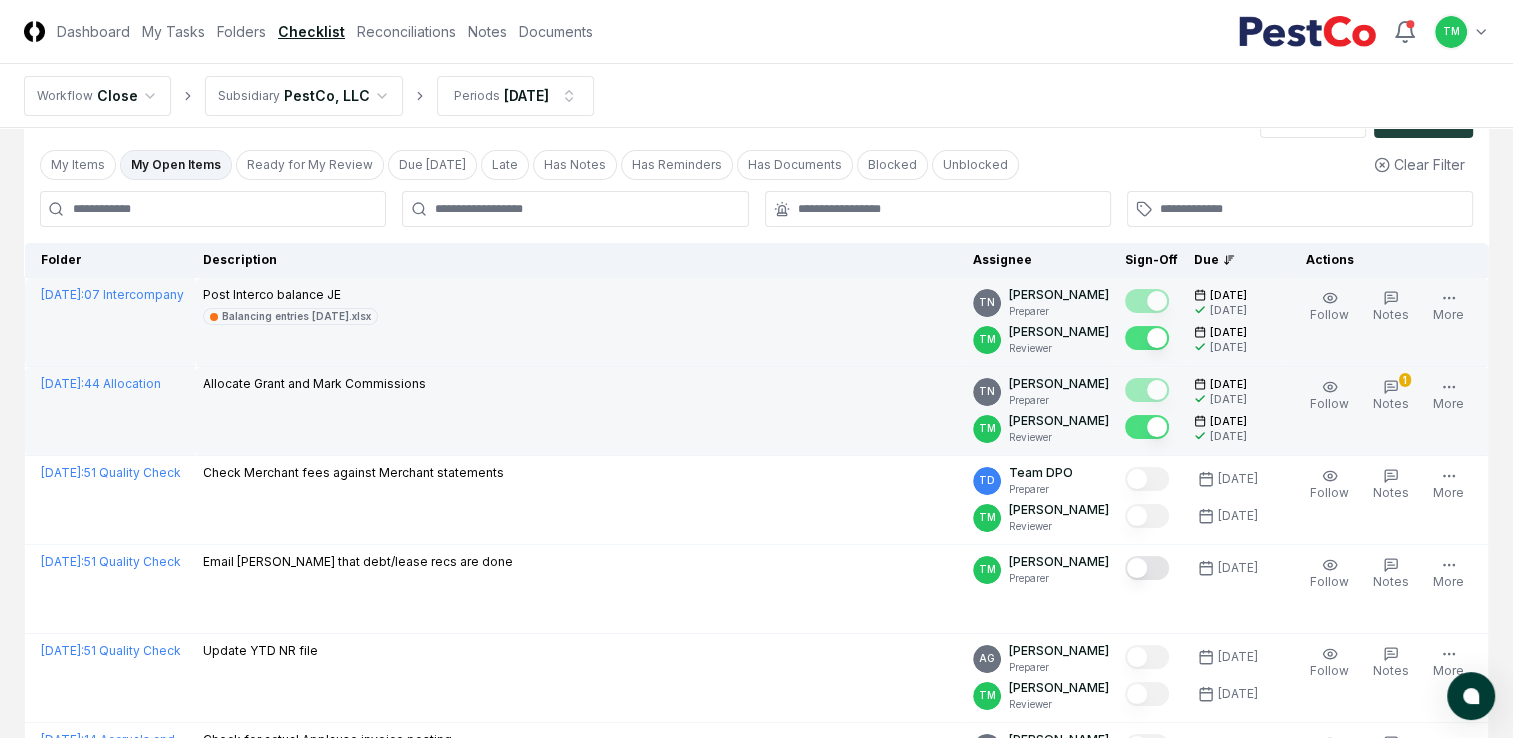 scroll, scrollTop: 0, scrollLeft: 0, axis: both 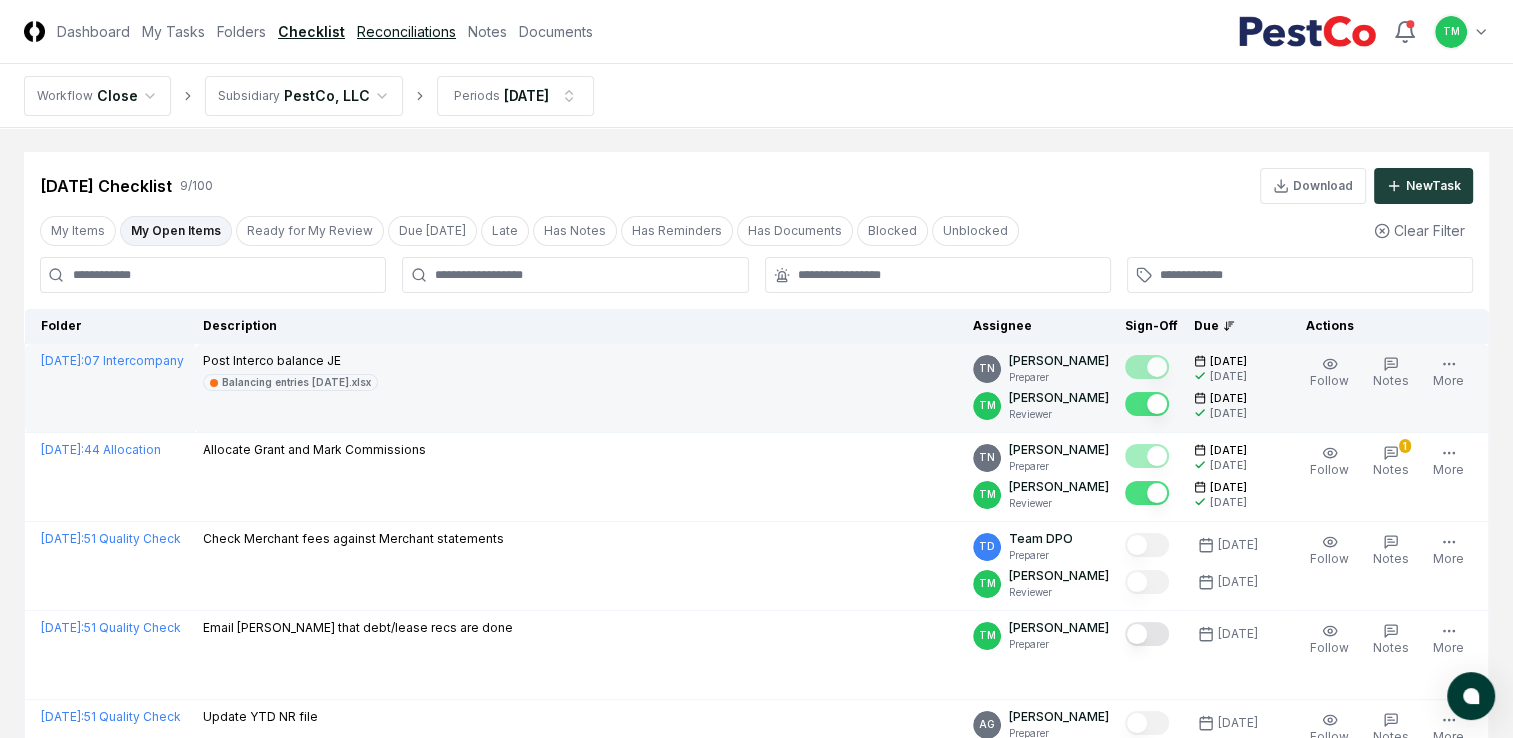 click on "Reconciliations" at bounding box center [406, 31] 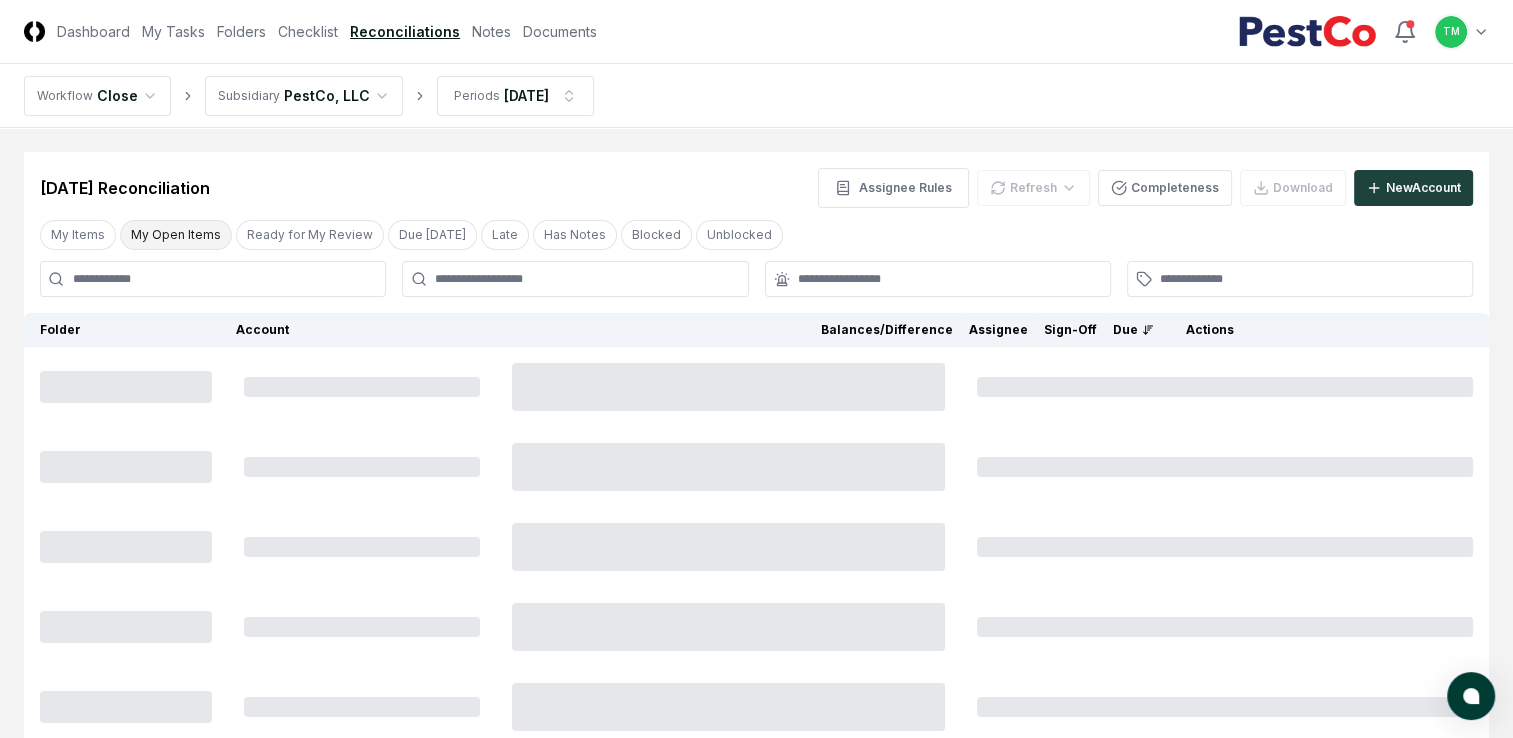 click on "My Open Items" at bounding box center (176, 235) 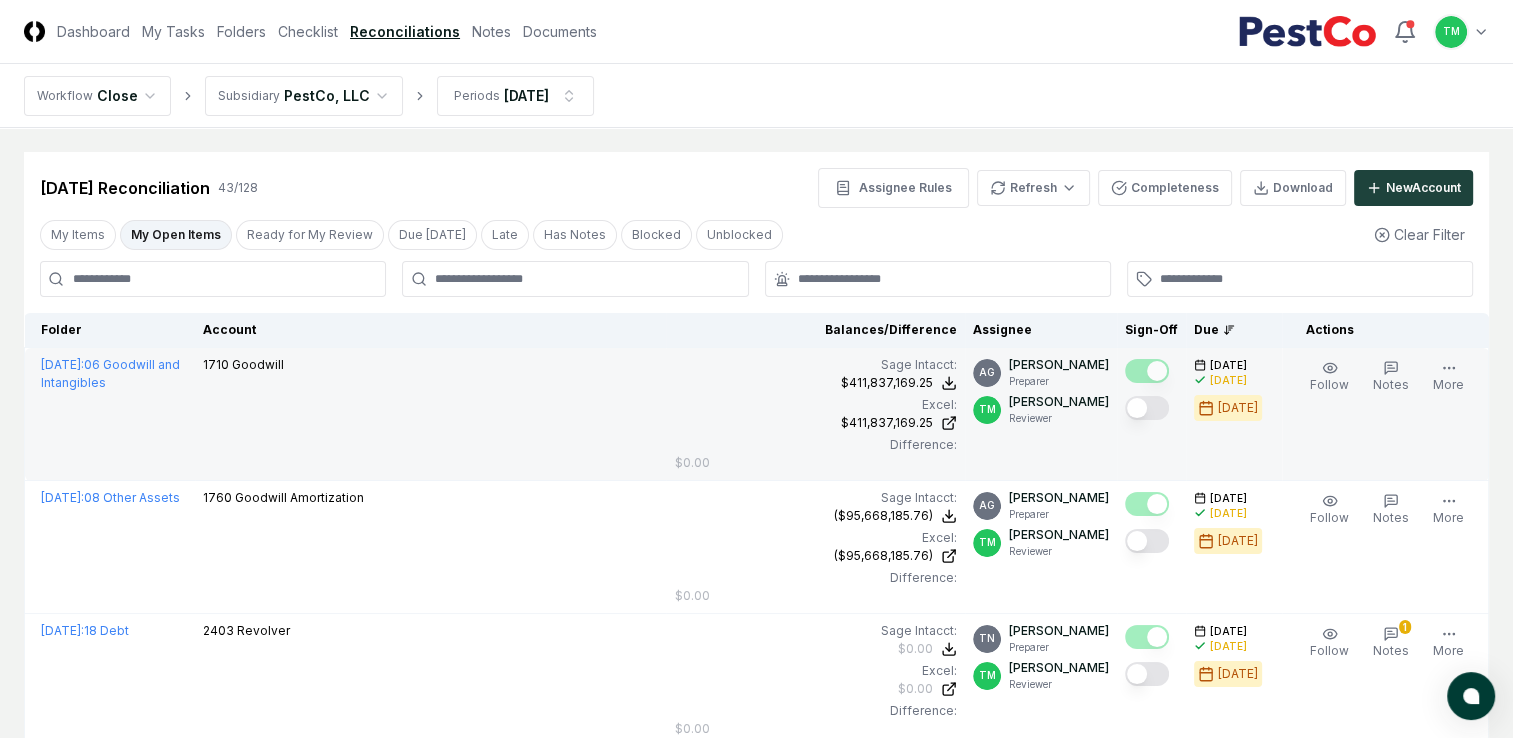 click at bounding box center [1147, 408] 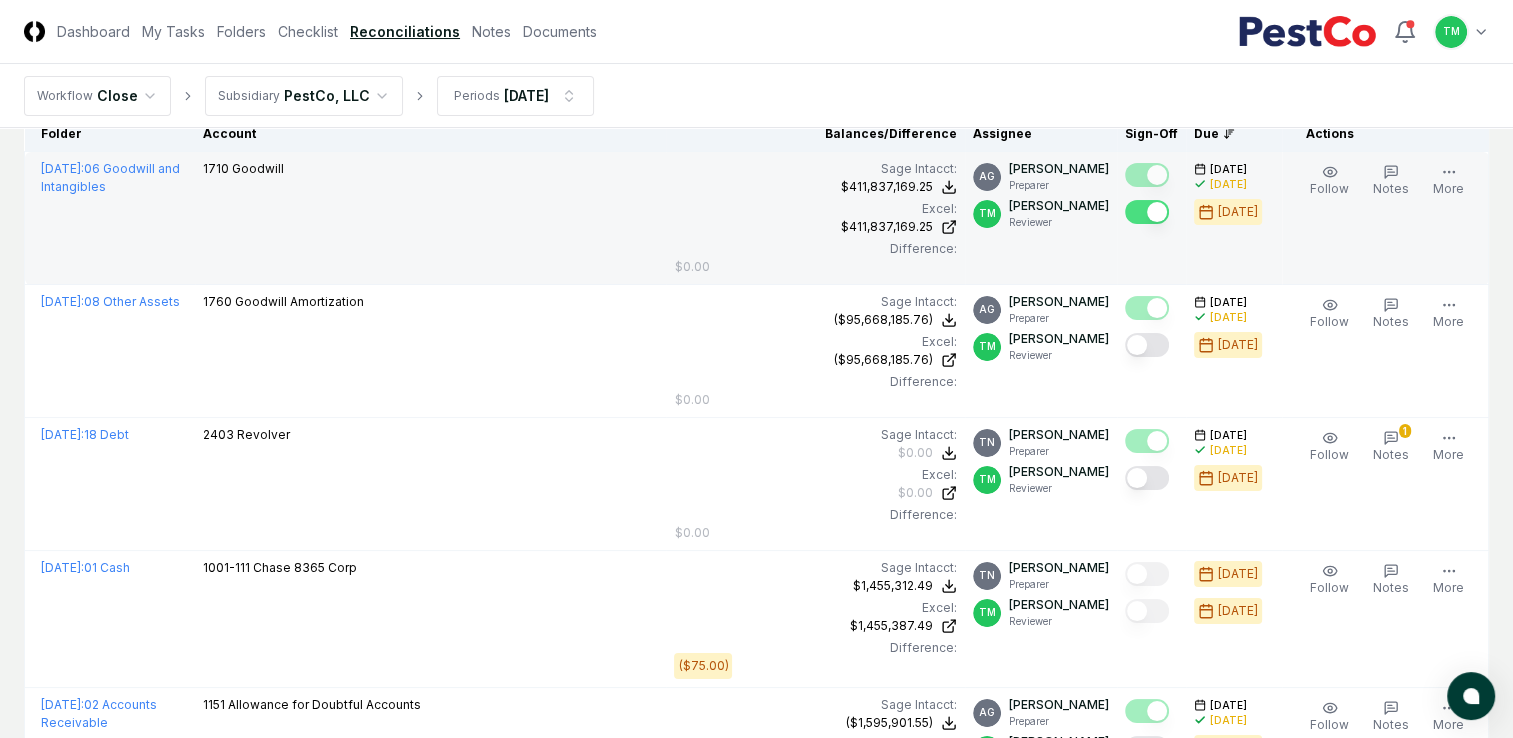 scroll, scrollTop: 200, scrollLeft: 0, axis: vertical 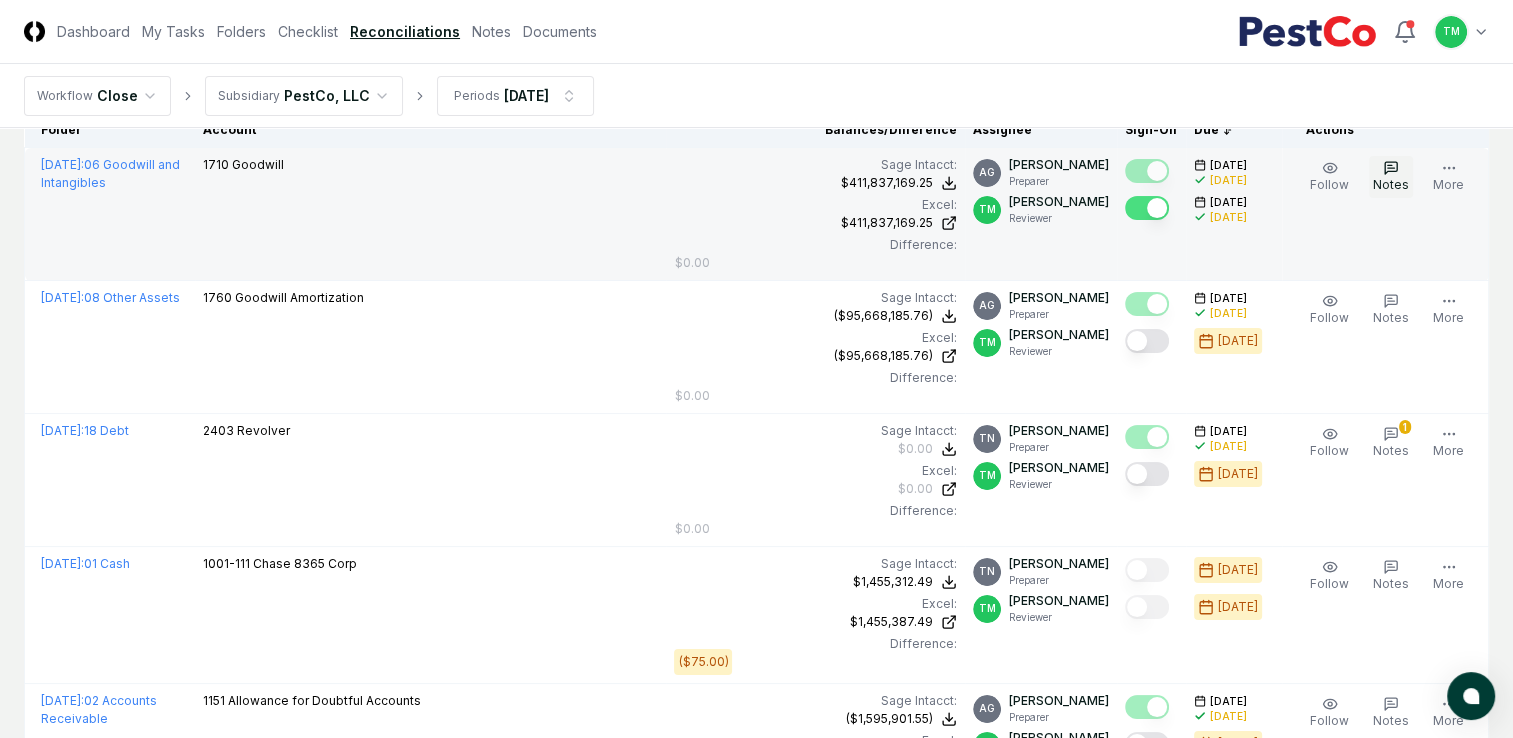 click on "Notes" at bounding box center [1391, 184] 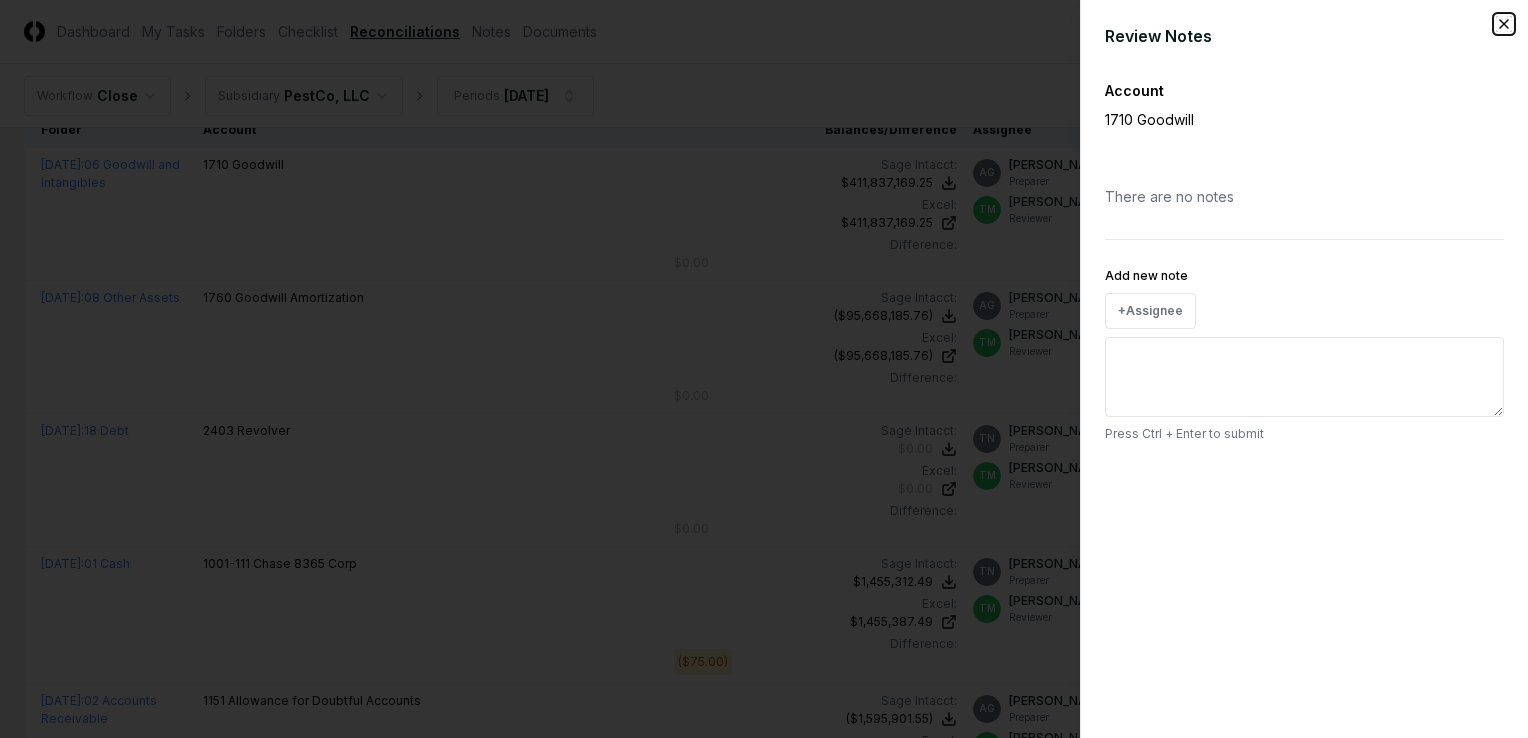 click 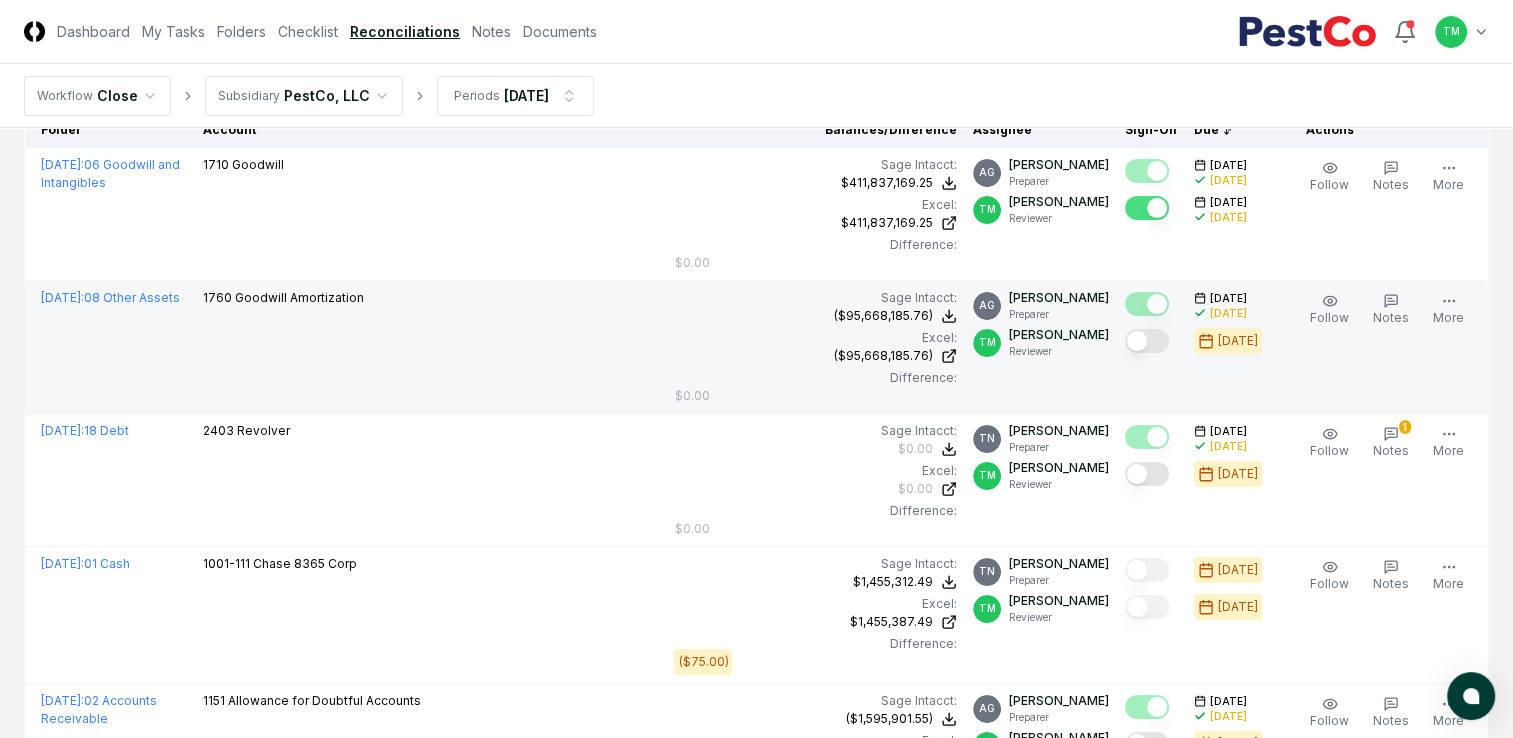 click at bounding box center [1147, 341] 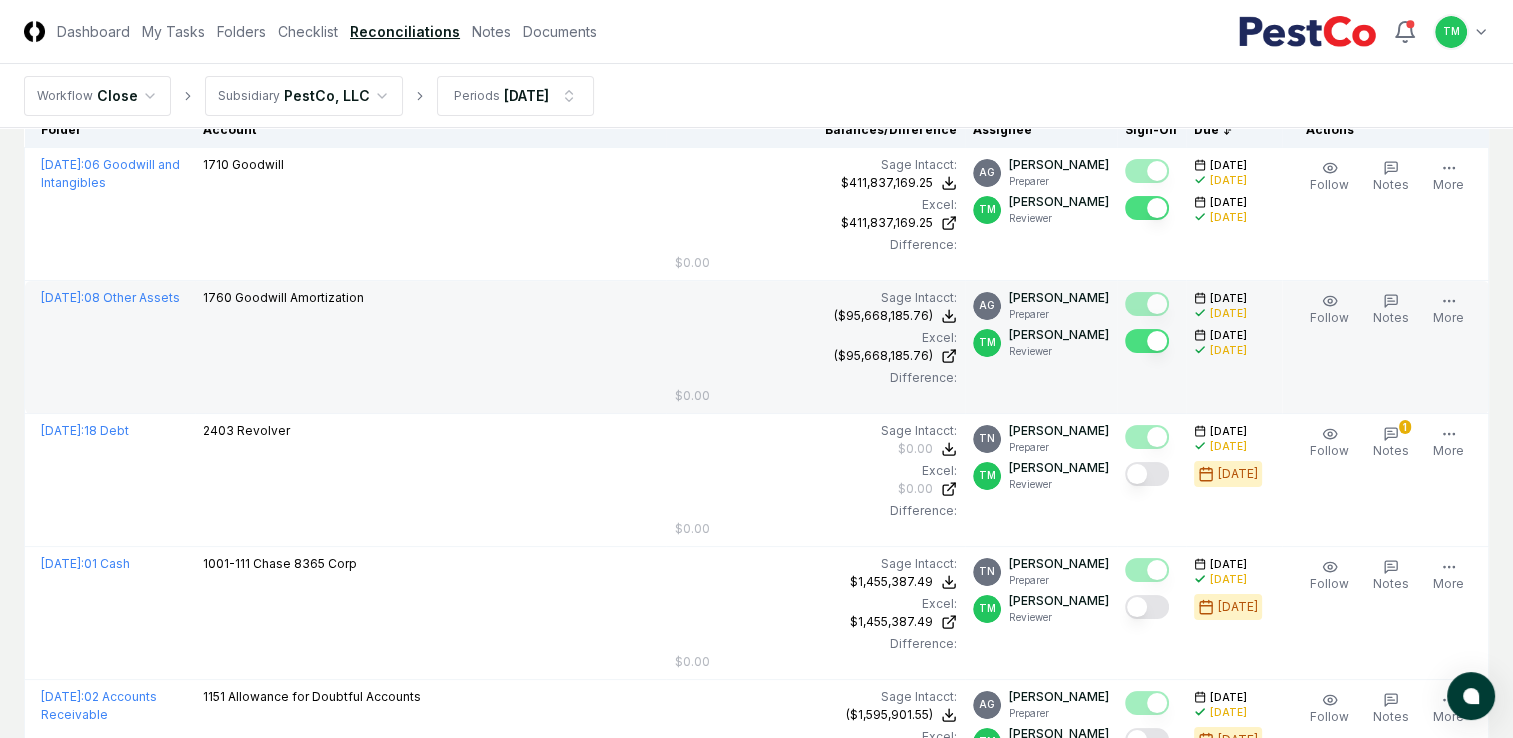 drag, startPoint x: 0, startPoint y: 382, endPoint x: 0, endPoint y: 360, distance: 22 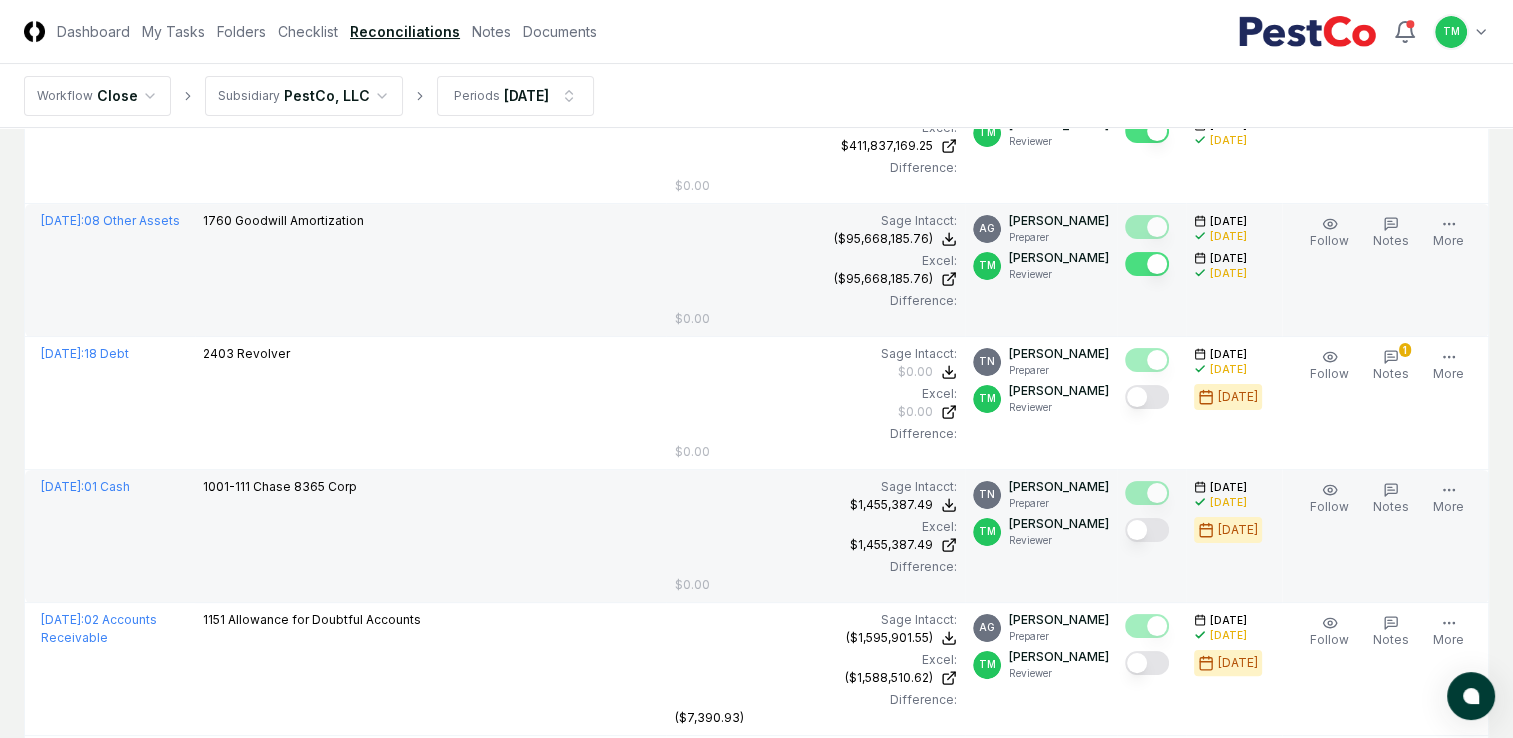 scroll, scrollTop: 400, scrollLeft: 0, axis: vertical 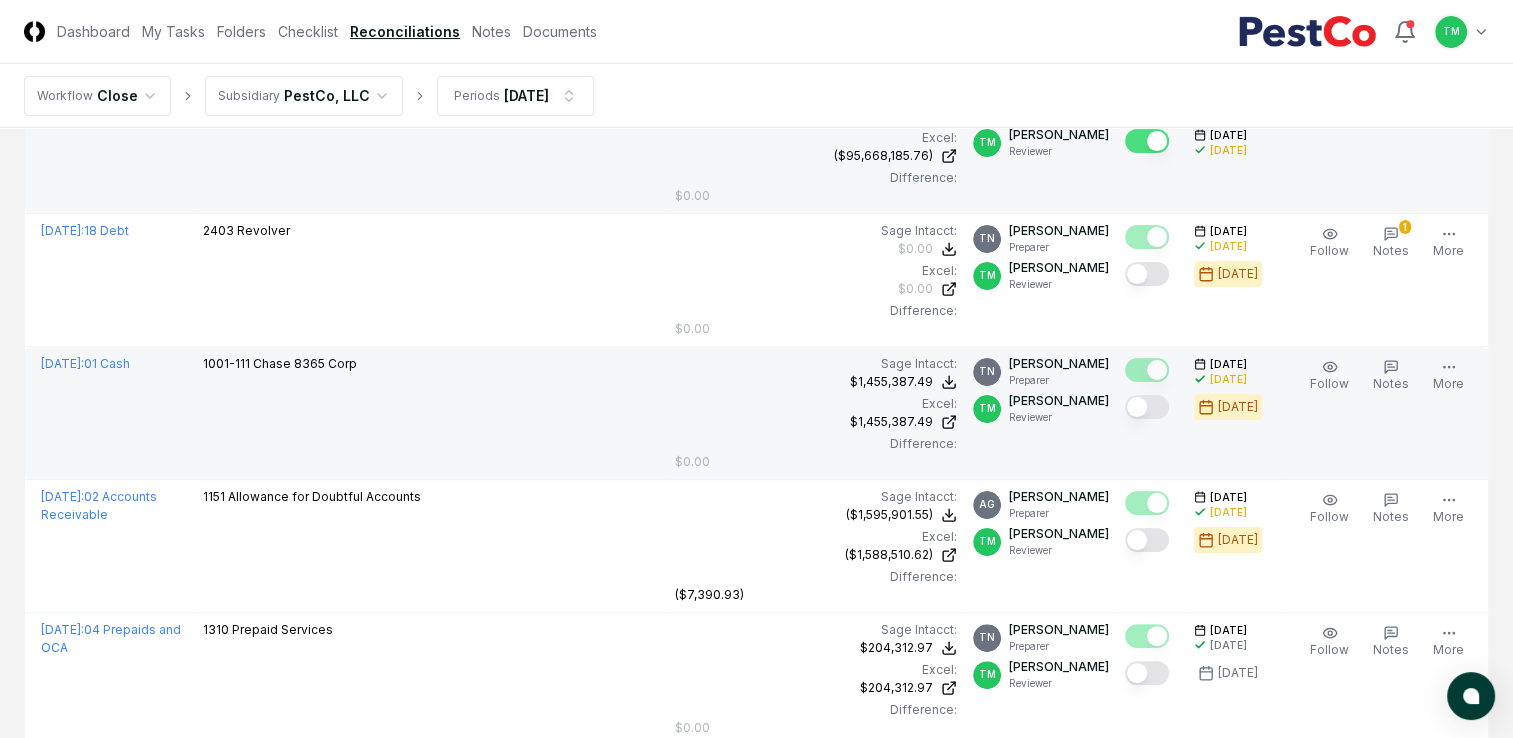 click at bounding box center (1147, 407) 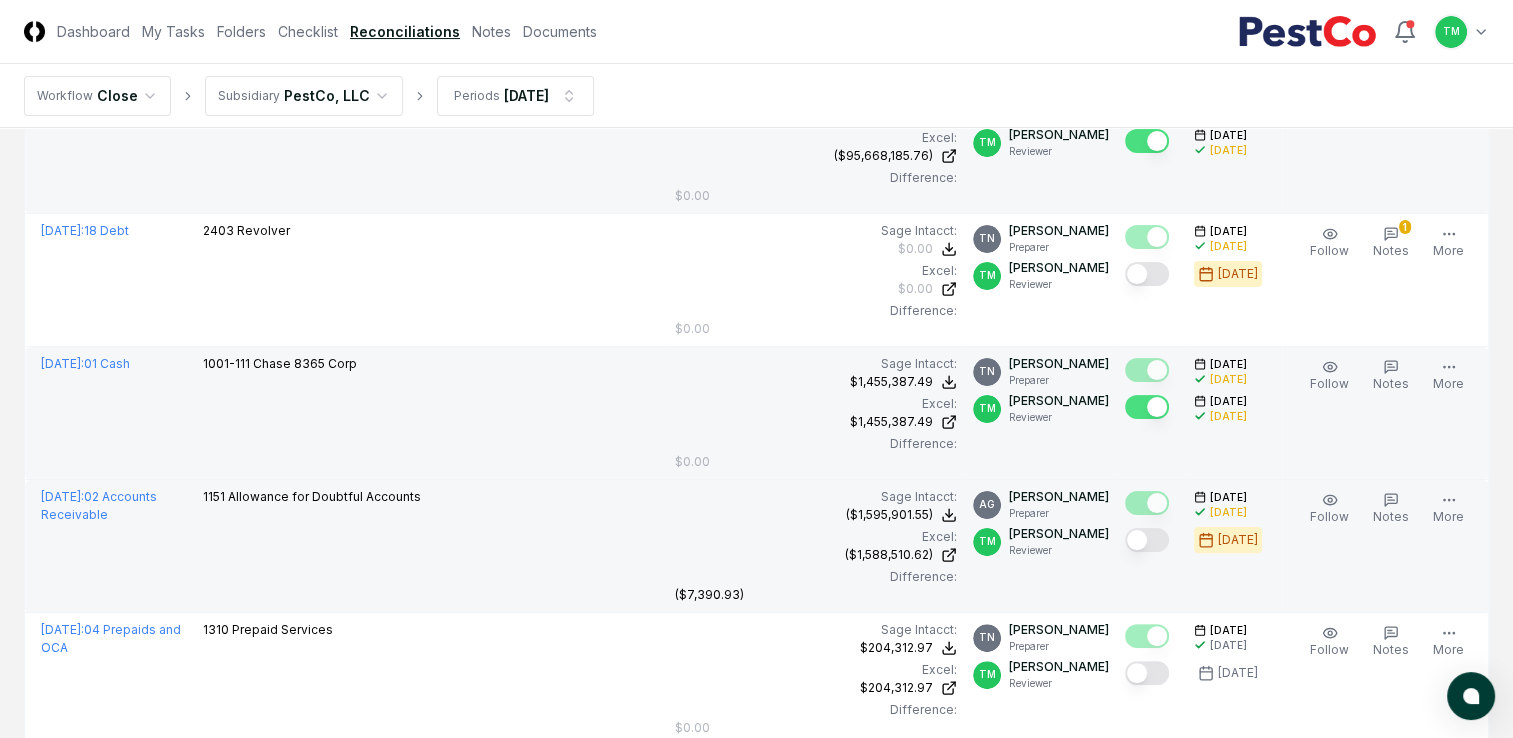 drag, startPoint x: 1163, startPoint y: 542, endPoint x: 1150, endPoint y: 554, distance: 17.691807 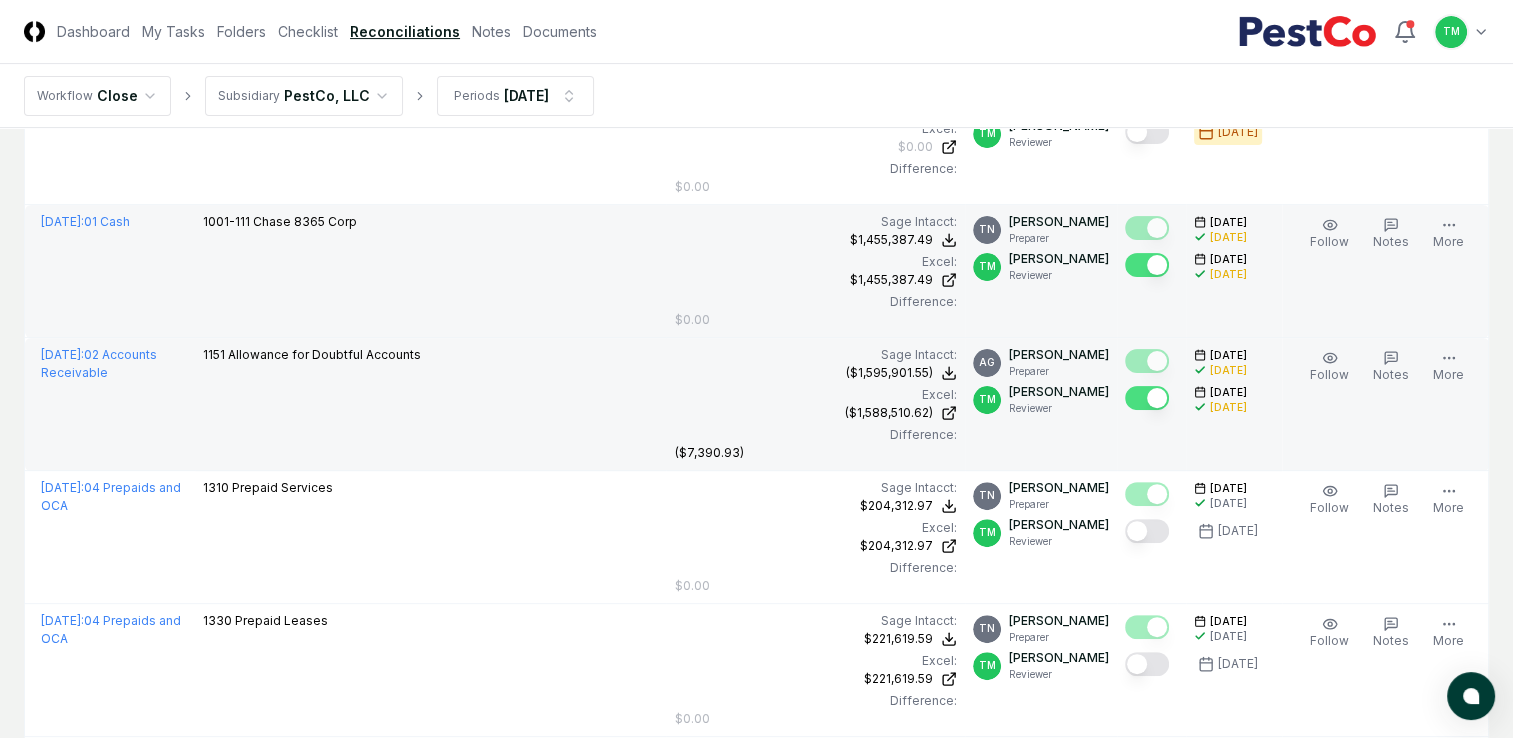 scroll, scrollTop: 700, scrollLeft: 0, axis: vertical 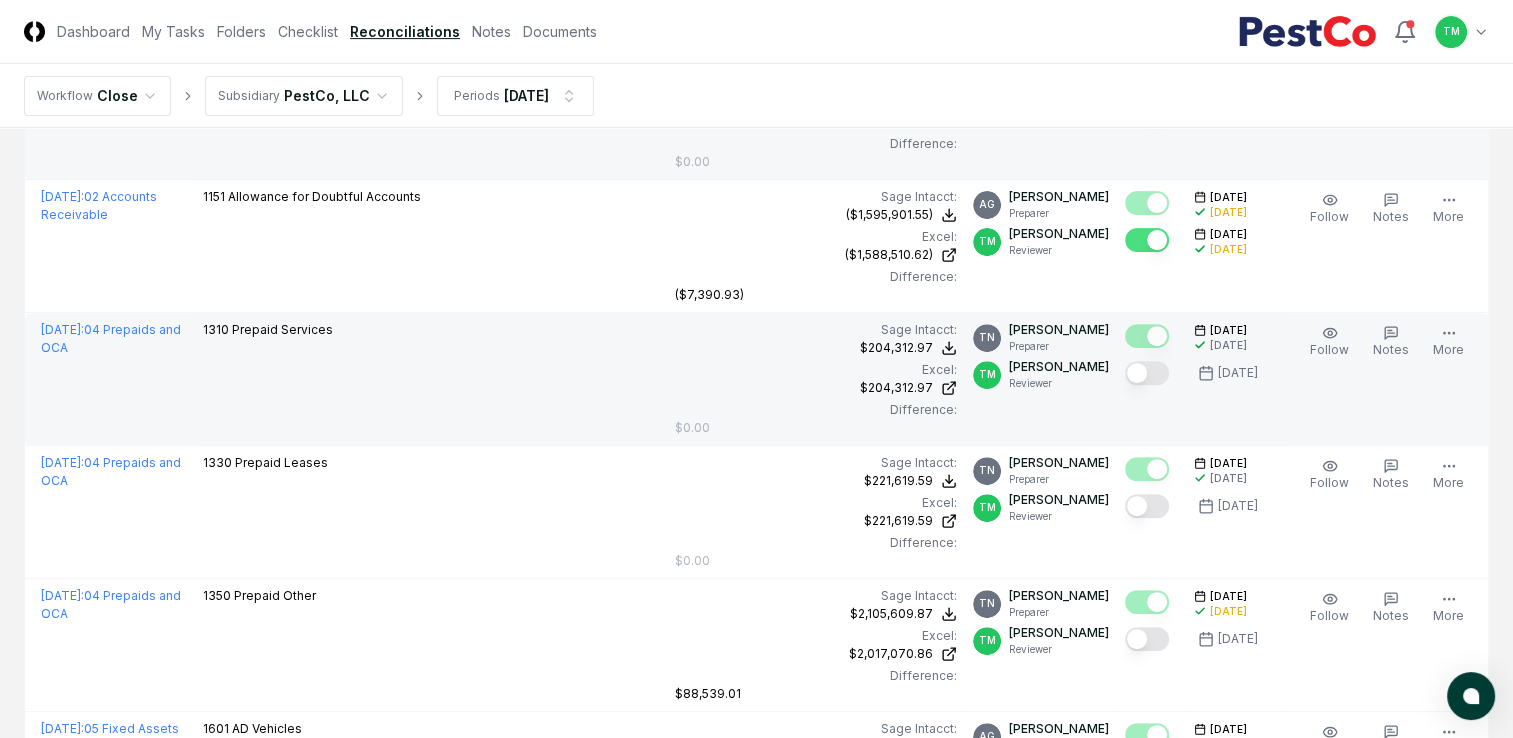 click at bounding box center (1147, 373) 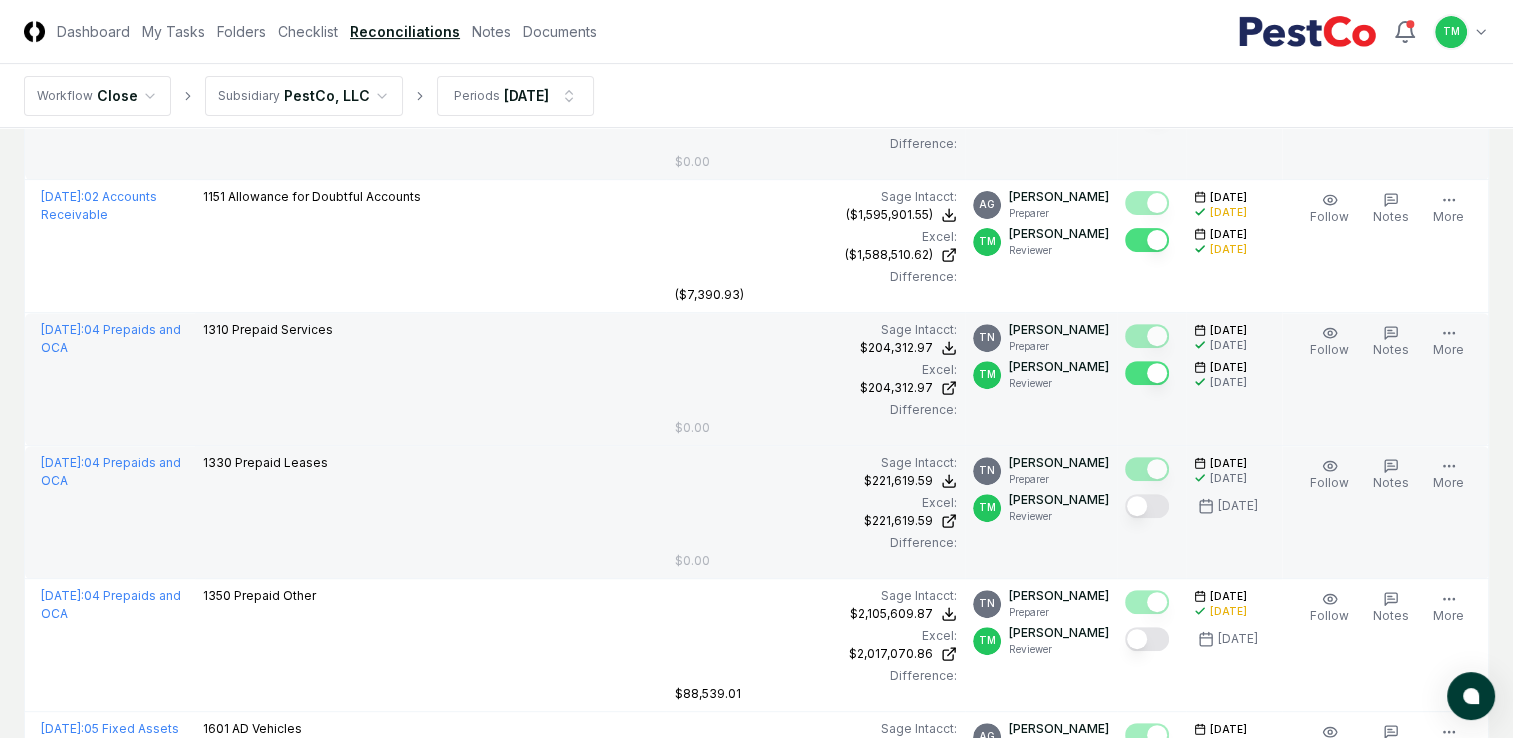 click at bounding box center (1147, 506) 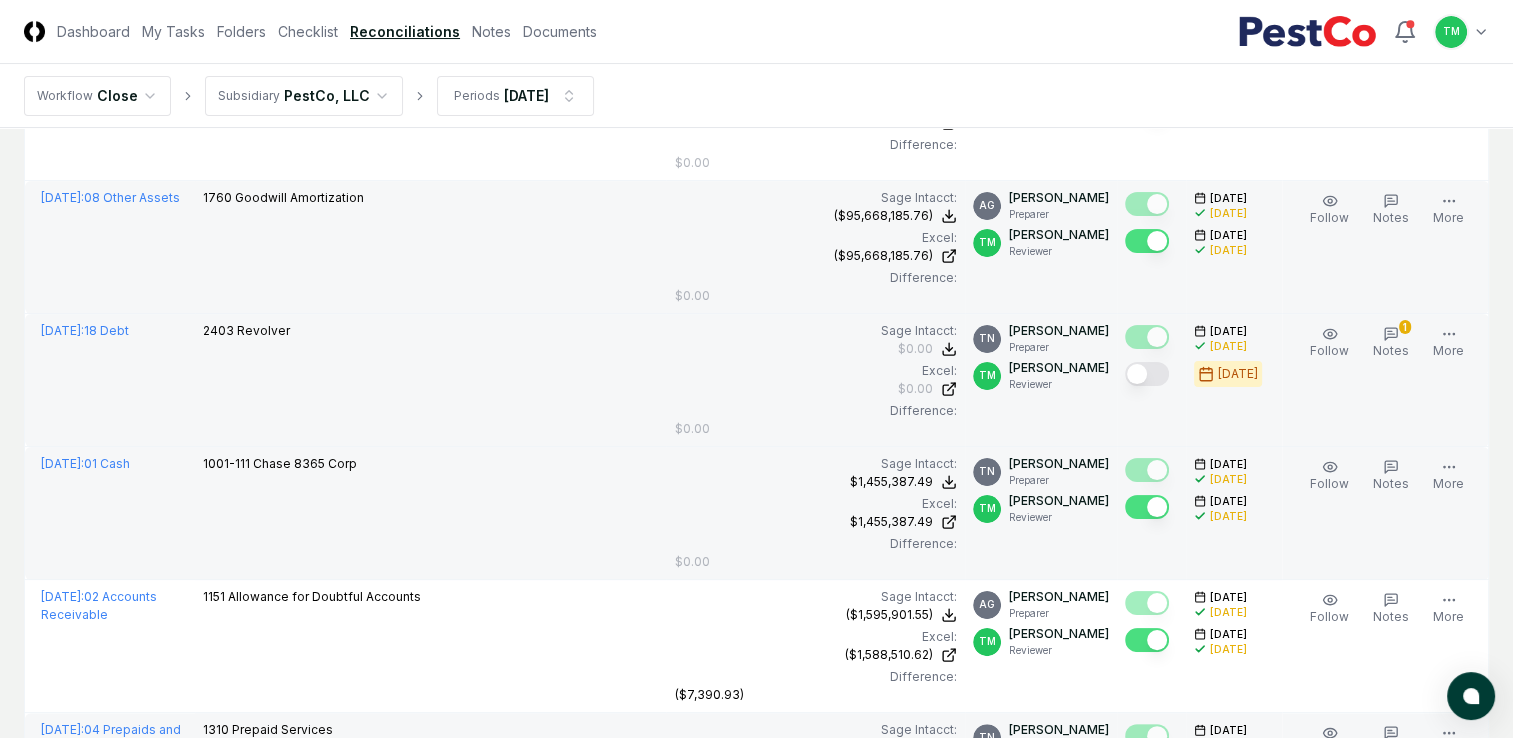 scroll, scrollTop: 0, scrollLeft: 0, axis: both 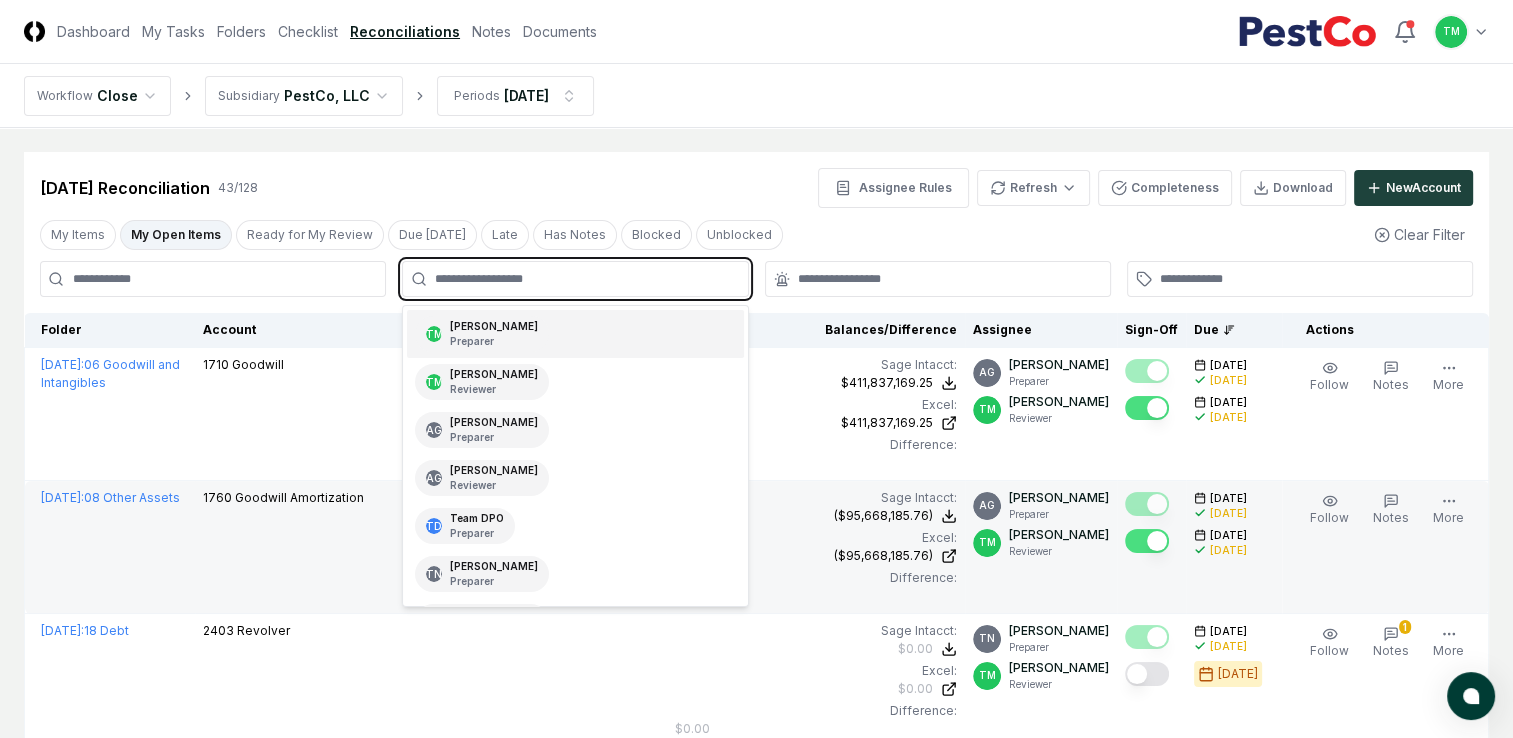 click at bounding box center (585, 279) 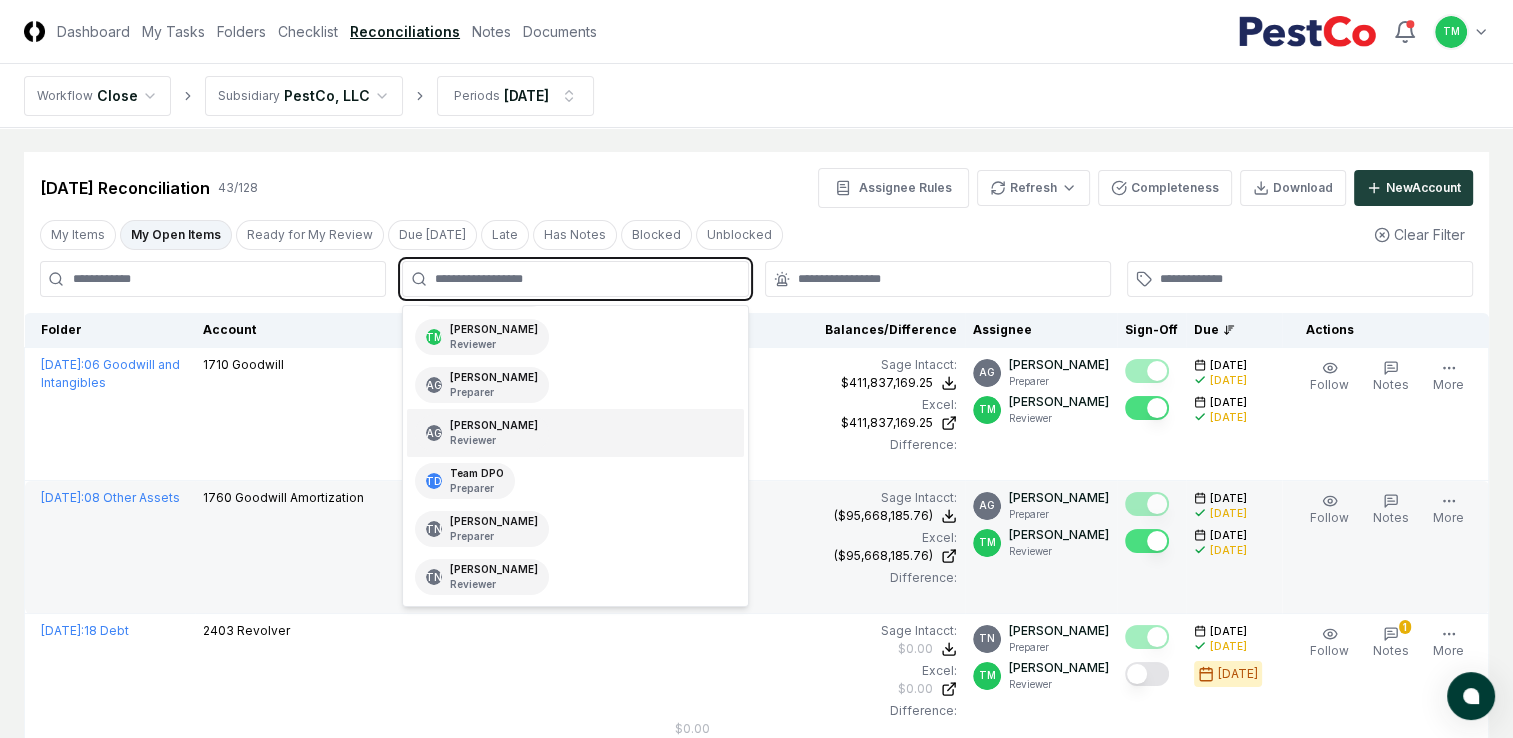 scroll, scrollTop: 88, scrollLeft: 0, axis: vertical 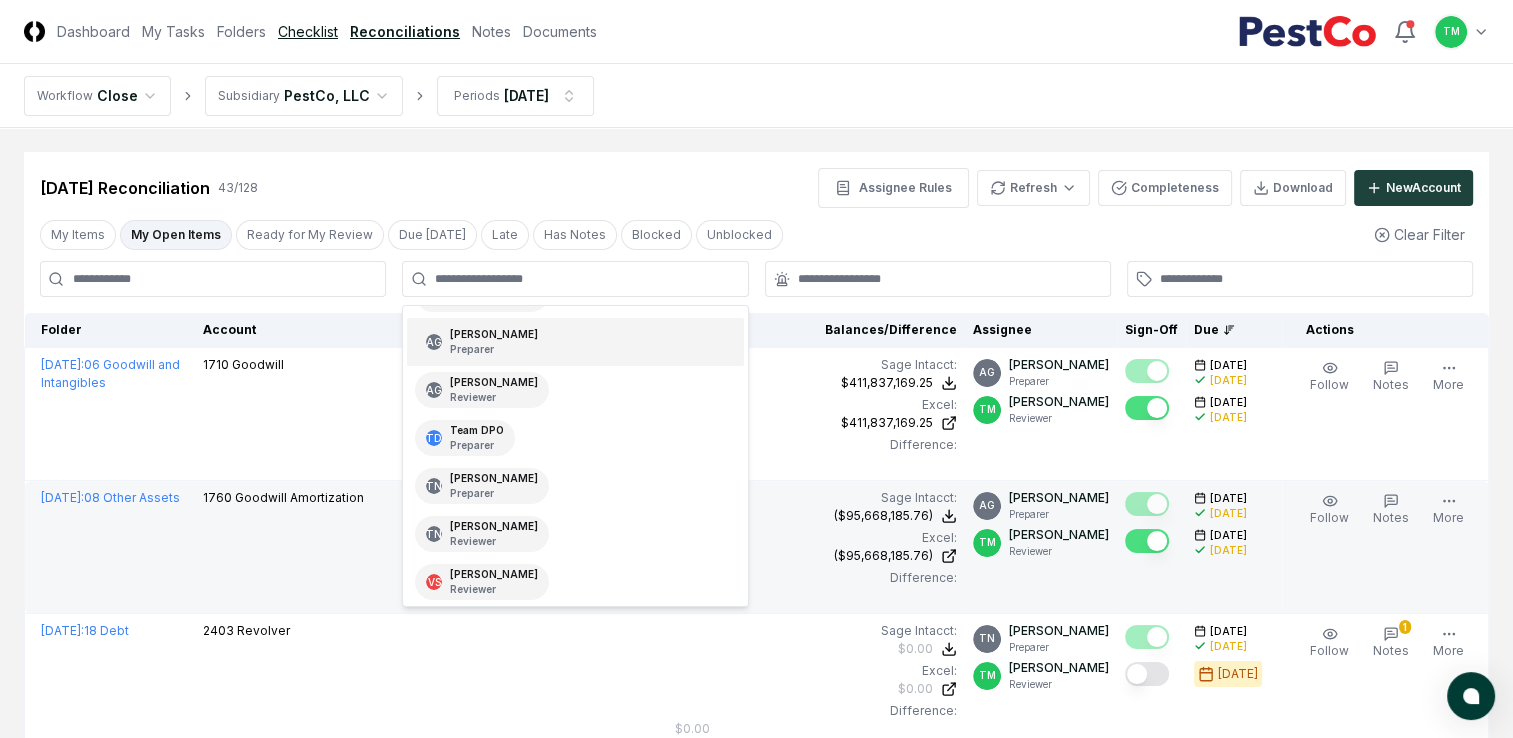 click on "Checklist" at bounding box center [308, 31] 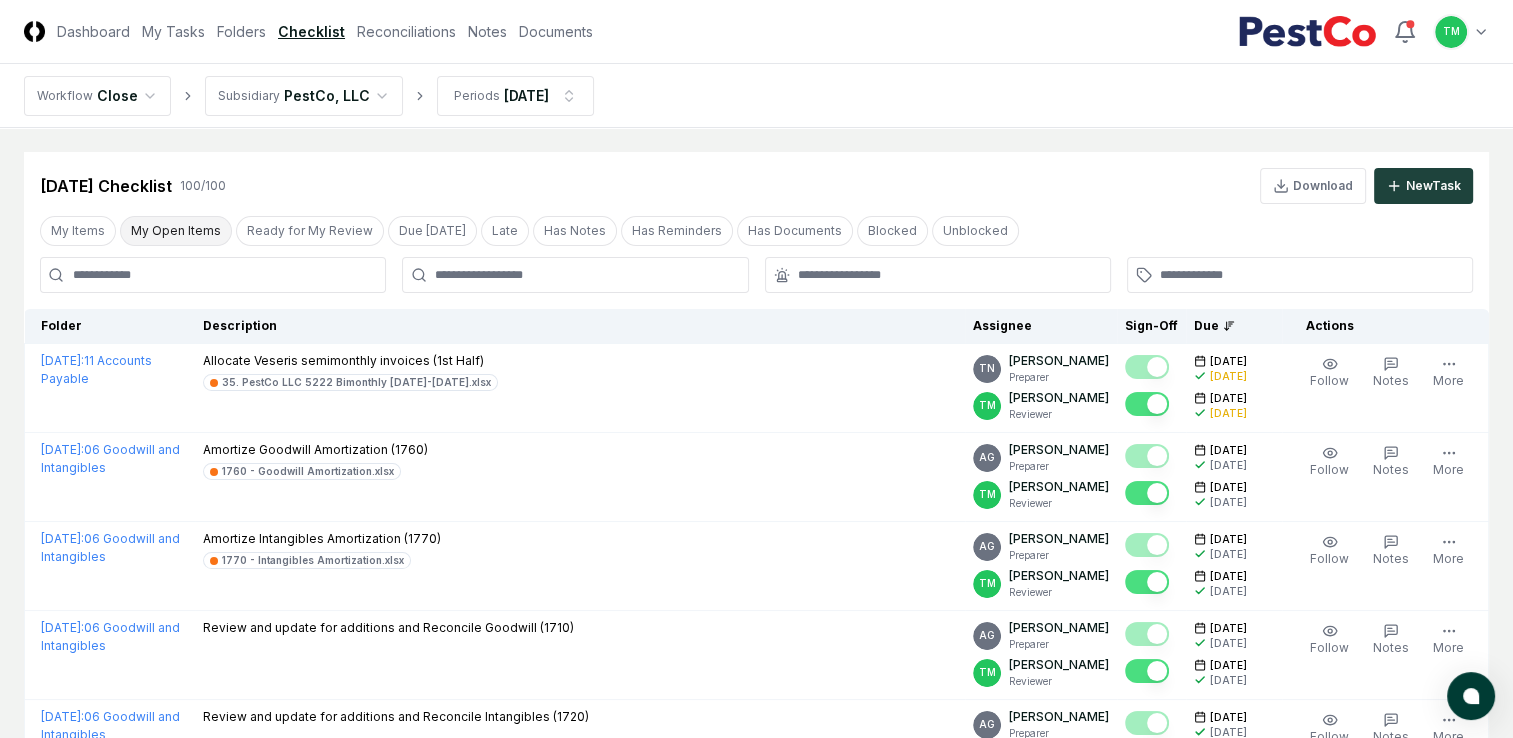 click on "My Open Items" at bounding box center (176, 231) 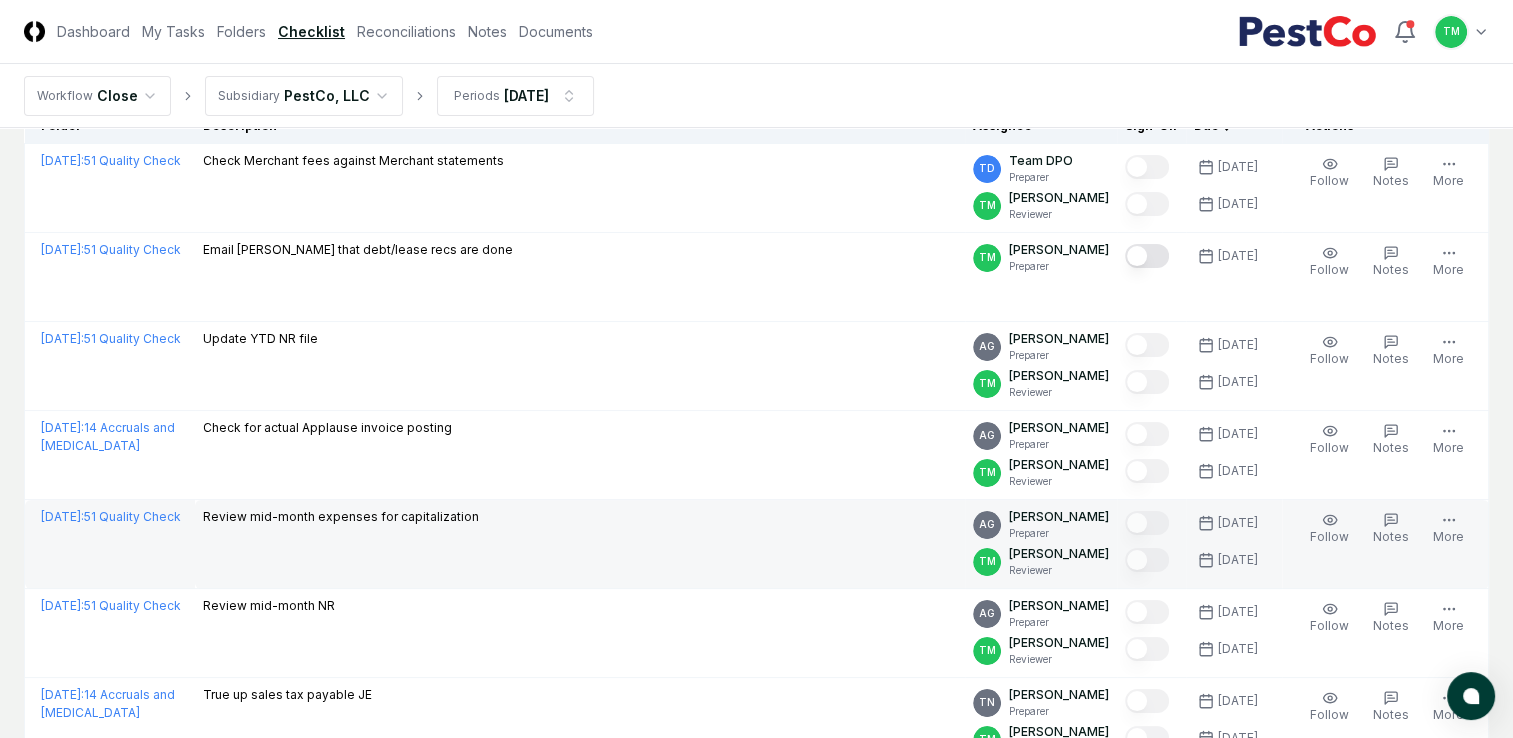scroll, scrollTop: 371, scrollLeft: 0, axis: vertical 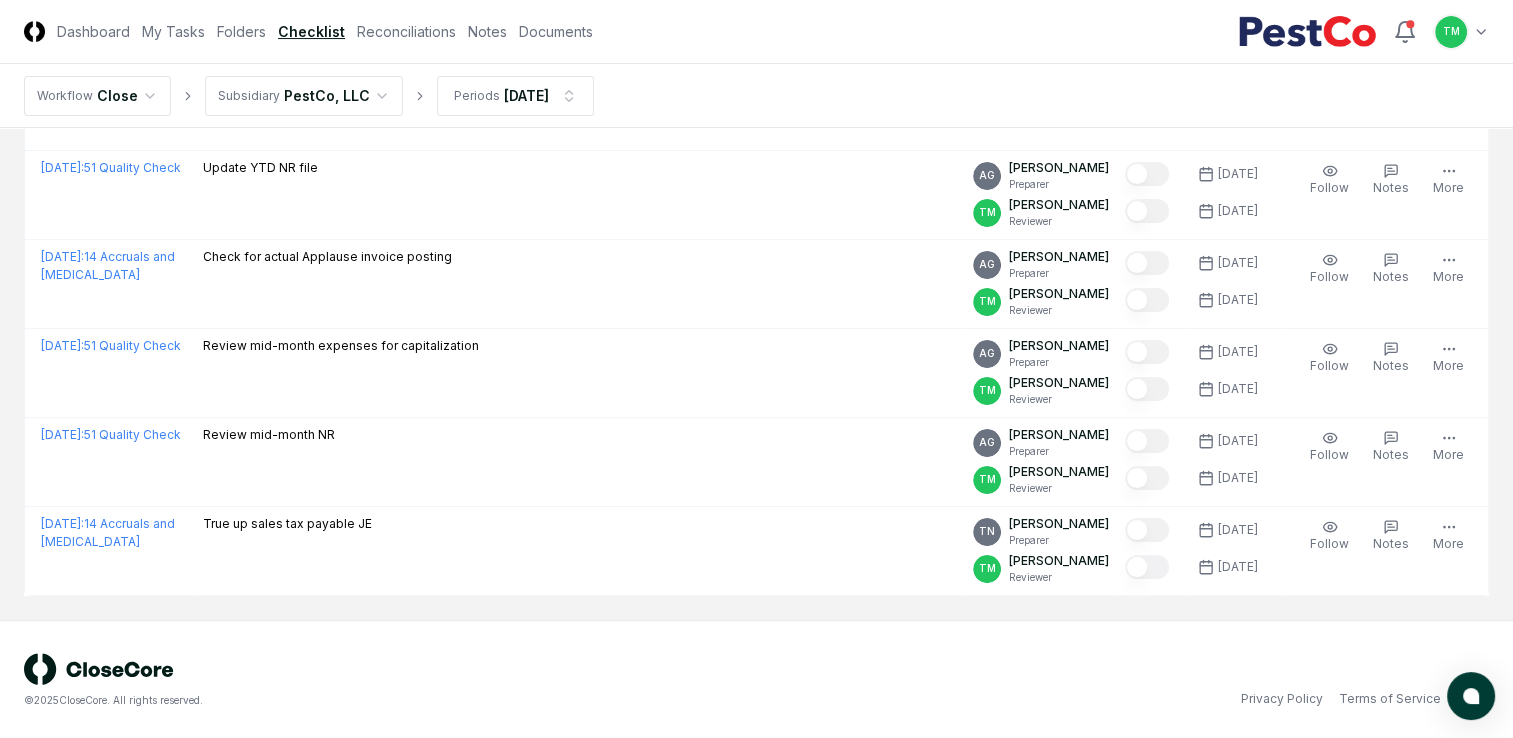 click on "CloseCore Dashboard My Tasks Folders Checklist Reconciliations Notes Documents Toggle navigation menu   TM Toggle user menu Workflow Close Subsidiary PestCo, LLC Periods Jun 2025 Cancel Reassign Jun 2025 Checklist 7 / 100 Download New  Task My Items My Open Items Ready for My Review Due Today Late Has Notes Has Reminders Has Documents Blocked Unblocked Clear Filter Folder Description Assignee Sign-Off   Due Actions June 2025 :  51 Quality Check Check Merchant fees against Merchant statements TD Team DPO Preparer TM Tatsiana Merriweather Reviewer 7/10/2025 7/11/2025 Order Follow Notes Upload Reminder Duplicate Edit Task More June 2025 :  51 Quality Check Email Valeri that debt/lease recs are done TM Tatsiana Merriweather Preparer 7/10/2025 Order Follow Notes Upload Reminder Duplicate Edit Task More June 2025 :  51 Quality Check Update YTD NR file AG Angelique Cotez Garcia Preparer TM Tatsiana Merriweather Reviewer 7/15/2025 7/15/2025 Follow Notes Upload Reminder Duplicate Edit Task More June 2025 :  AG TM" at bounding box center [756, 184] 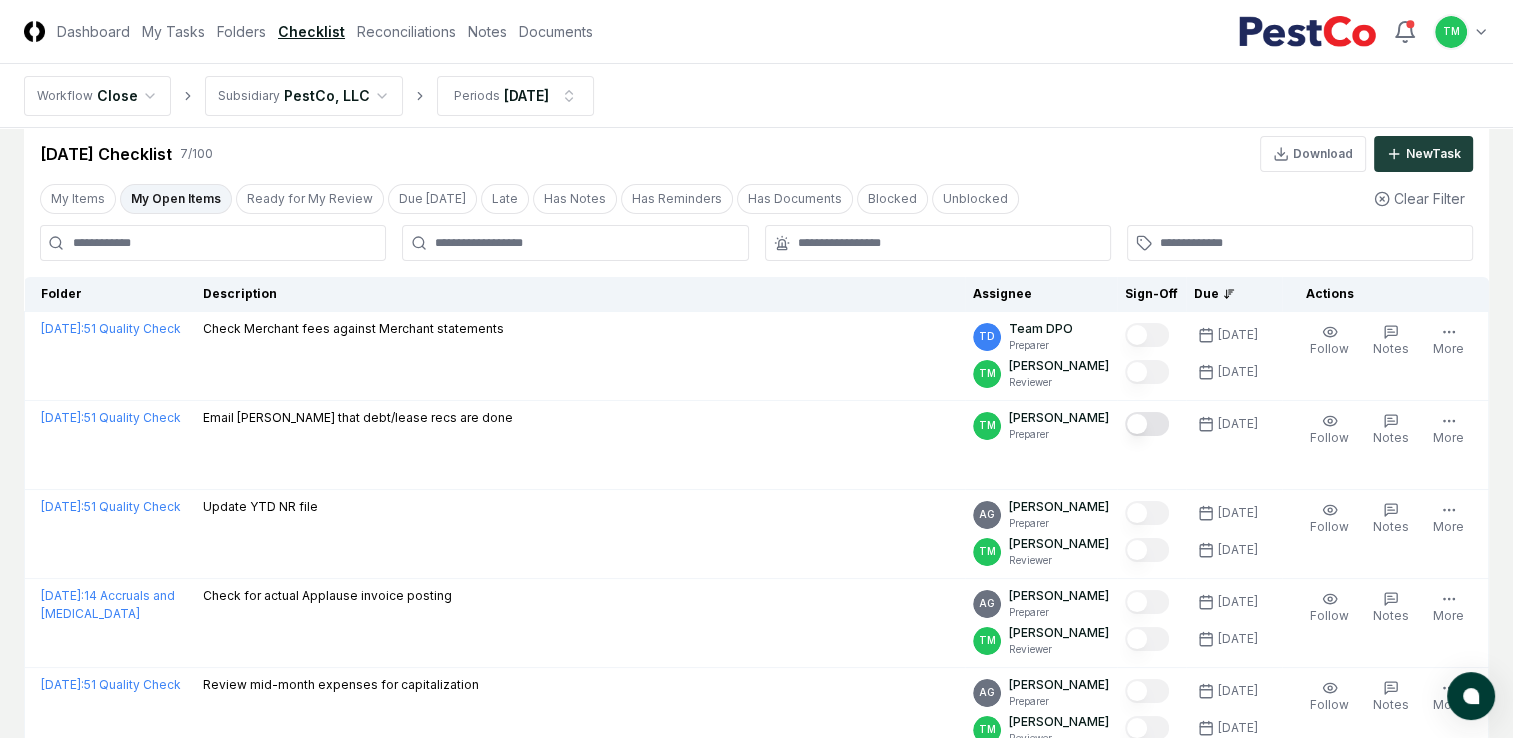 scroll, scrollTop: 0, scrollLeft: 0, axis: both 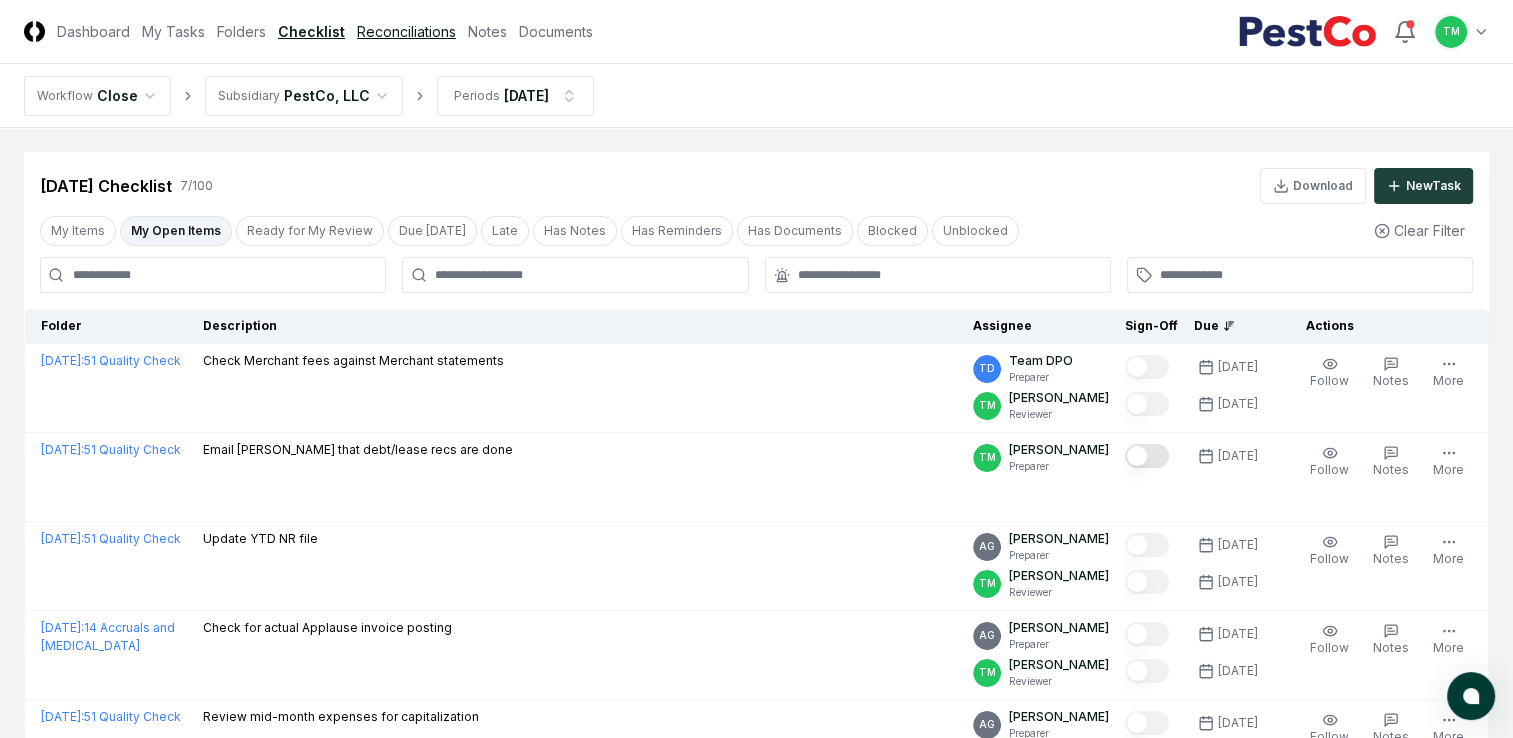 click on "Reconciliations" at bounding box center (406, 31) 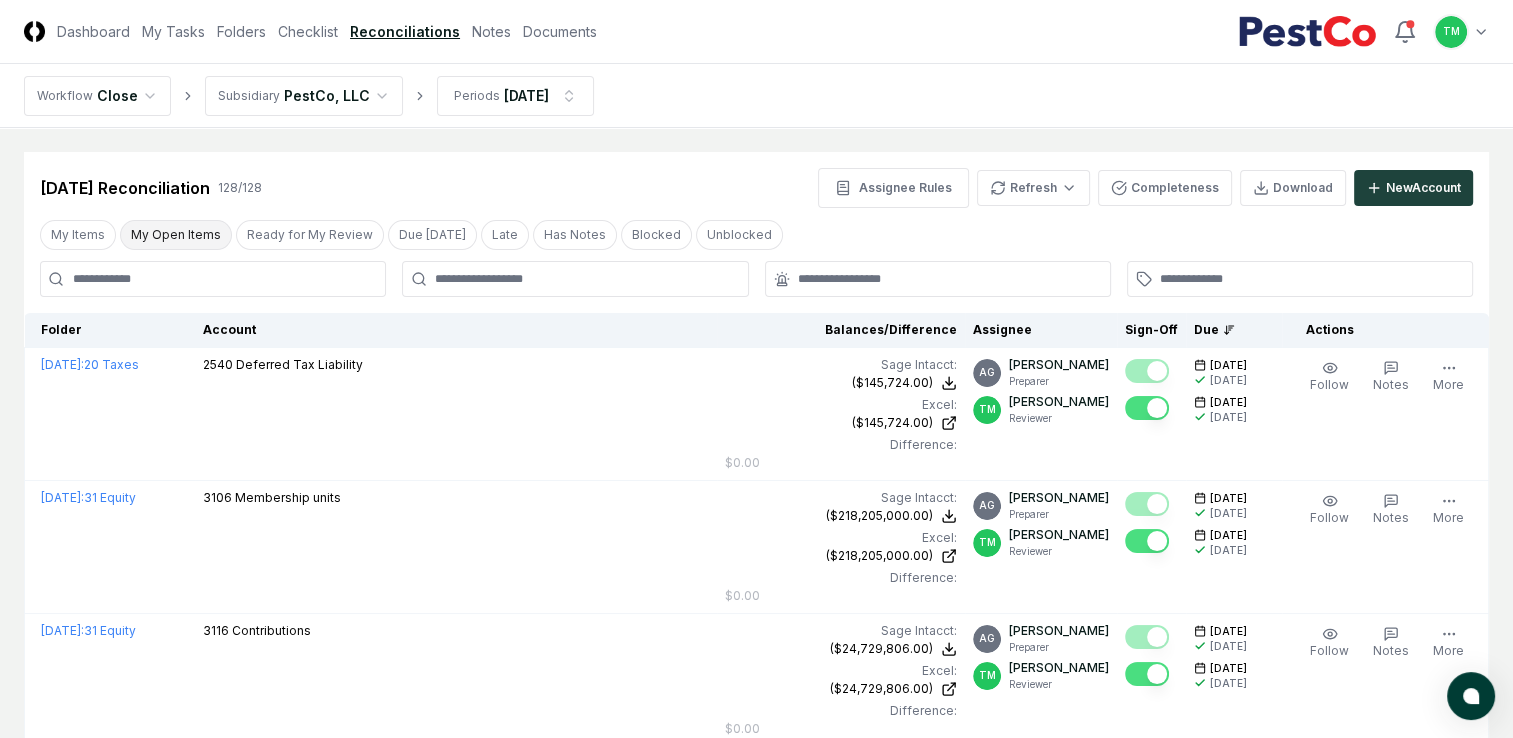 click on "My Open Items" at bounding box center [176, 235] 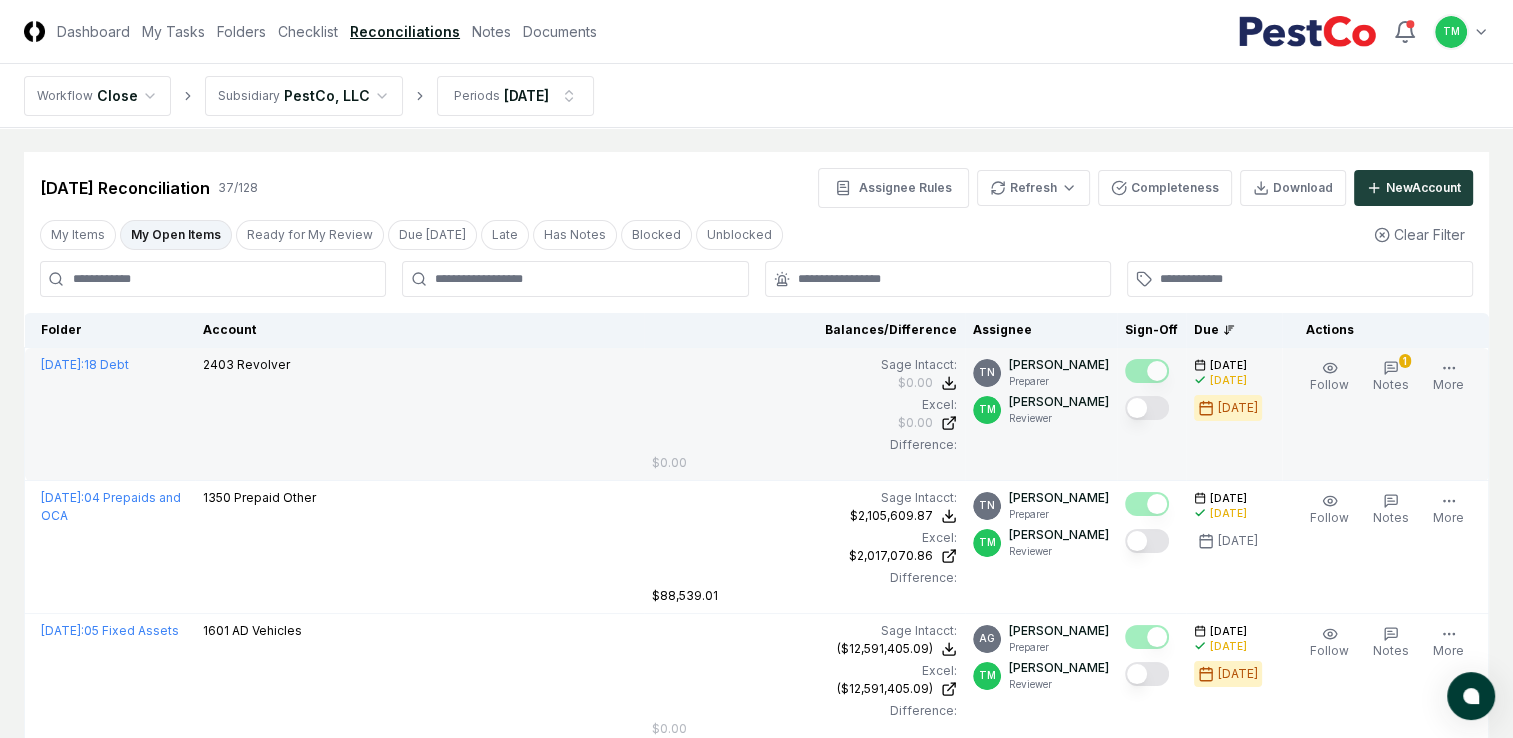 type 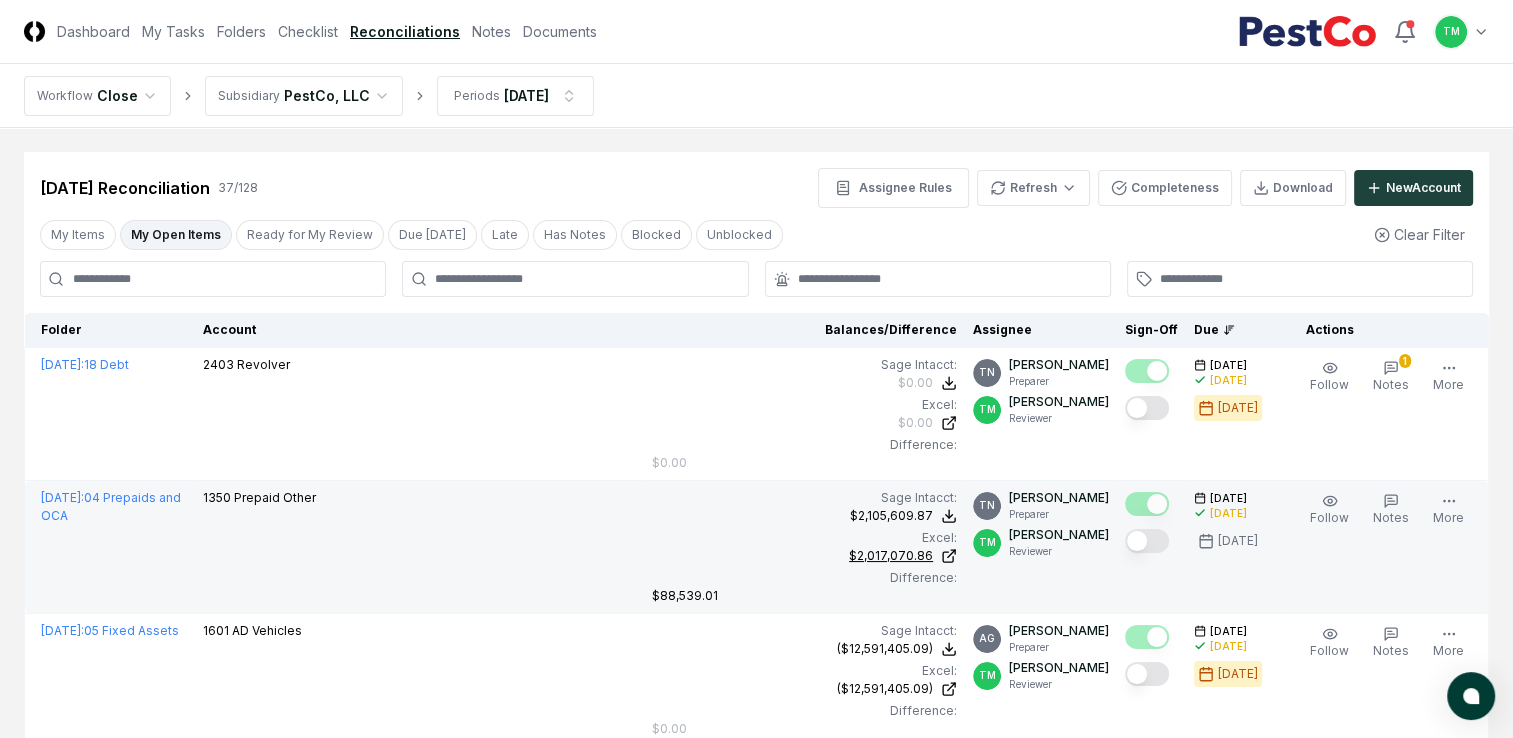 drag, startPoint x: 1151, startPoint y: 414, endPoint x: 925, endPoint y: 547, distance: 262.2308 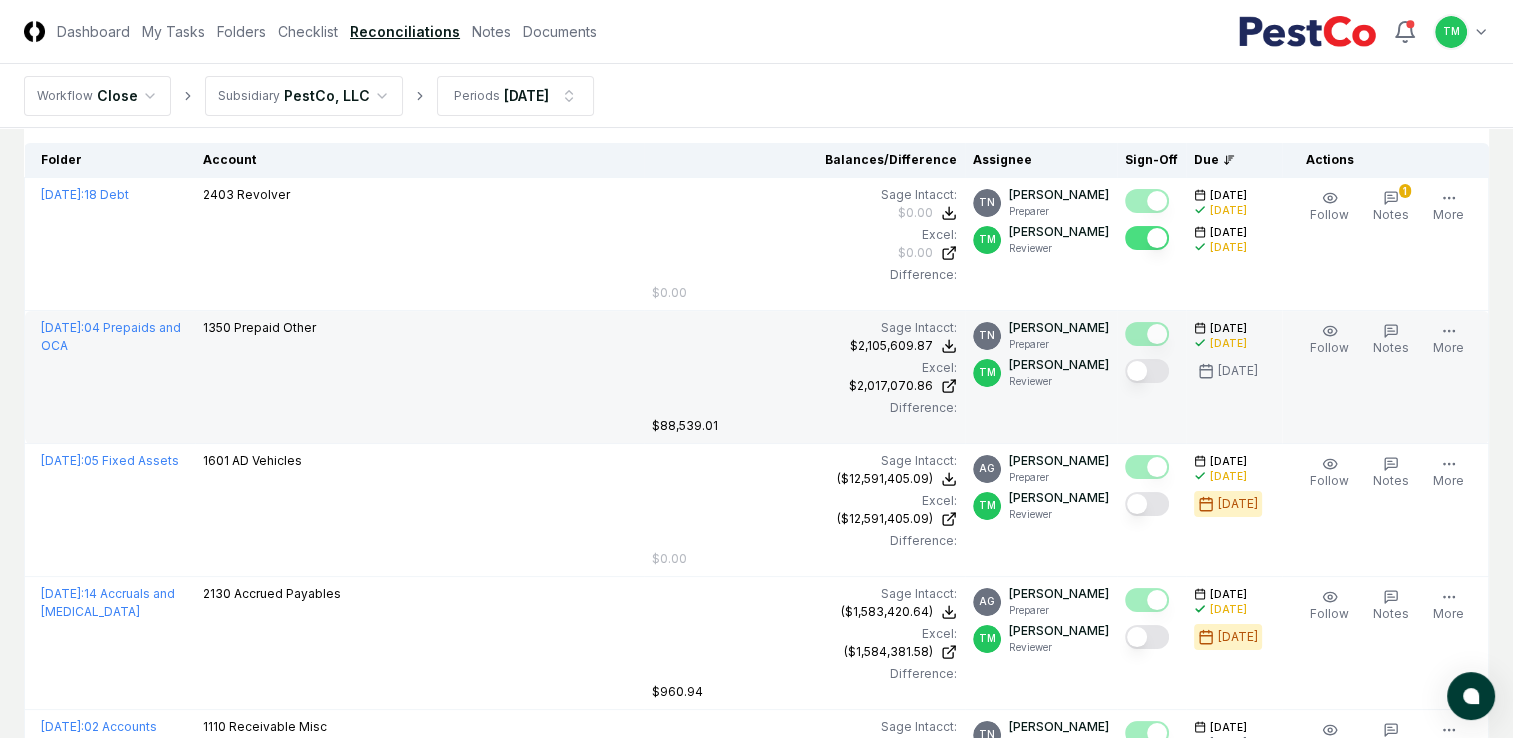 scroll, scrollTop: 200, scrollLeft: 0, axis: vertical 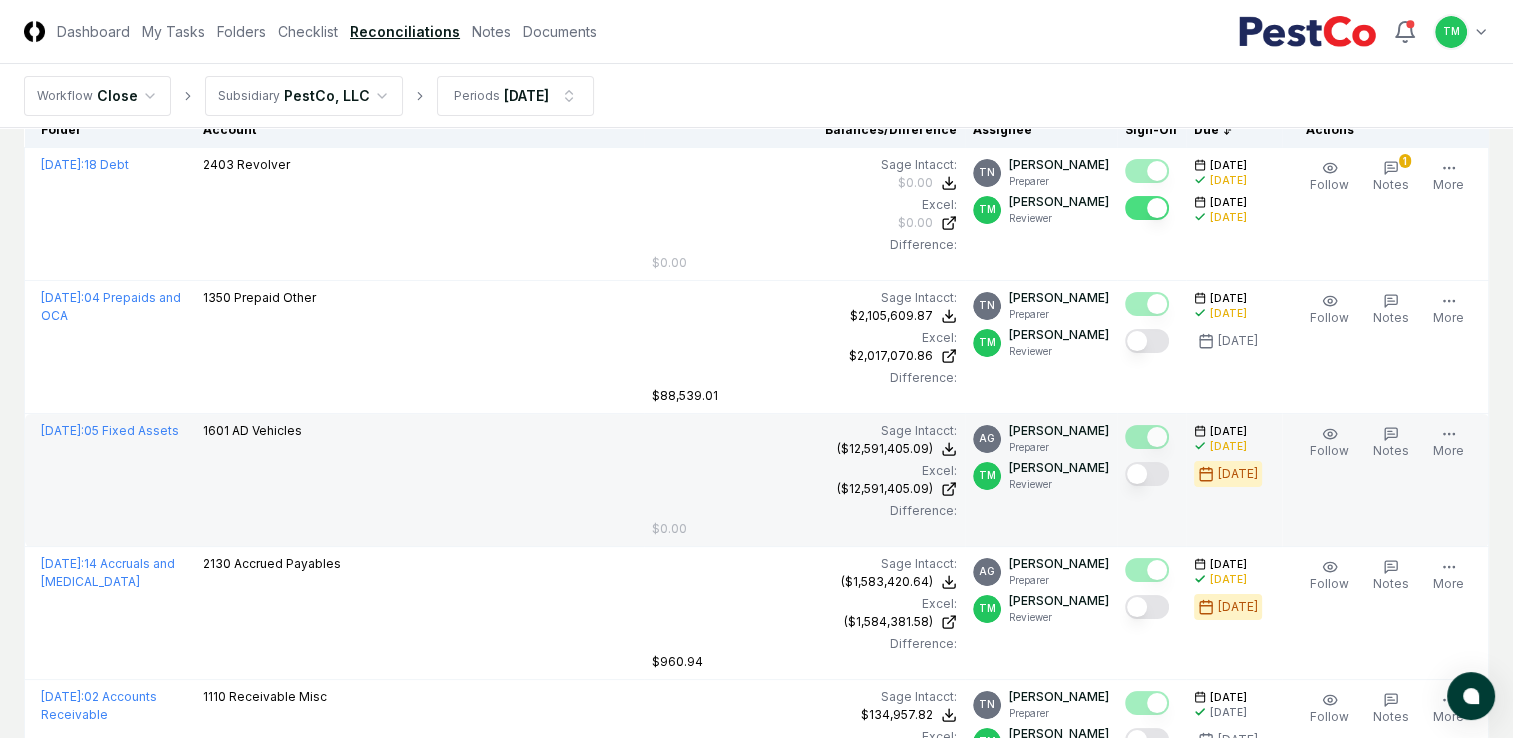 click at bounding box center (1147, 474) 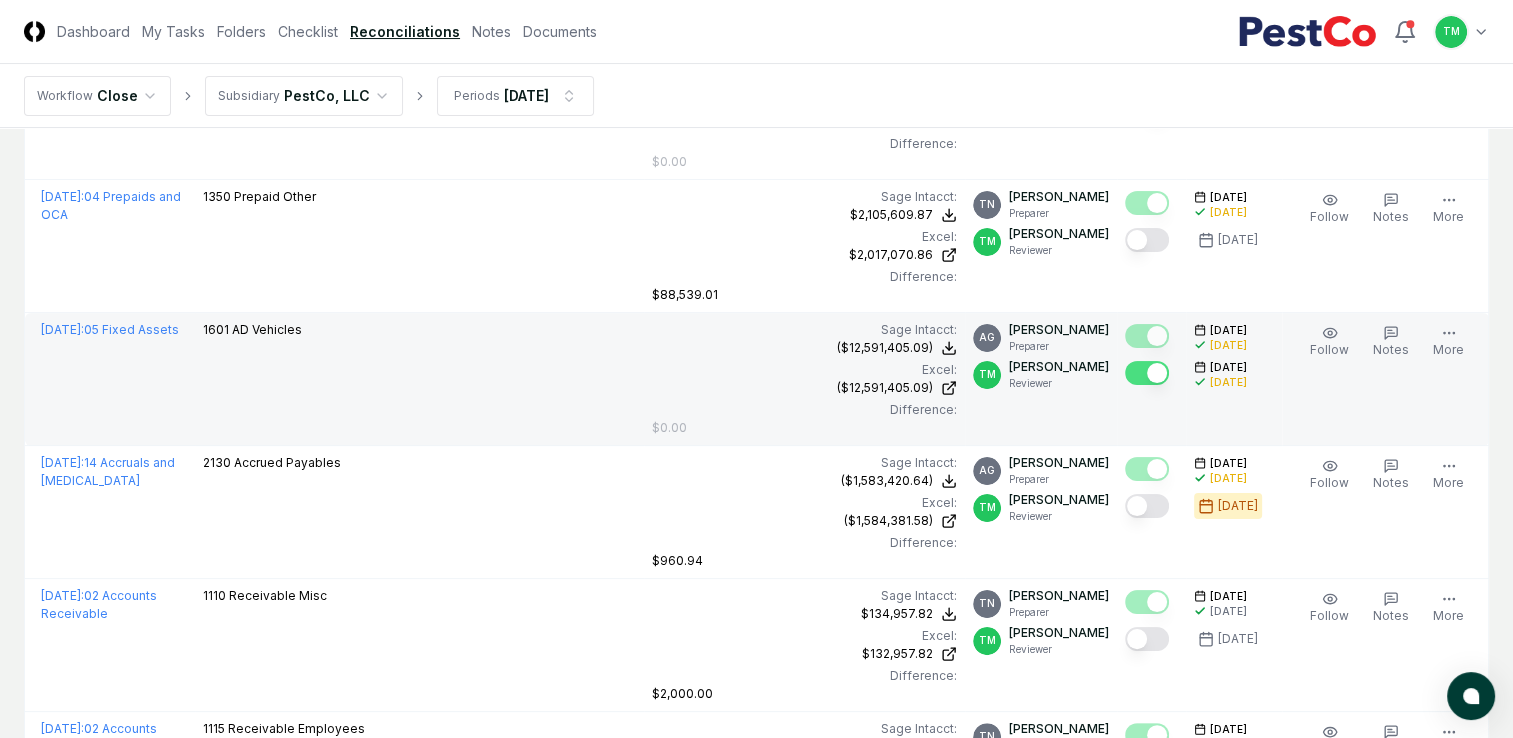 scroll, scrollTop: 400, scrollLeft: 0, axis: vertical 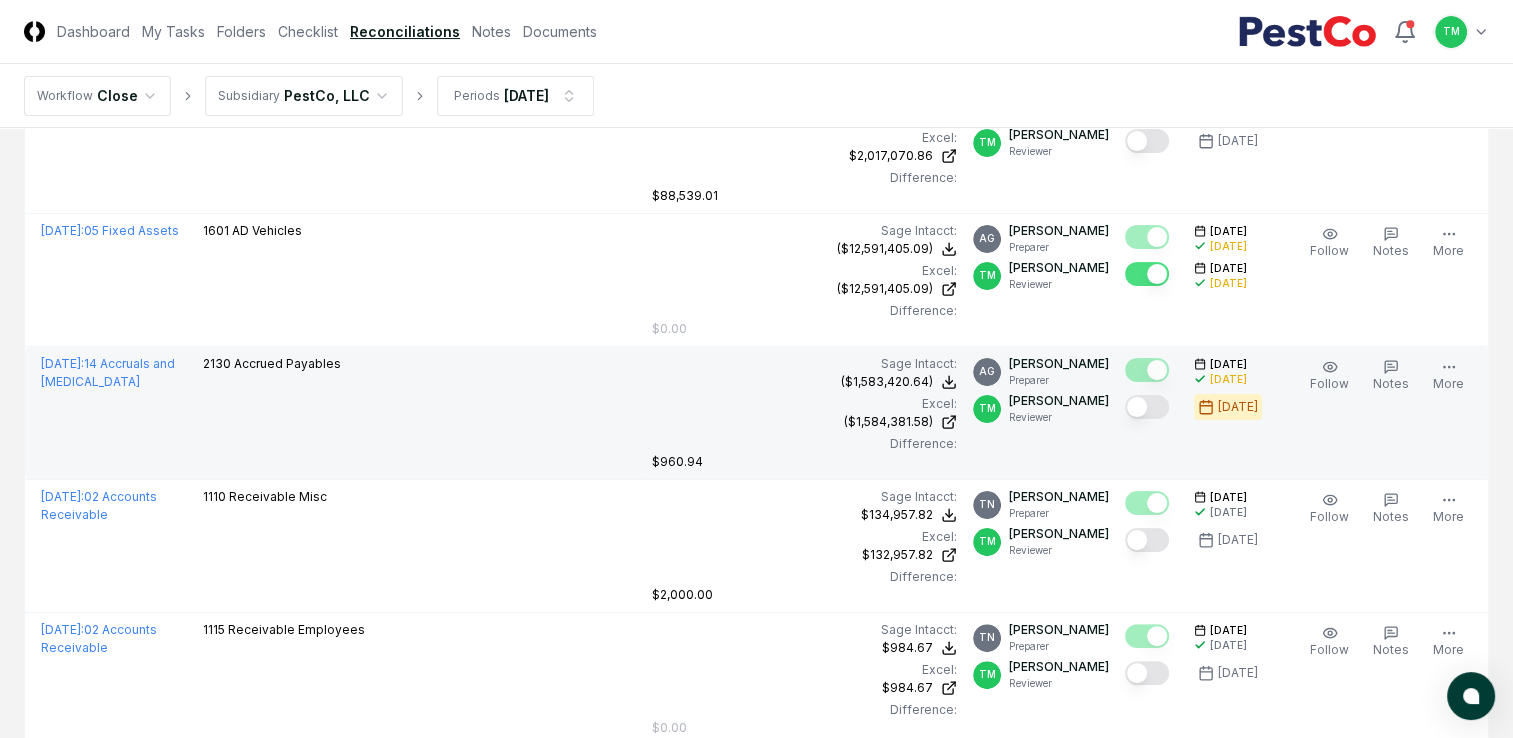 click at bounding box center [1147, 407] 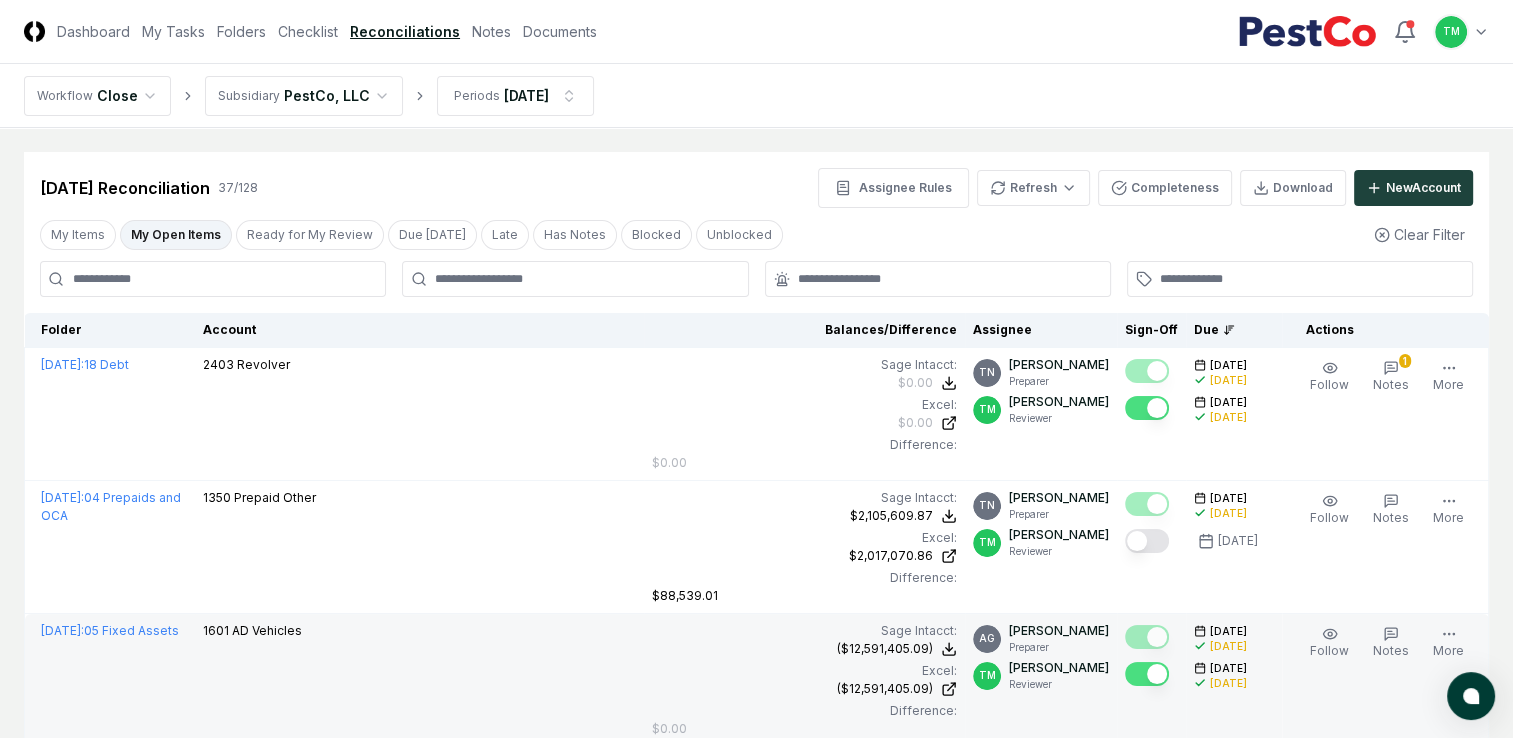 scroll, scrollTop: 0, scrollLeft: 0, axis: both 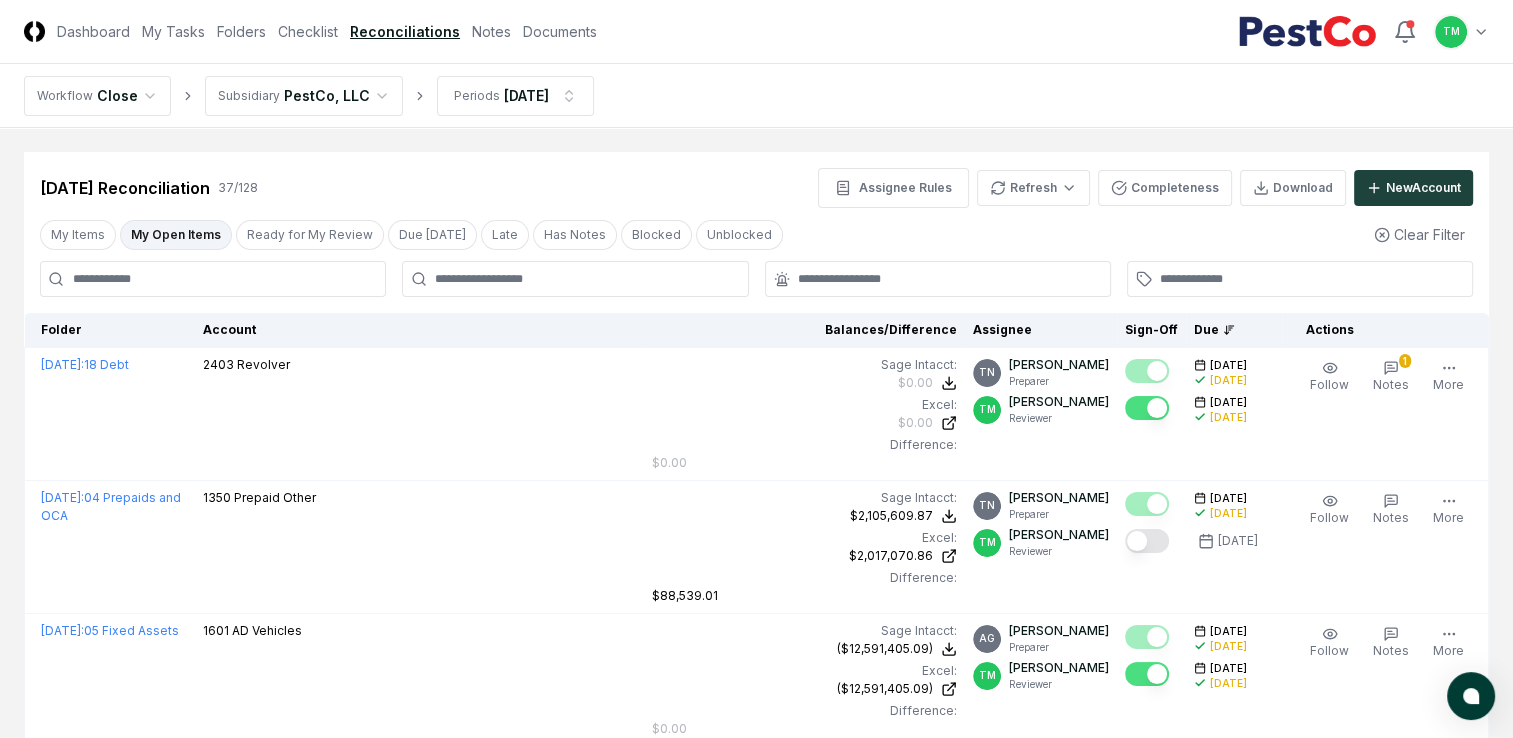 drag, startPoint x: 0, startPoint y: 502, endPoint x: 0, endPoint y: 514, distance: 12 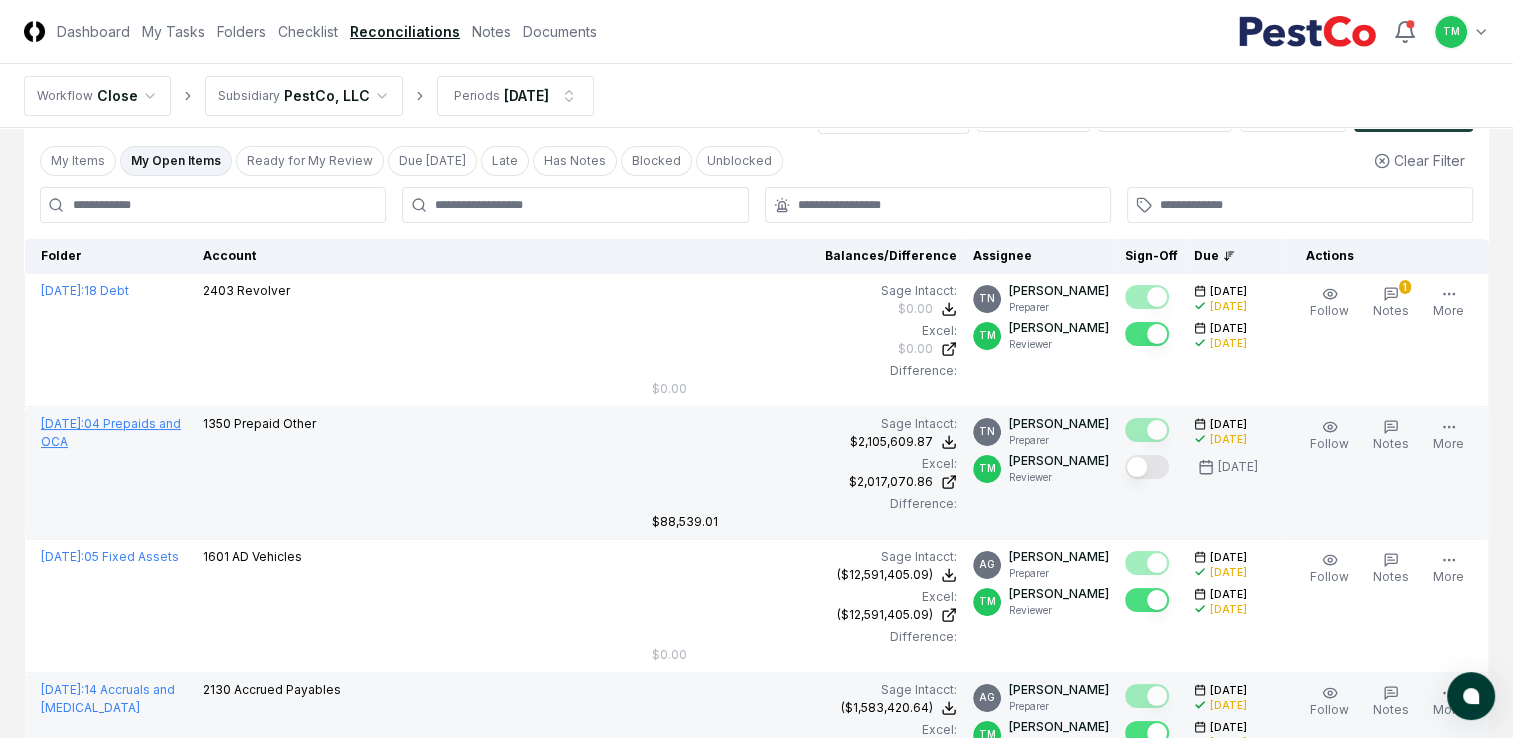 scroll, scrollTop: 200, scrollLeft: 0, axis: vertical 